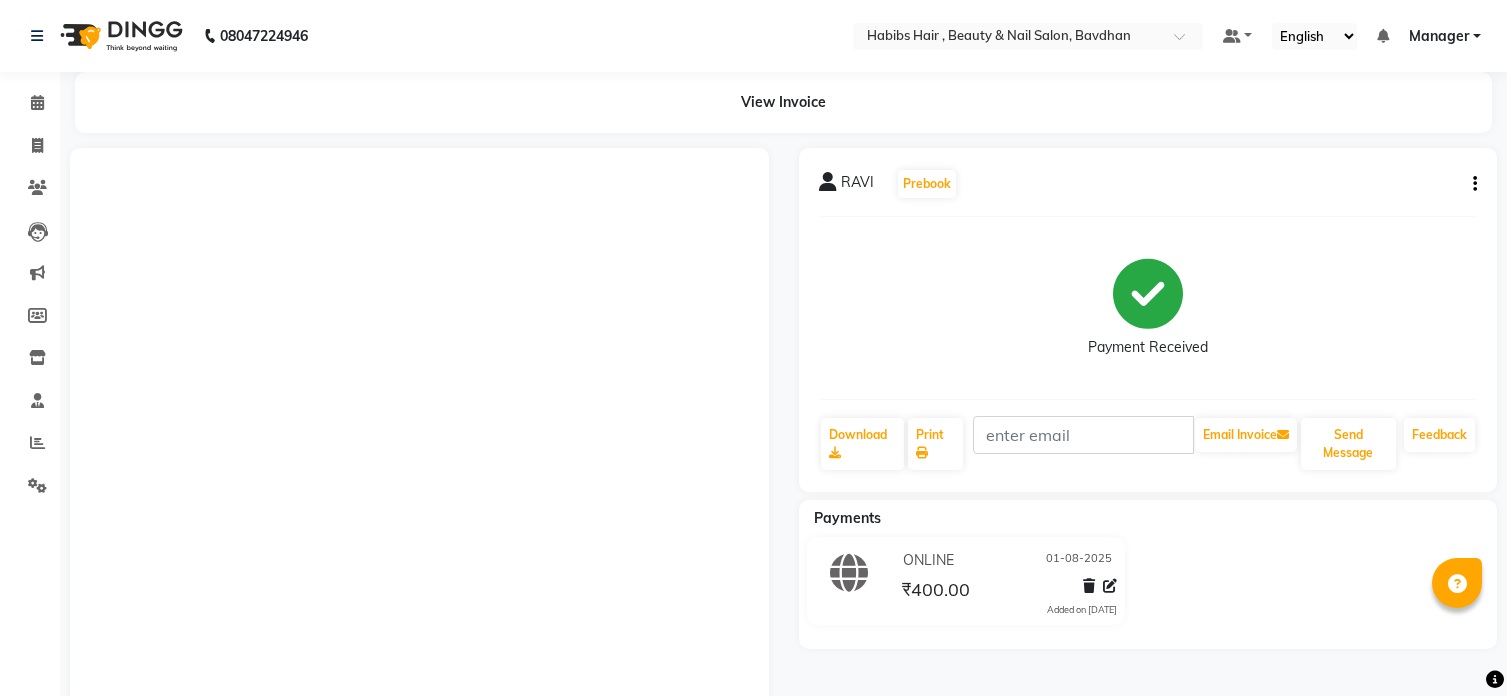 scroll, scrollTop: 0, scrollLeft: 0, axis: both 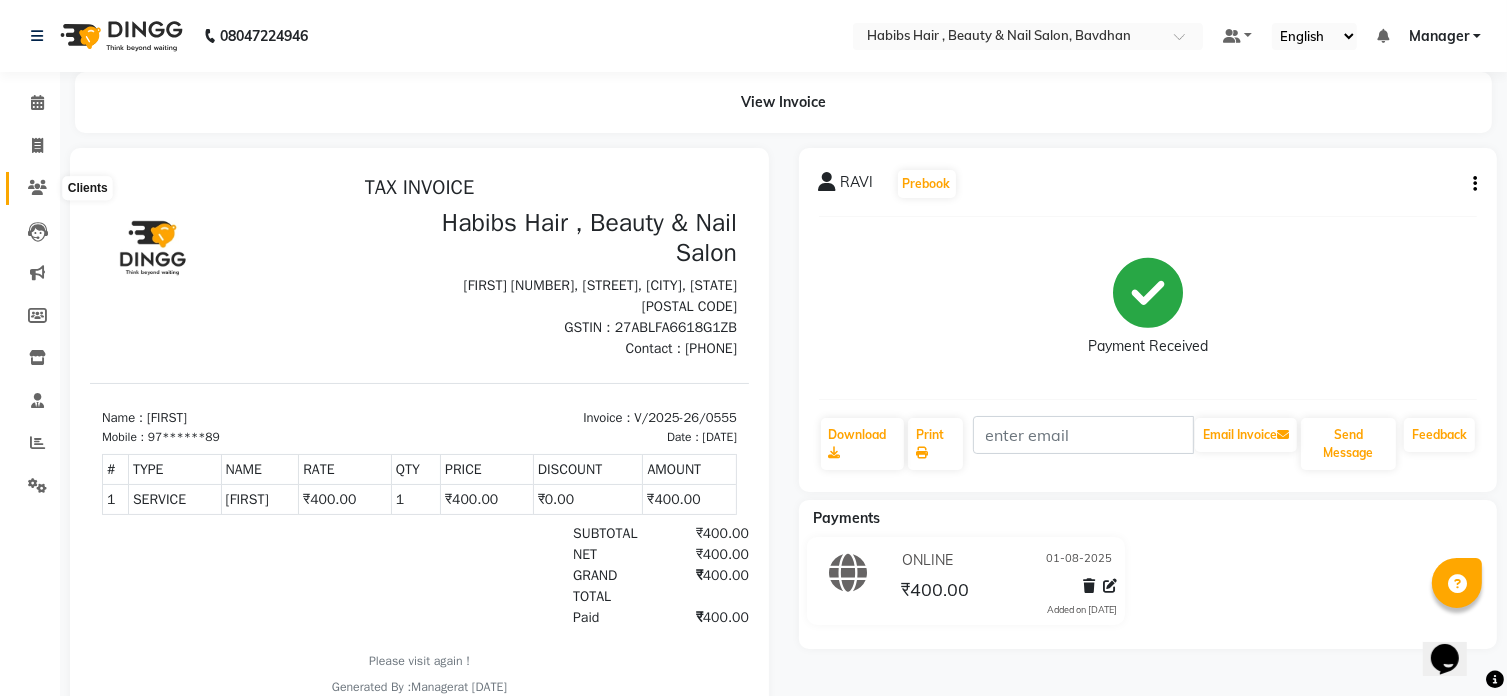 click 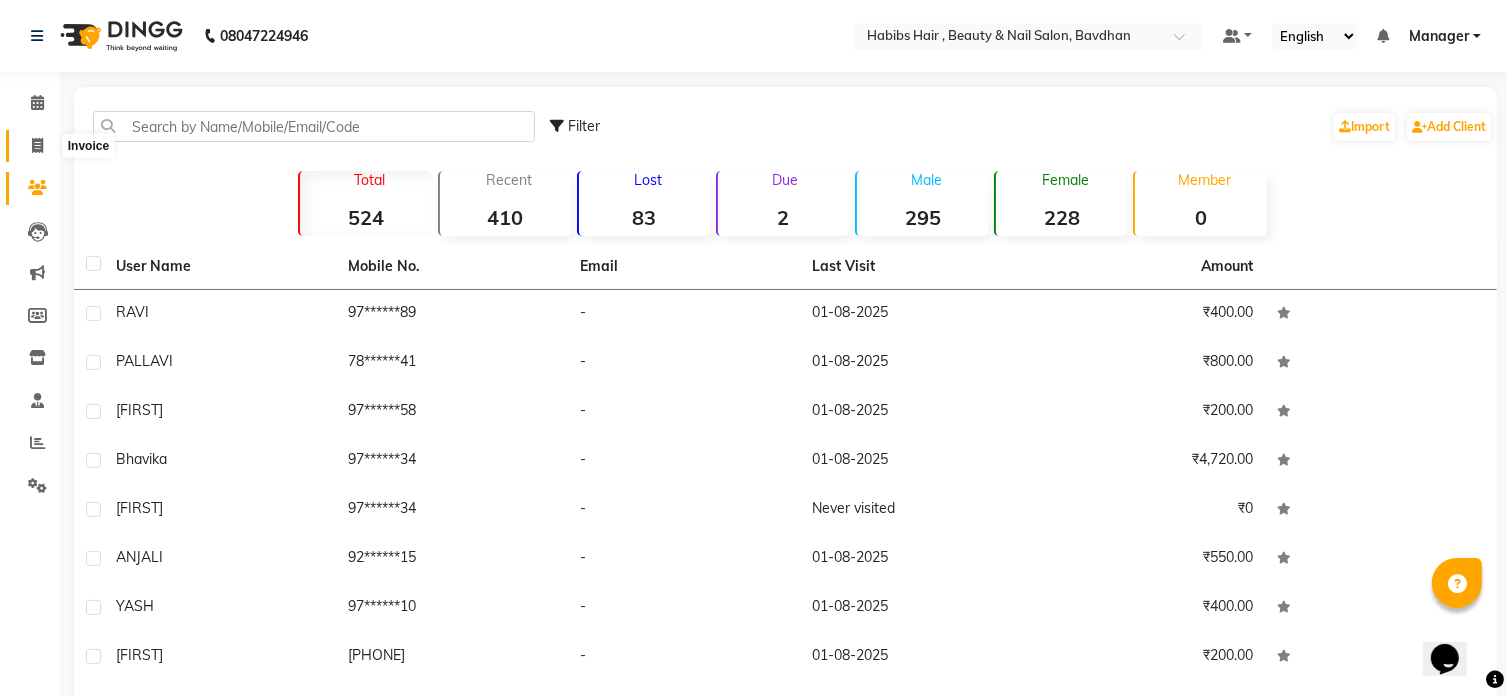 click 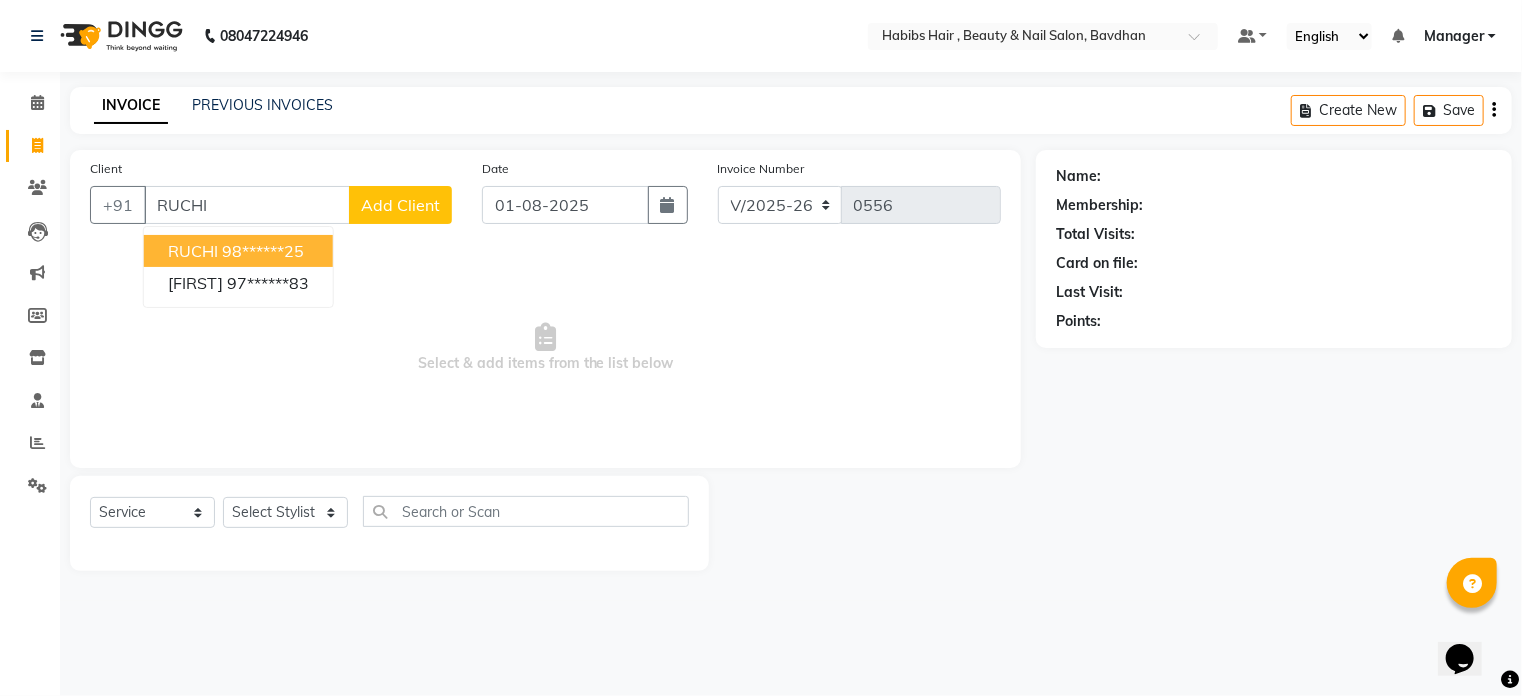 type on "RUCHI" 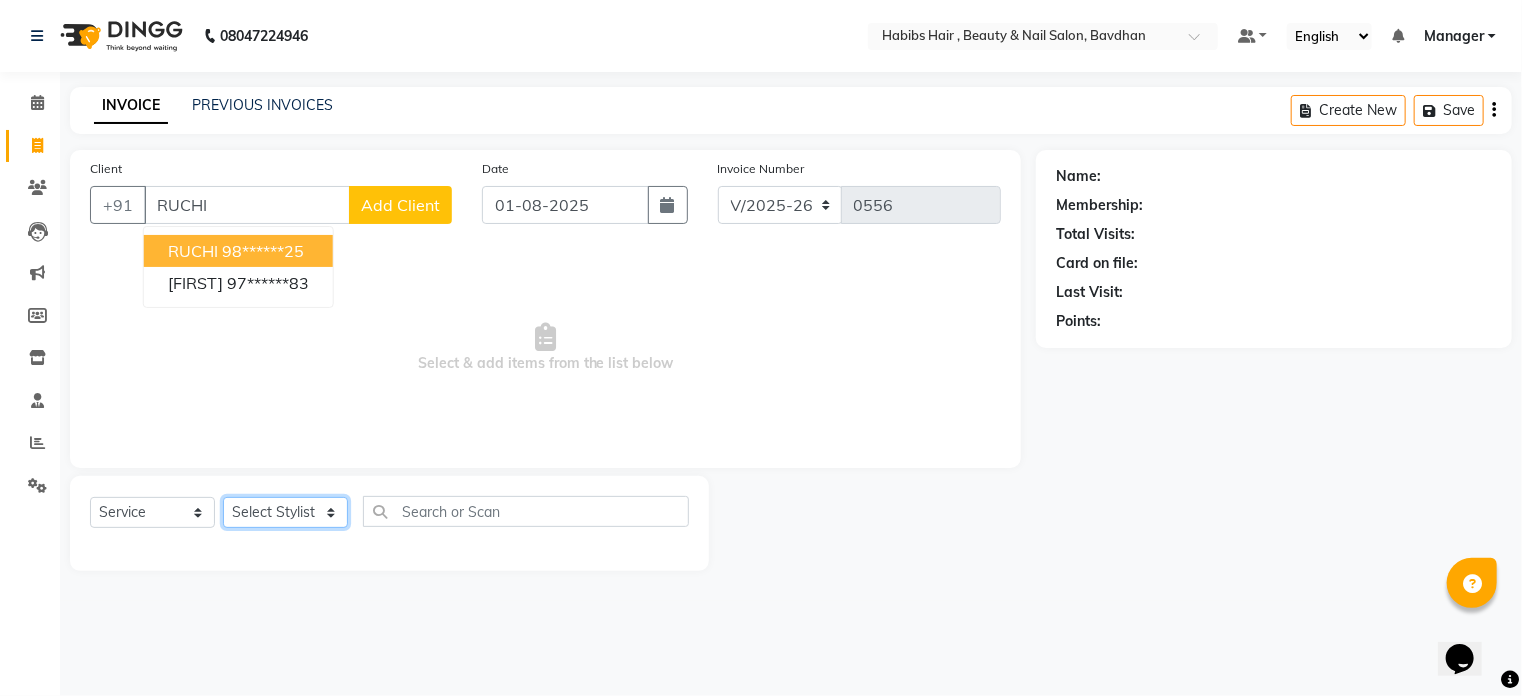 click on "Select Stylist Akash Aman Aniket Ashish Ganesh Manager mayur nikhil sujata" 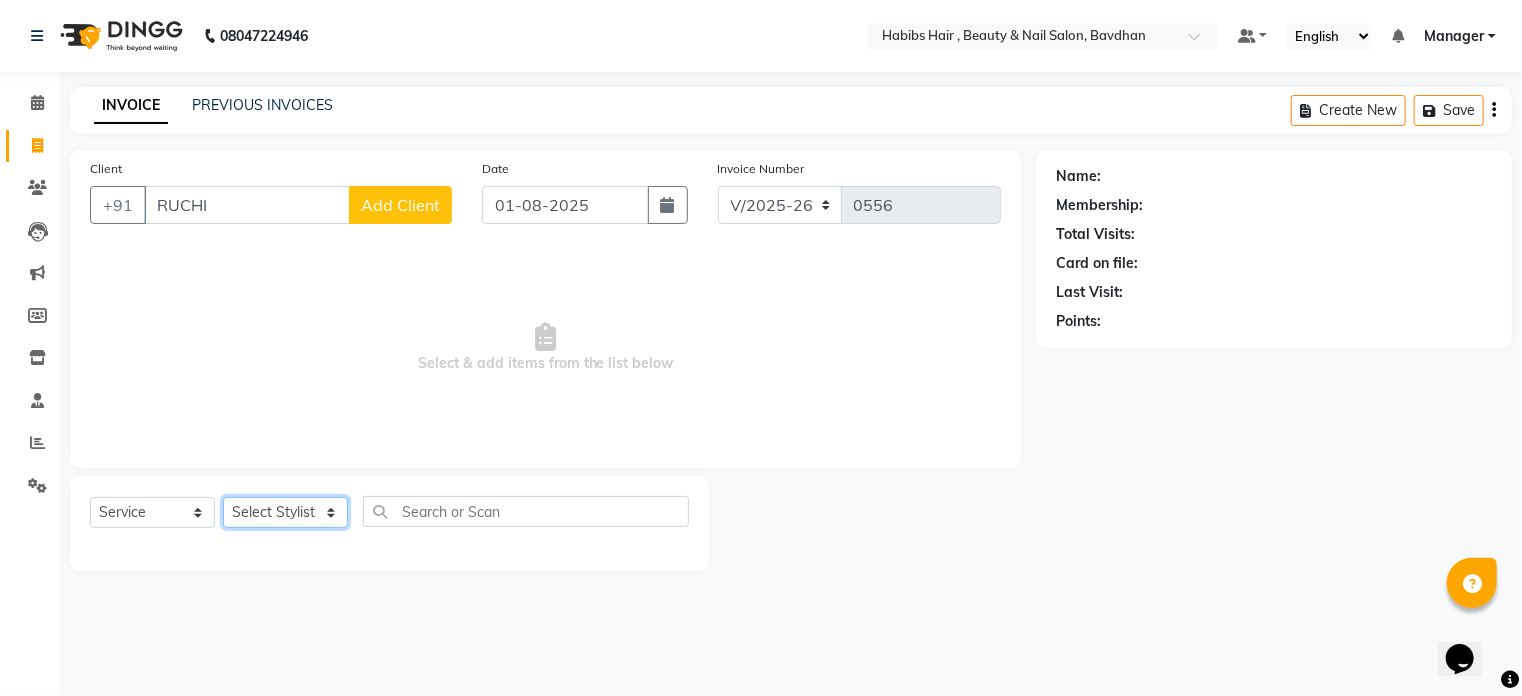 select on "86088" 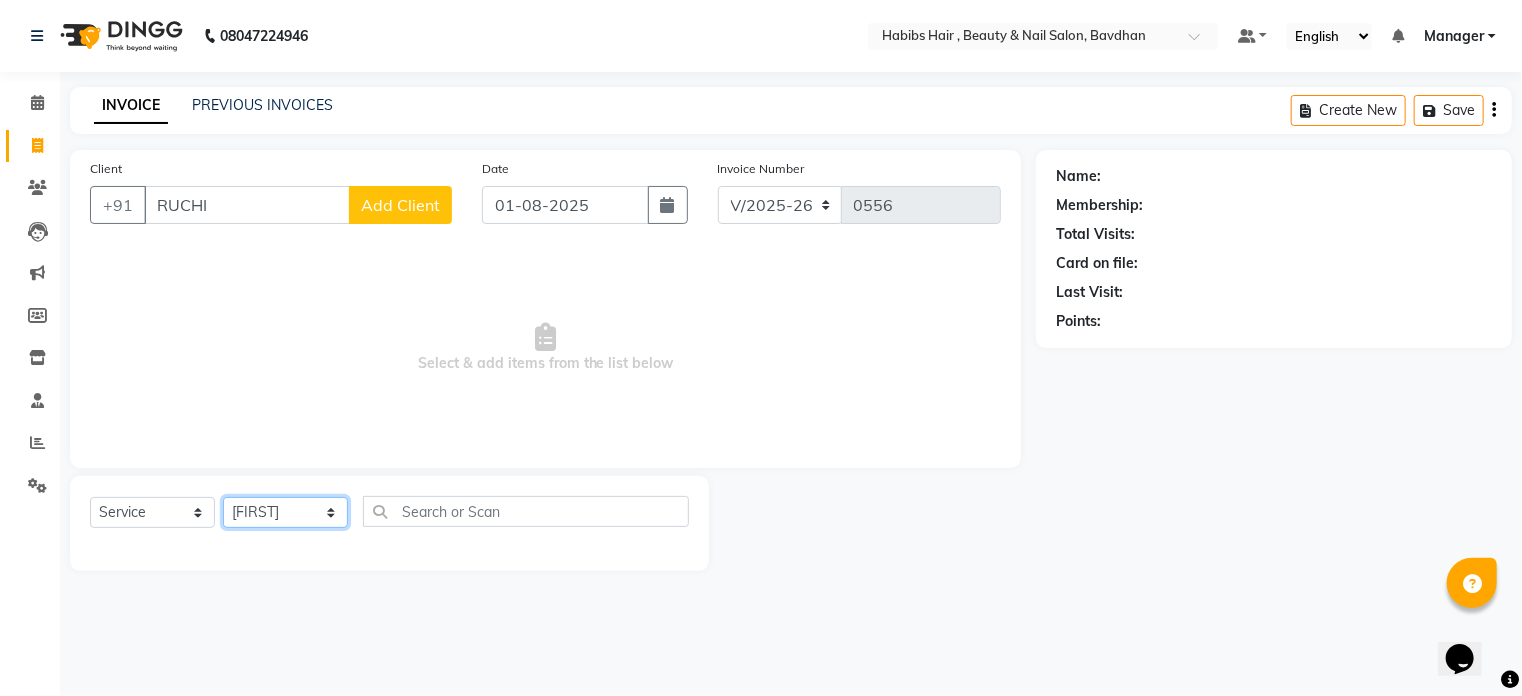 click on "Select Stylist Akash Aman Aniket Ashish Ganesh Manager mayur nikhil sujata" 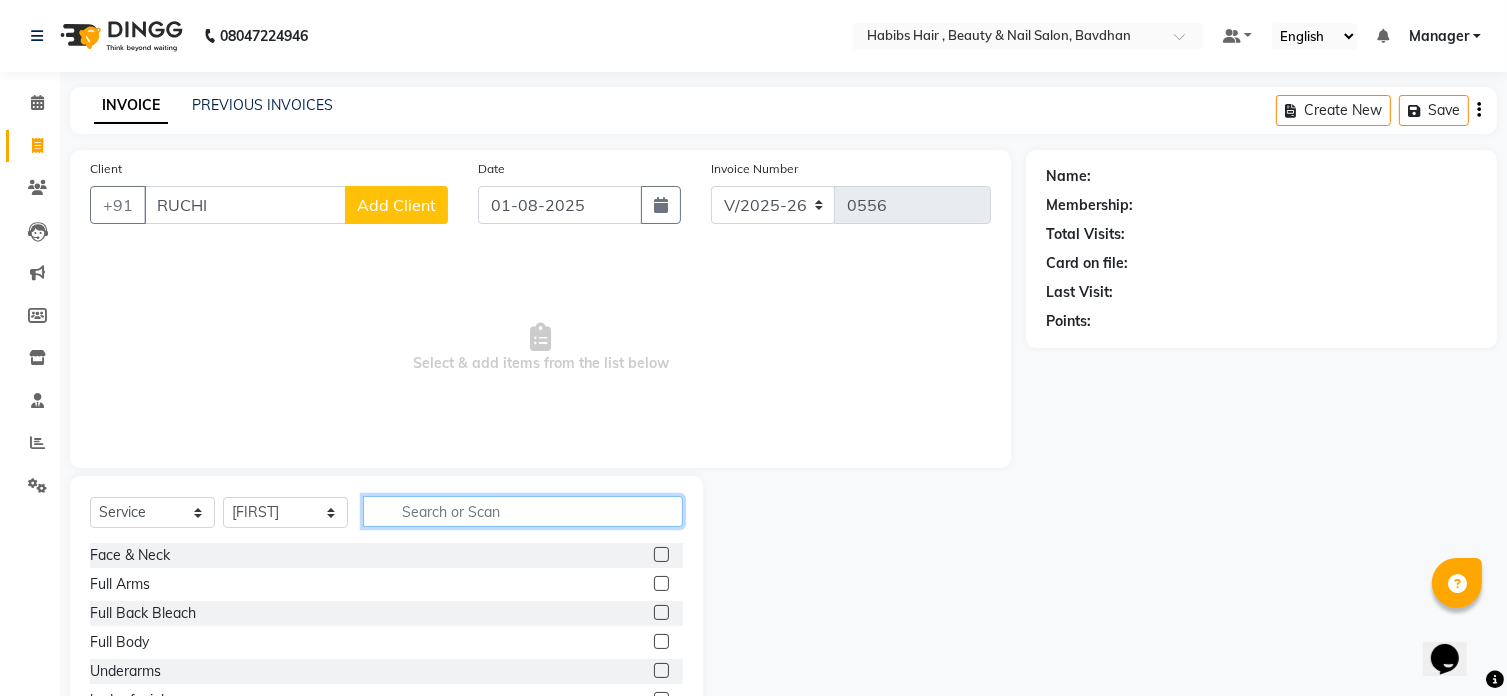 click 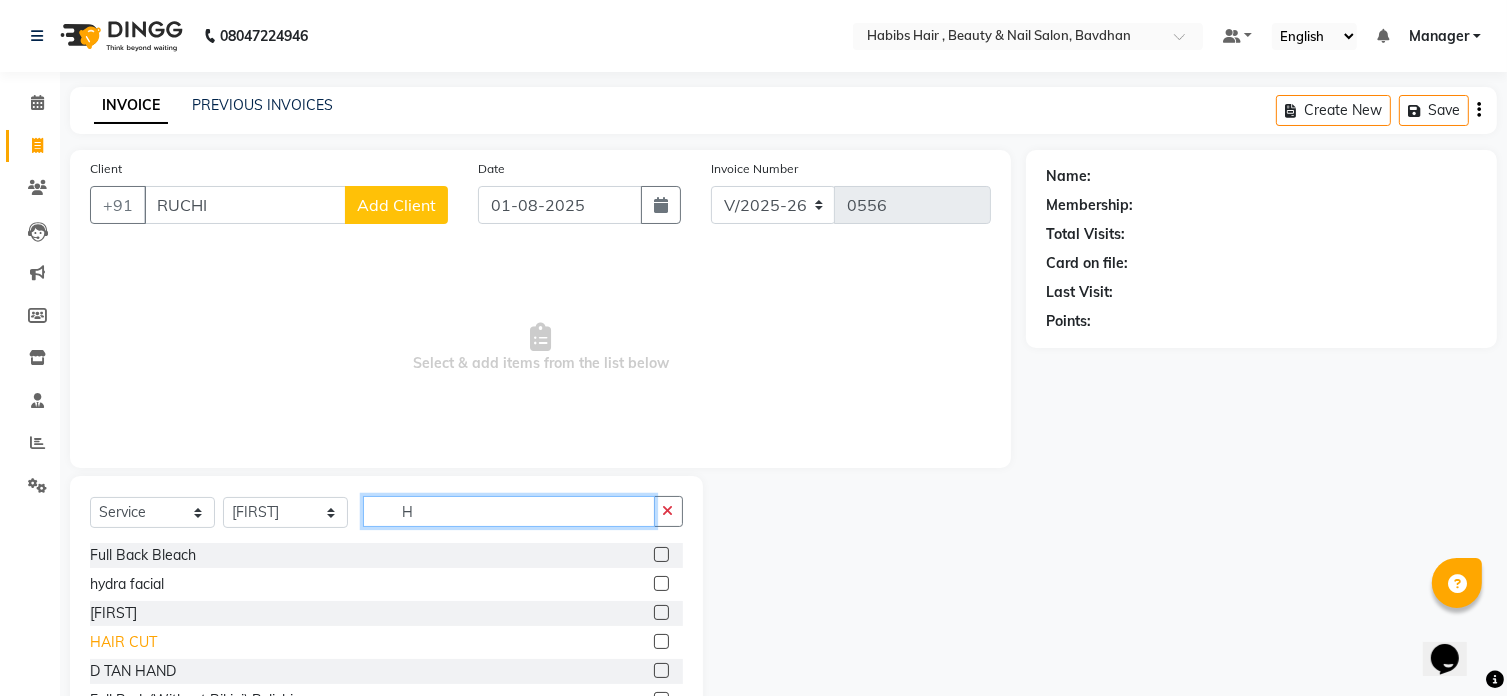 type on "H" 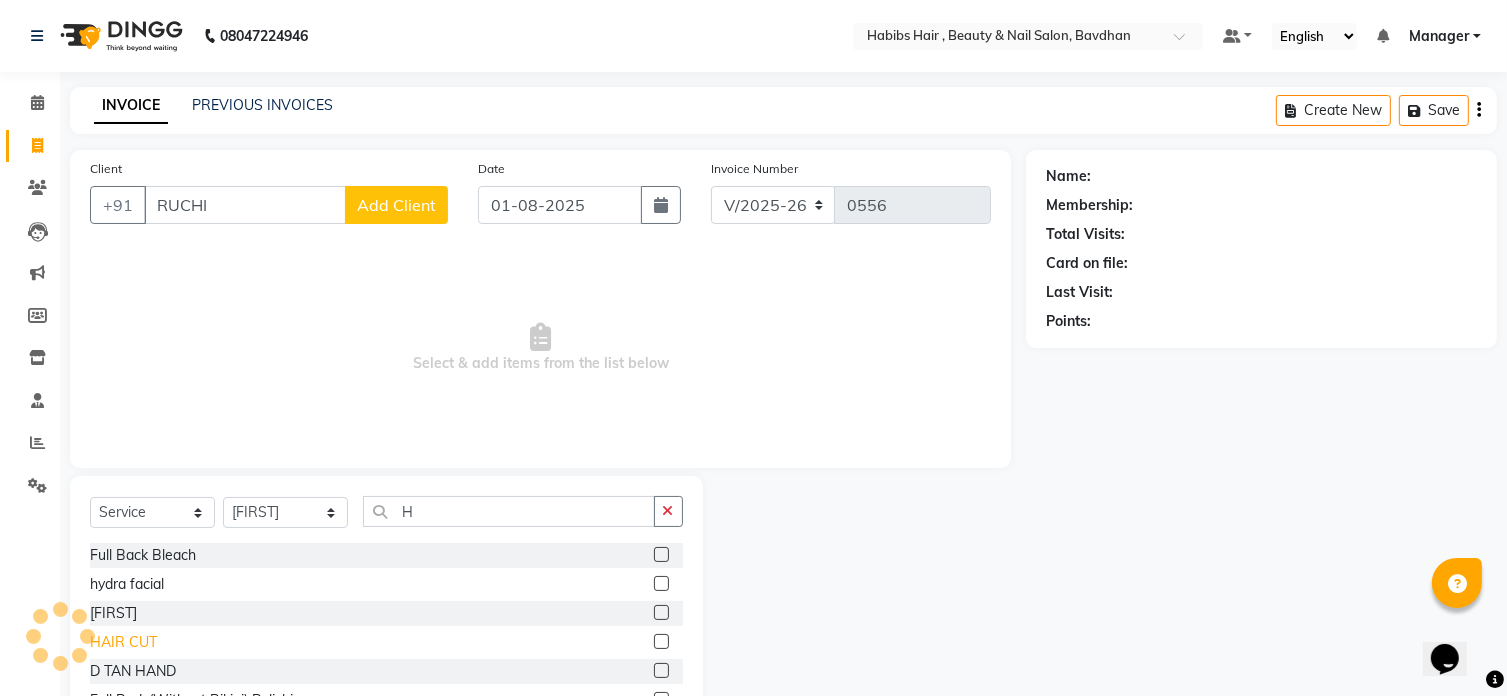 click on "HAIR CUT" 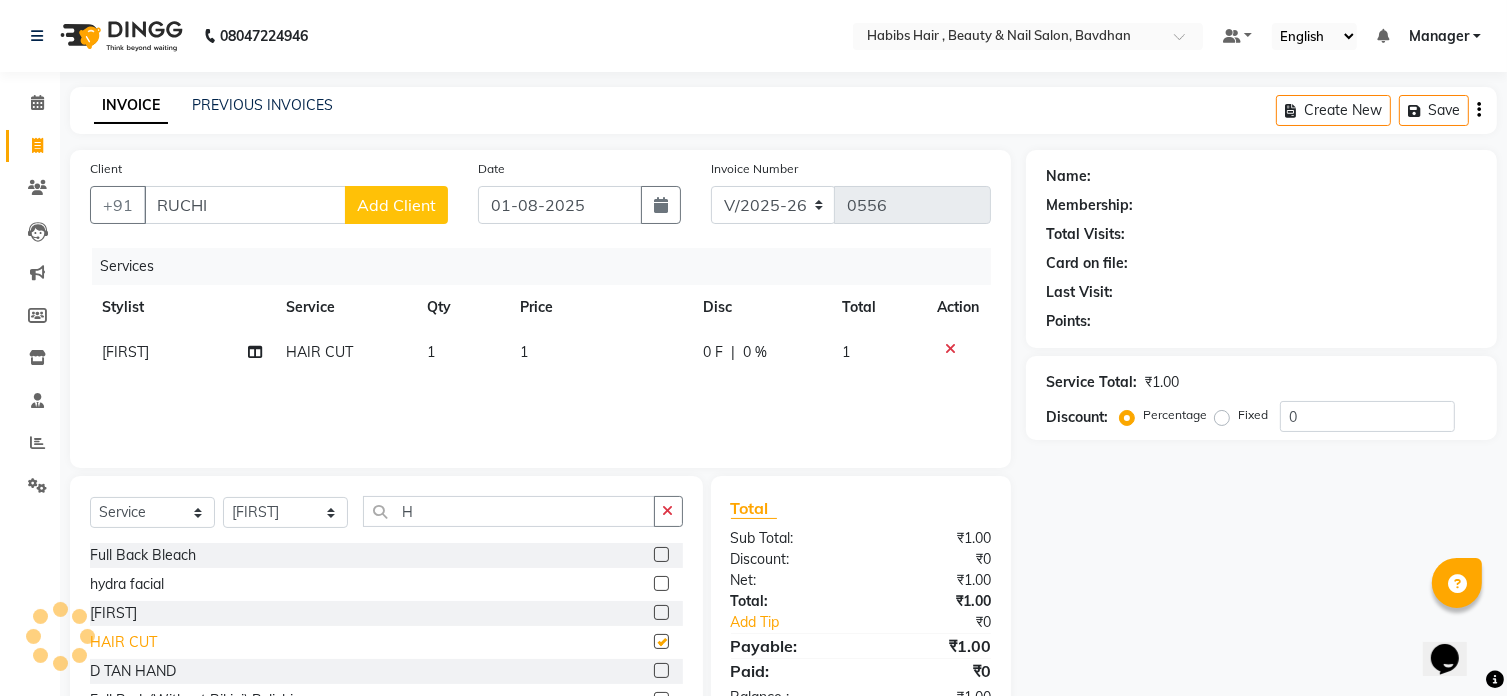 checkbox on "false" 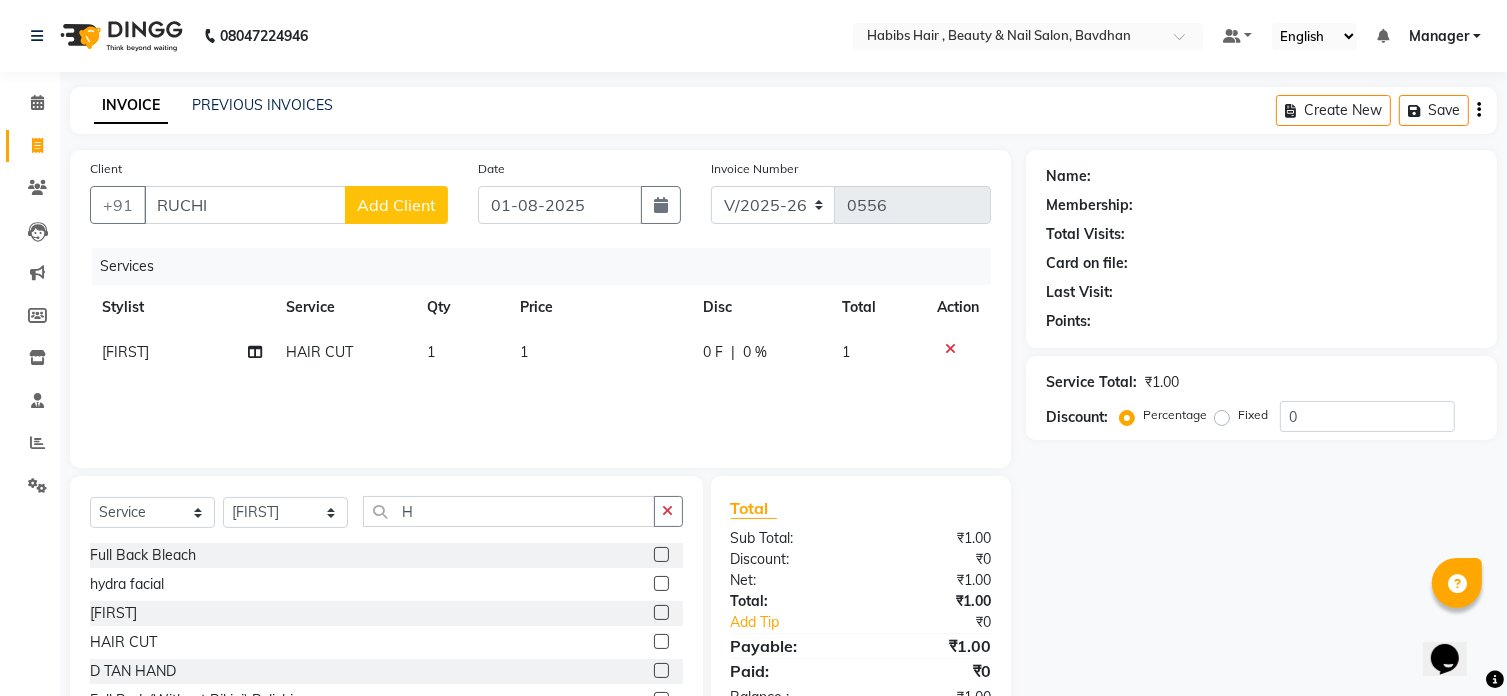 click on "1" 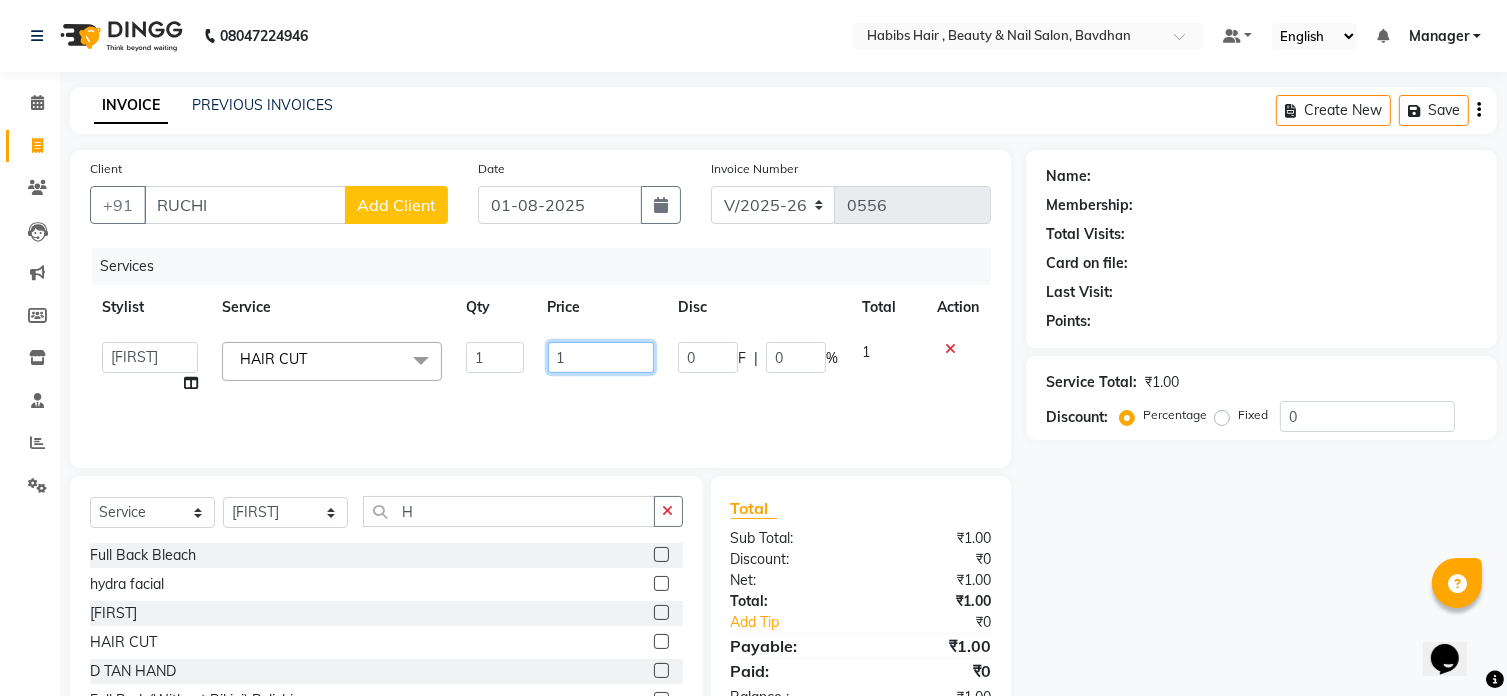 click on "1" 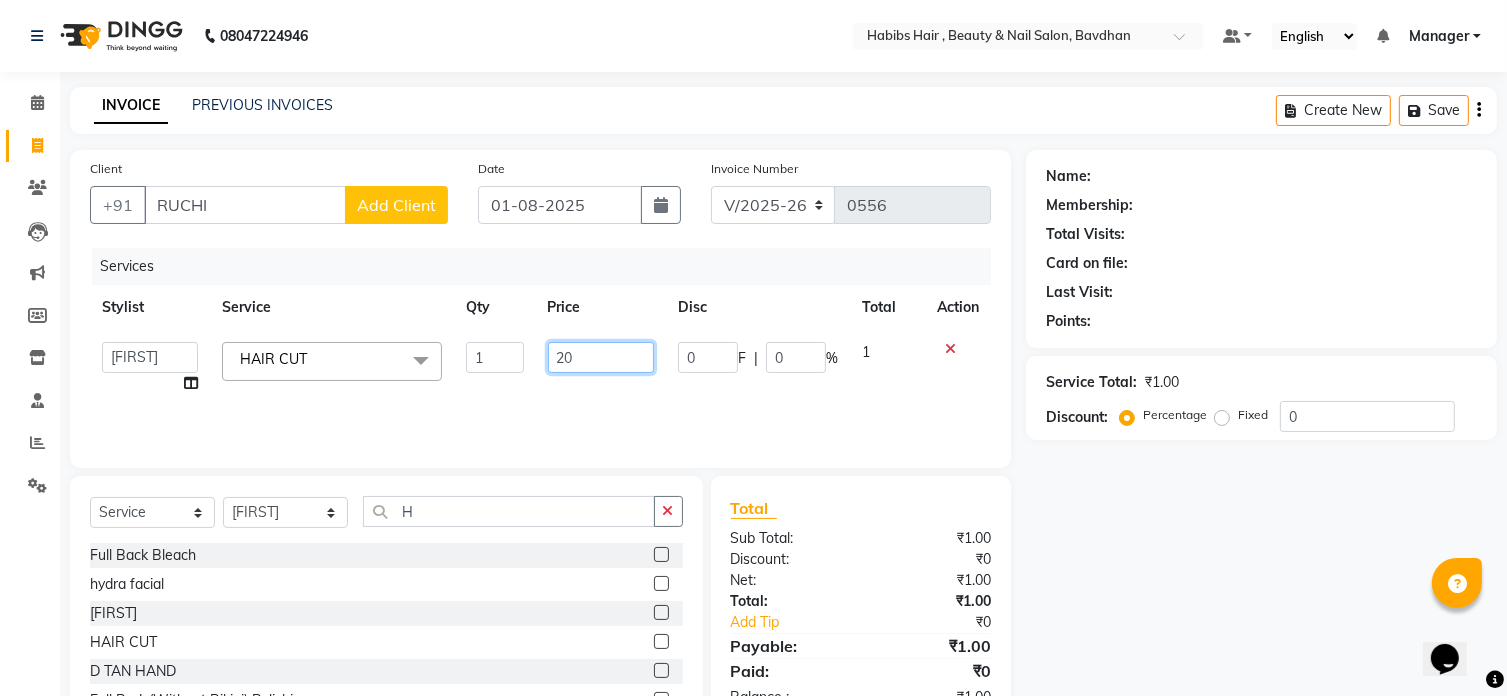 type on "200" 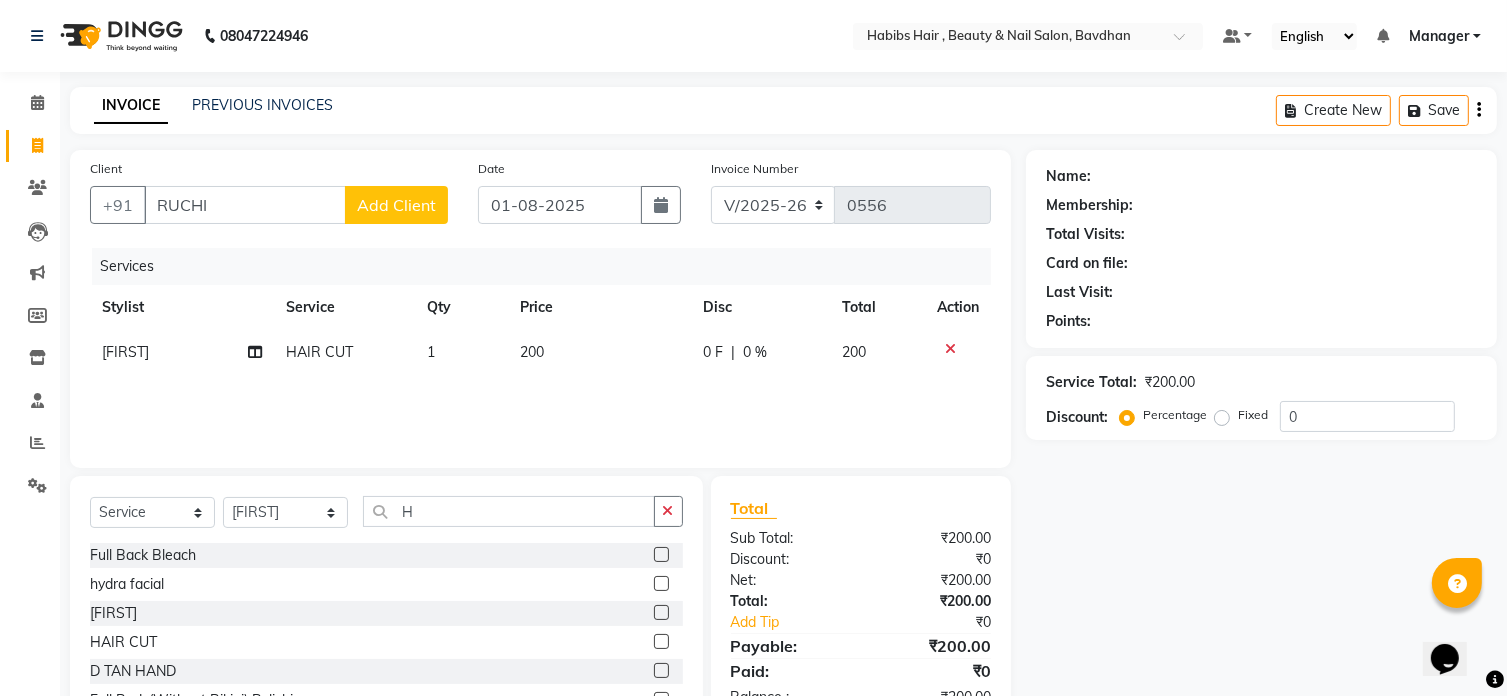 click on "Add Client" 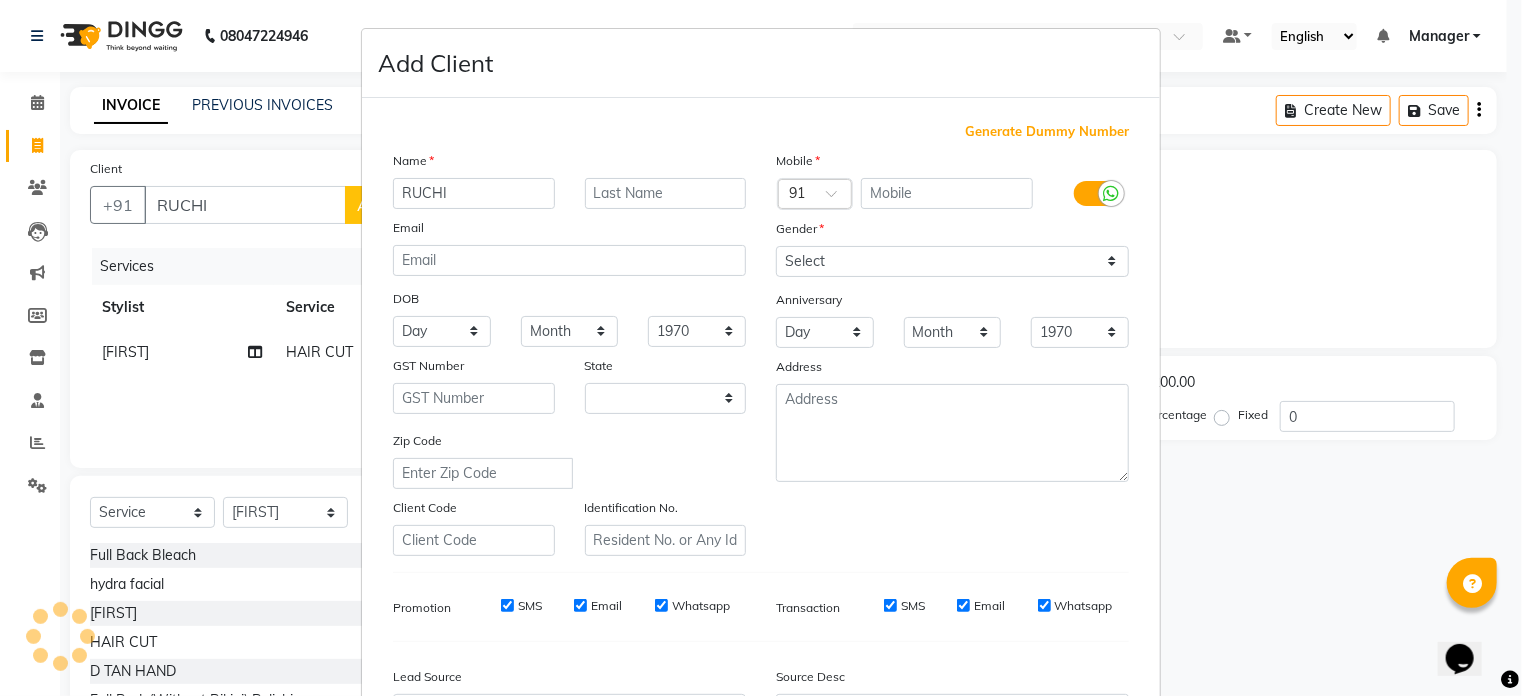 select on "22" 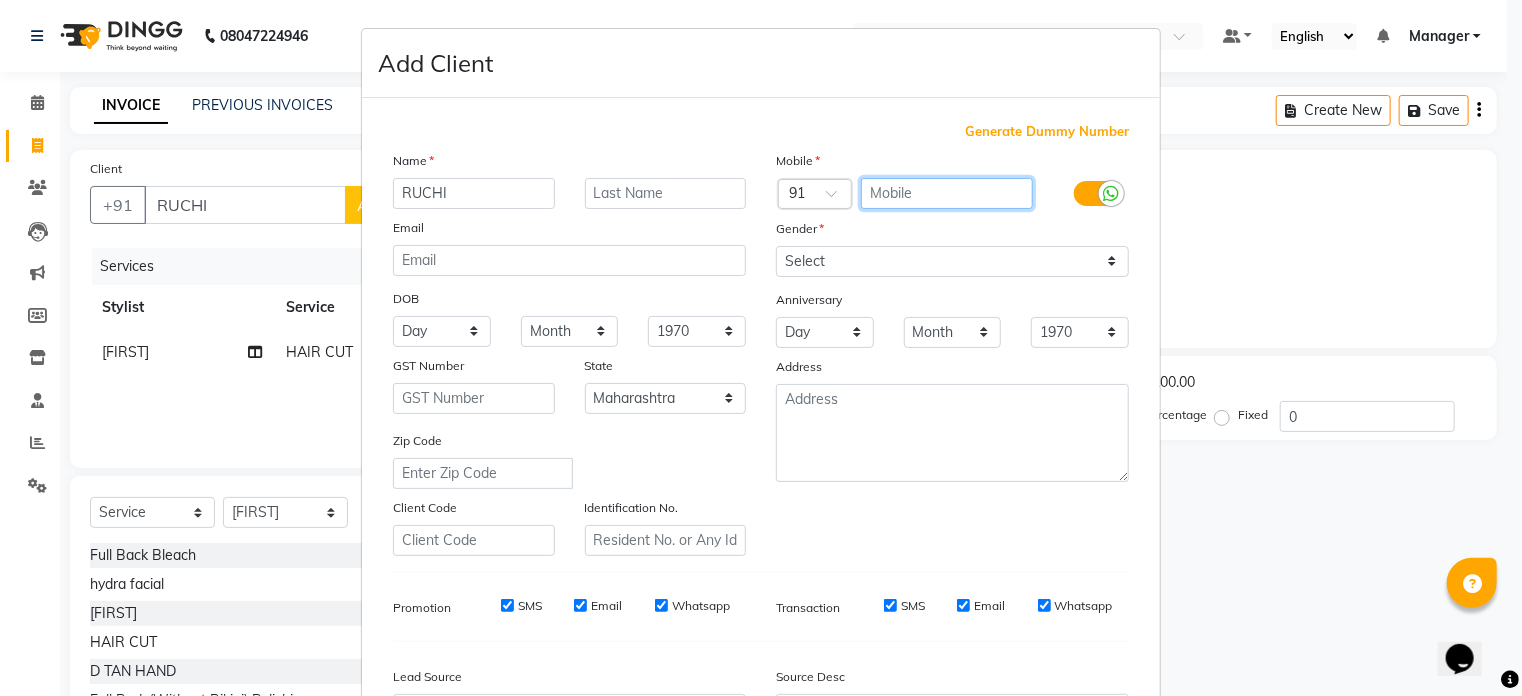click at bounding box center [947, 193] 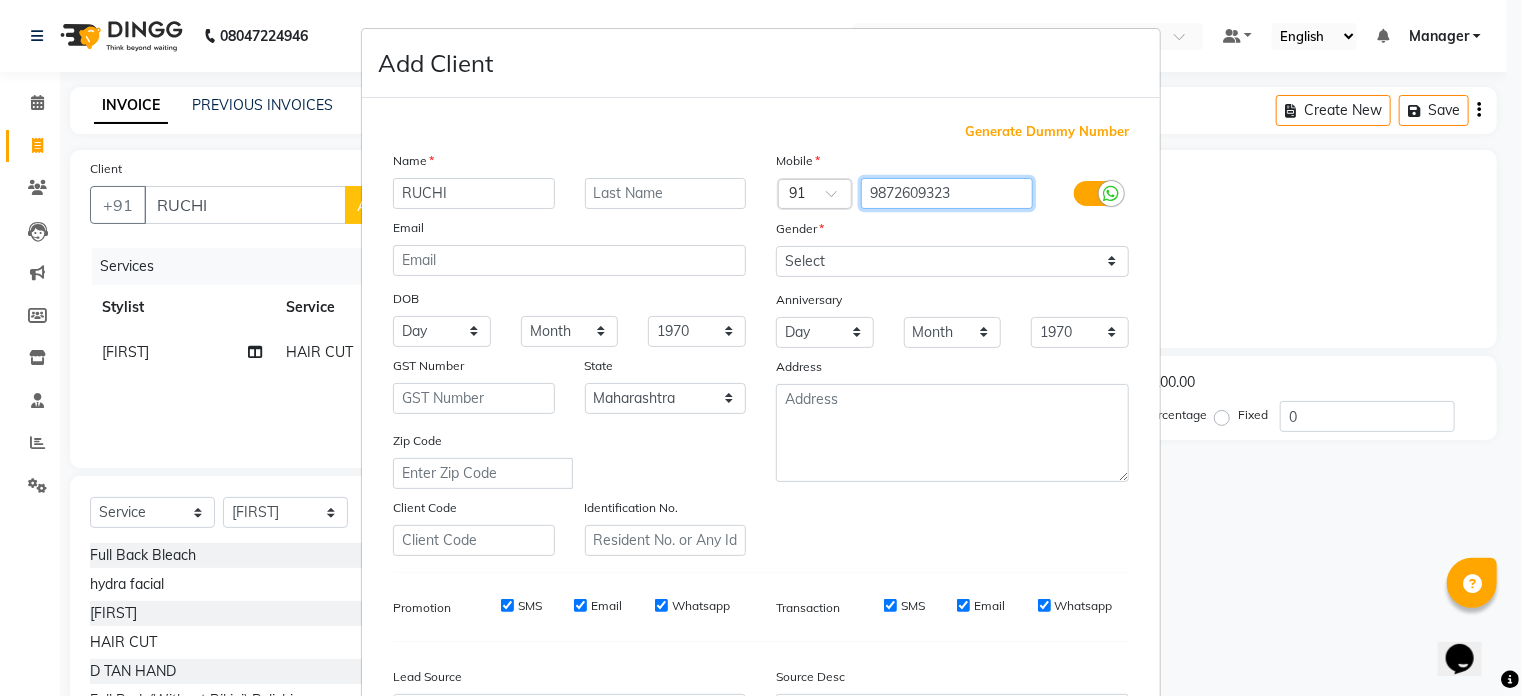 type on "9872609323" 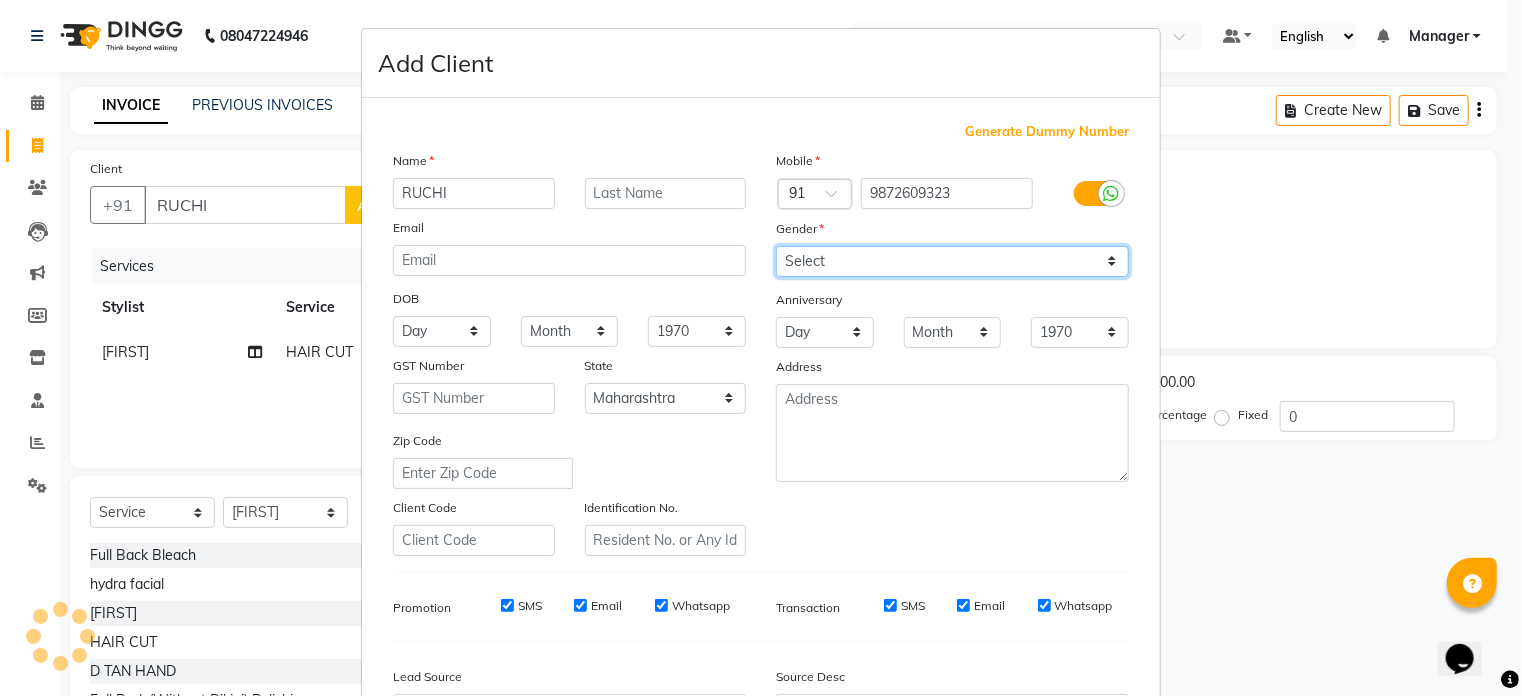 click on "Select Male Female Other Prefer Not To Say" at bounding box center (952, 261) 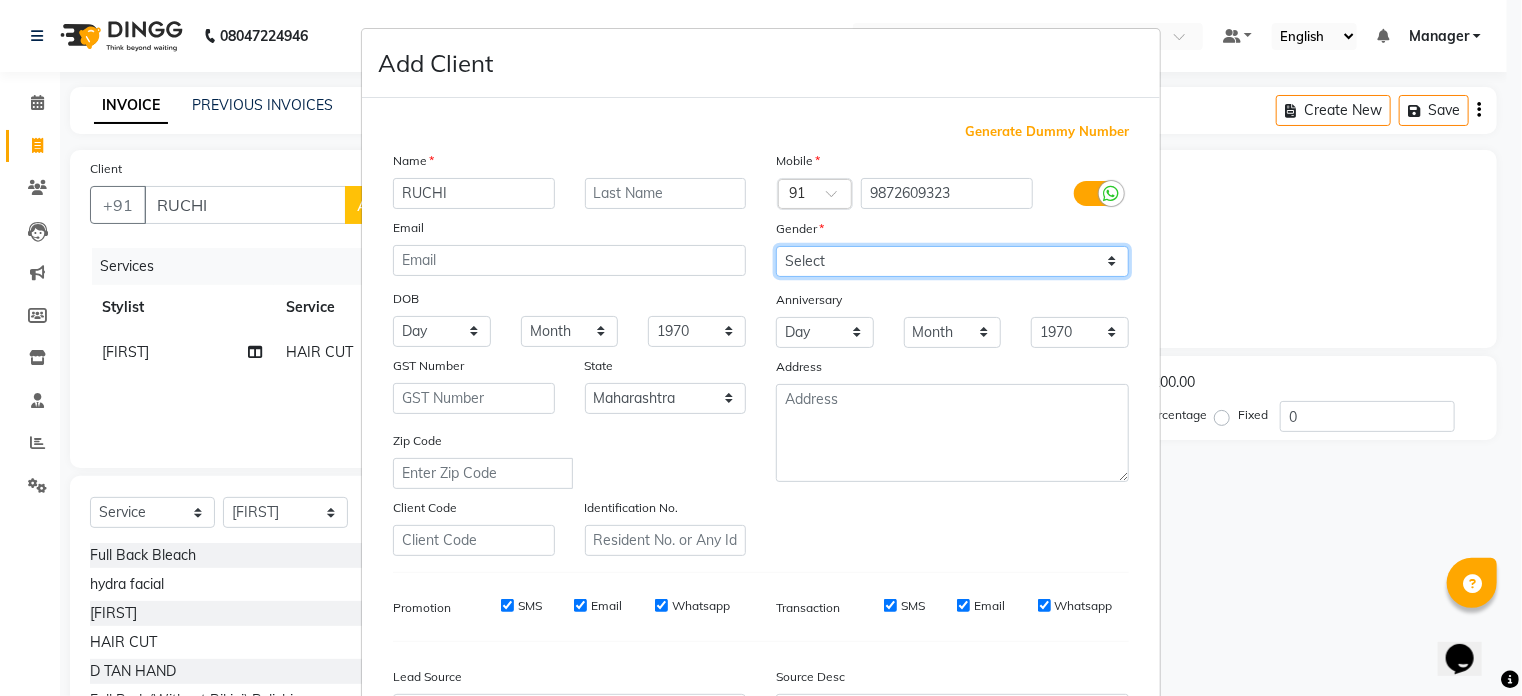 select on "male" 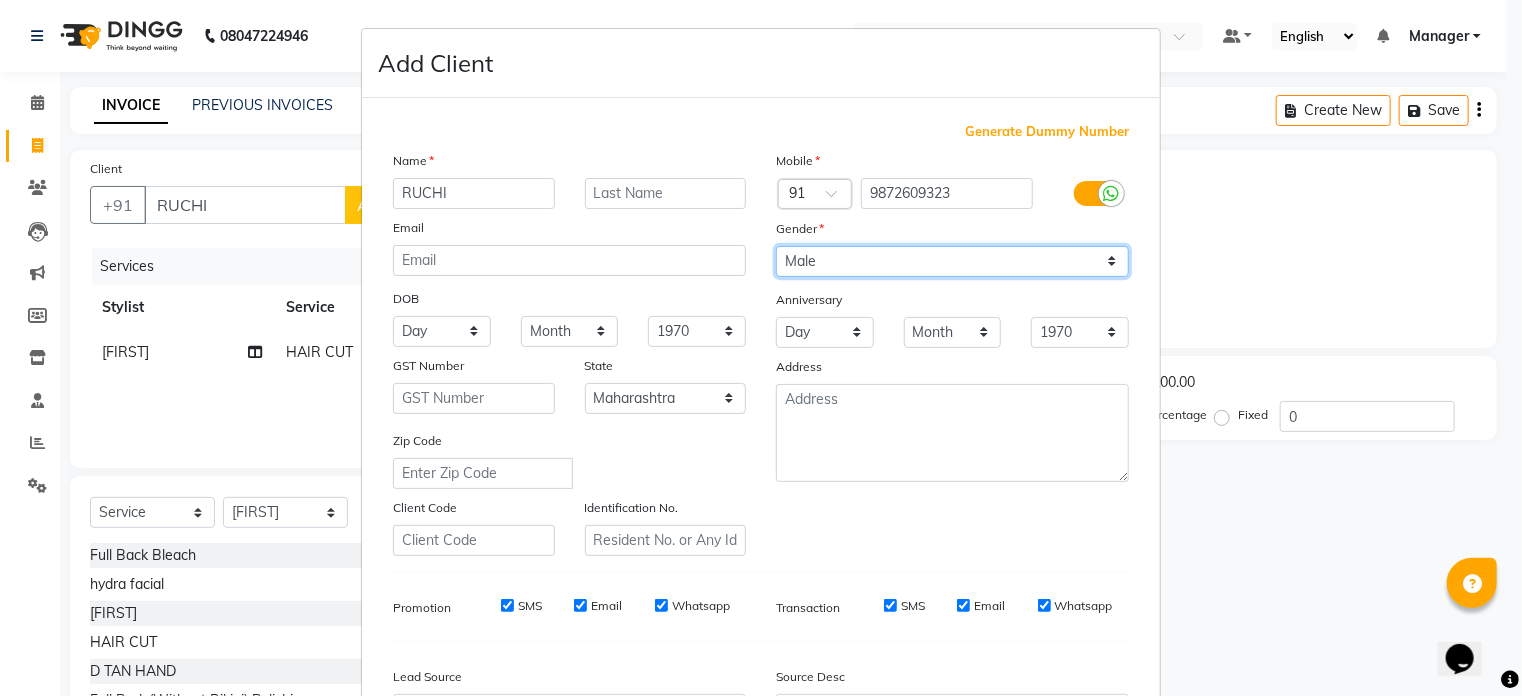 click on "Select Male Female Other Prefer Not To Say" at bounding box center (952, 261) 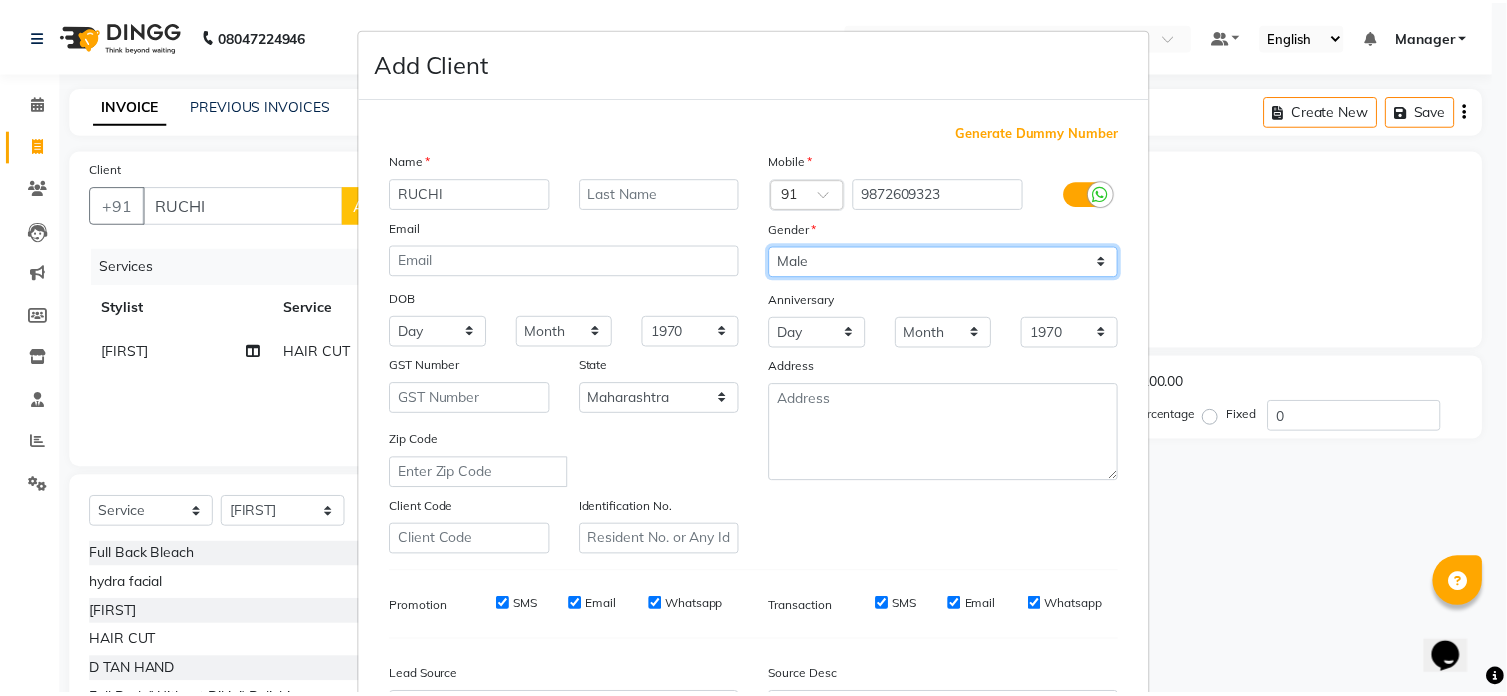 scroll, scrollTop: 236, scrollLeft: 0, axis: vertical 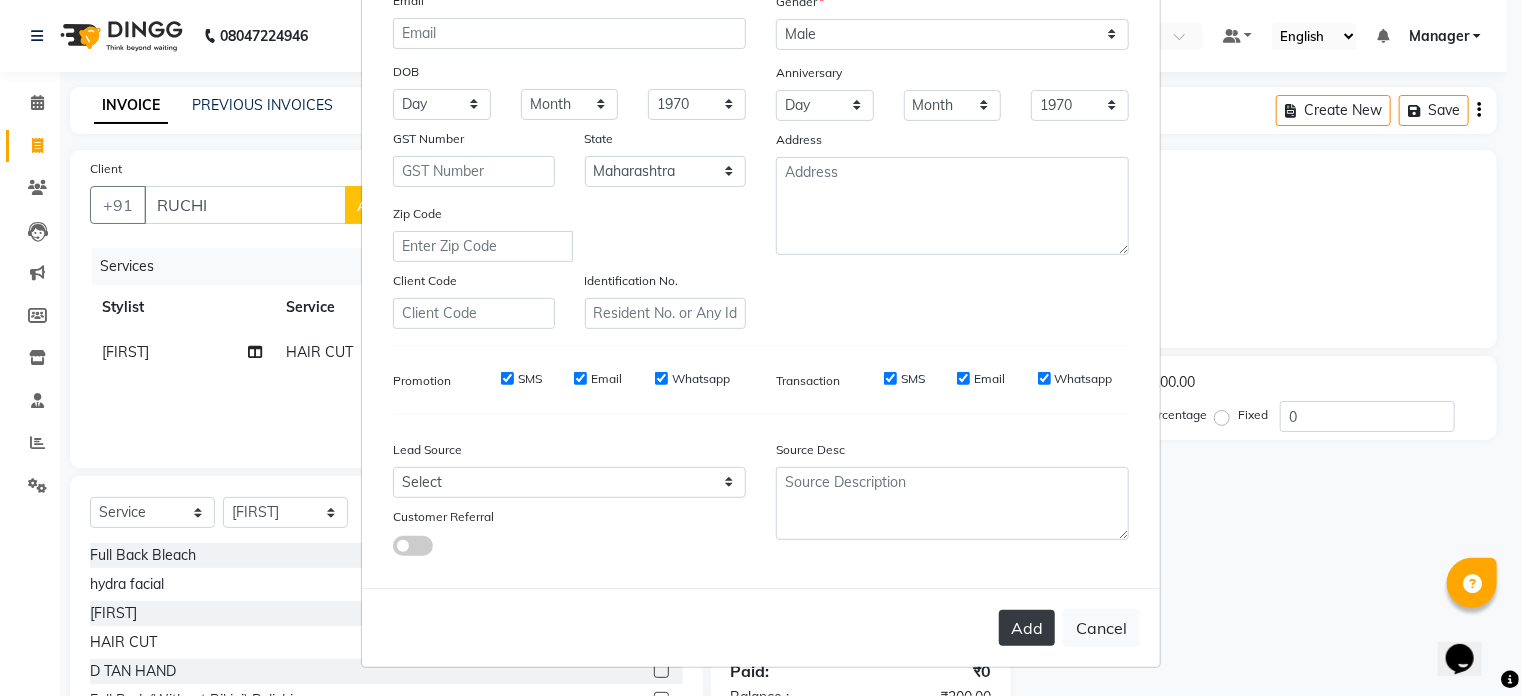 click on "Add" at bounding box center [1027, 628] 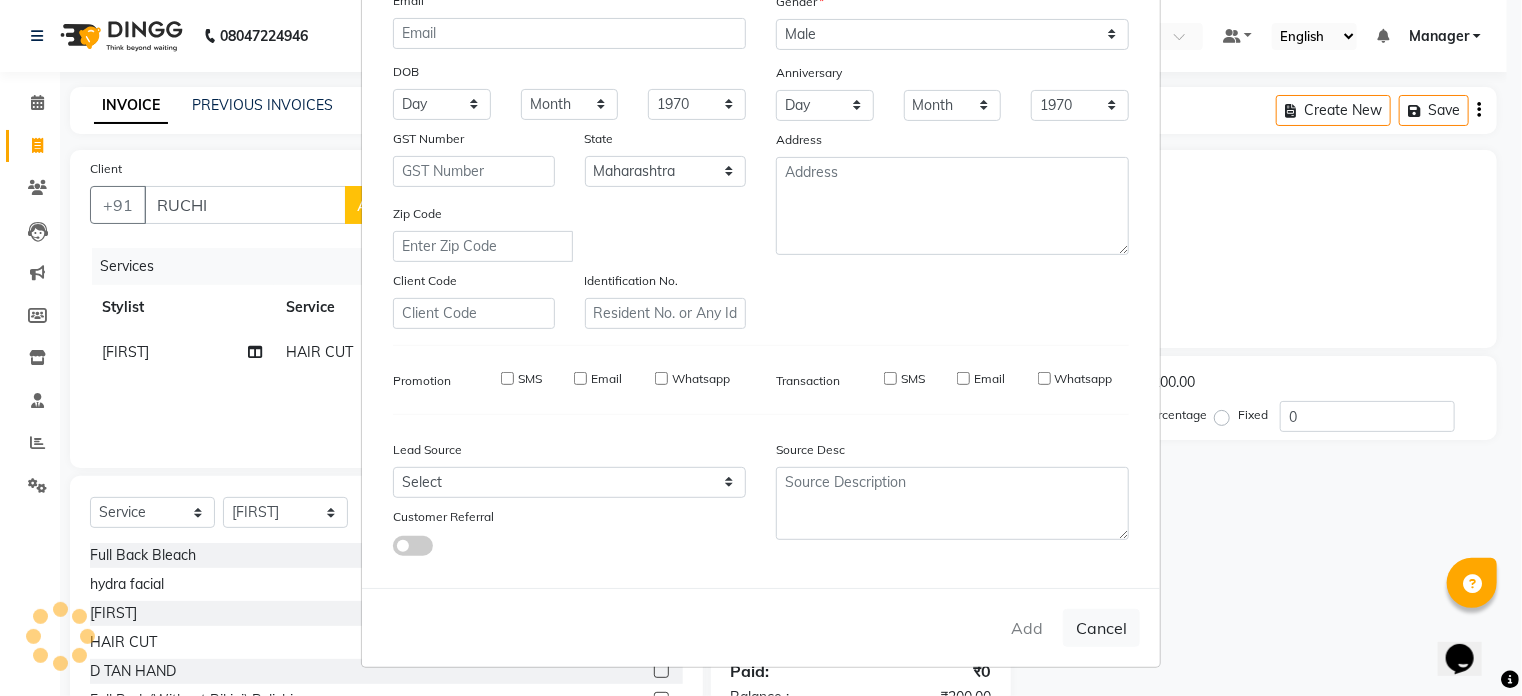 type on "98******23" 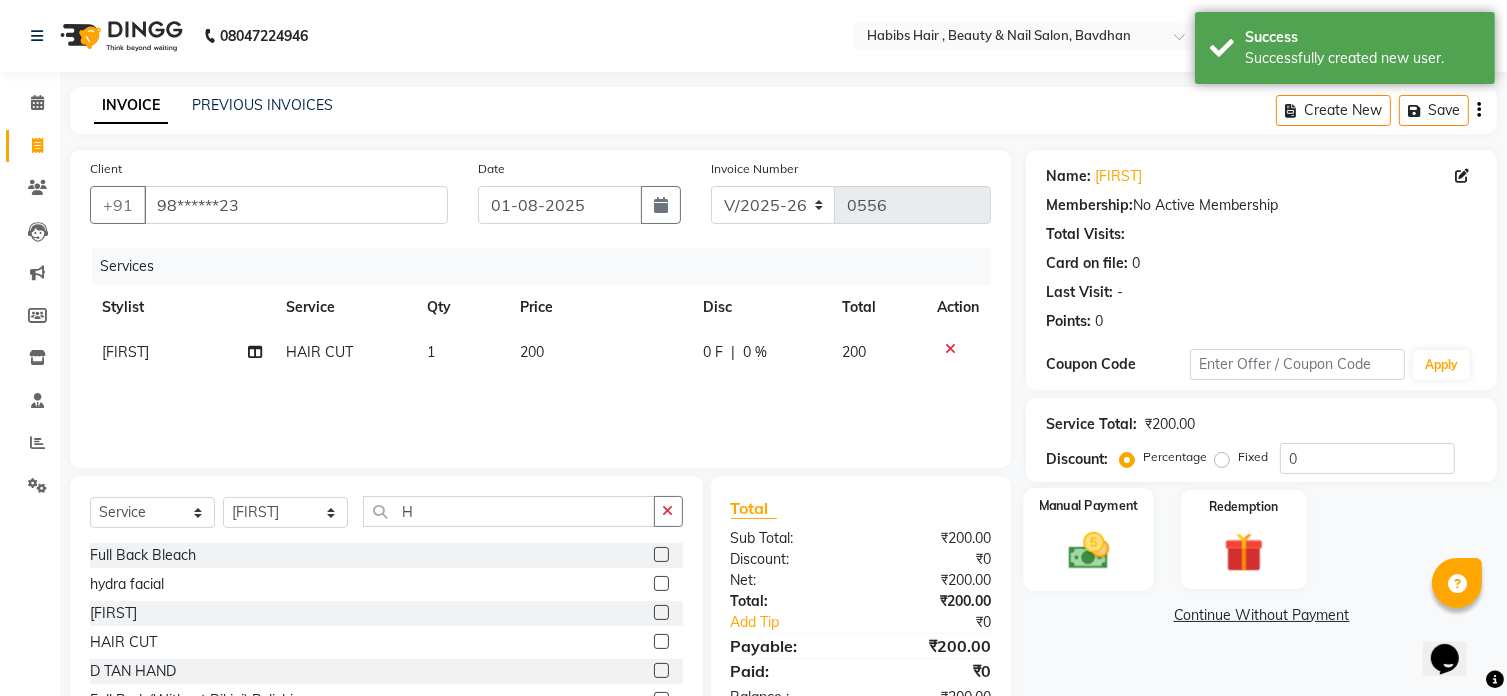 click 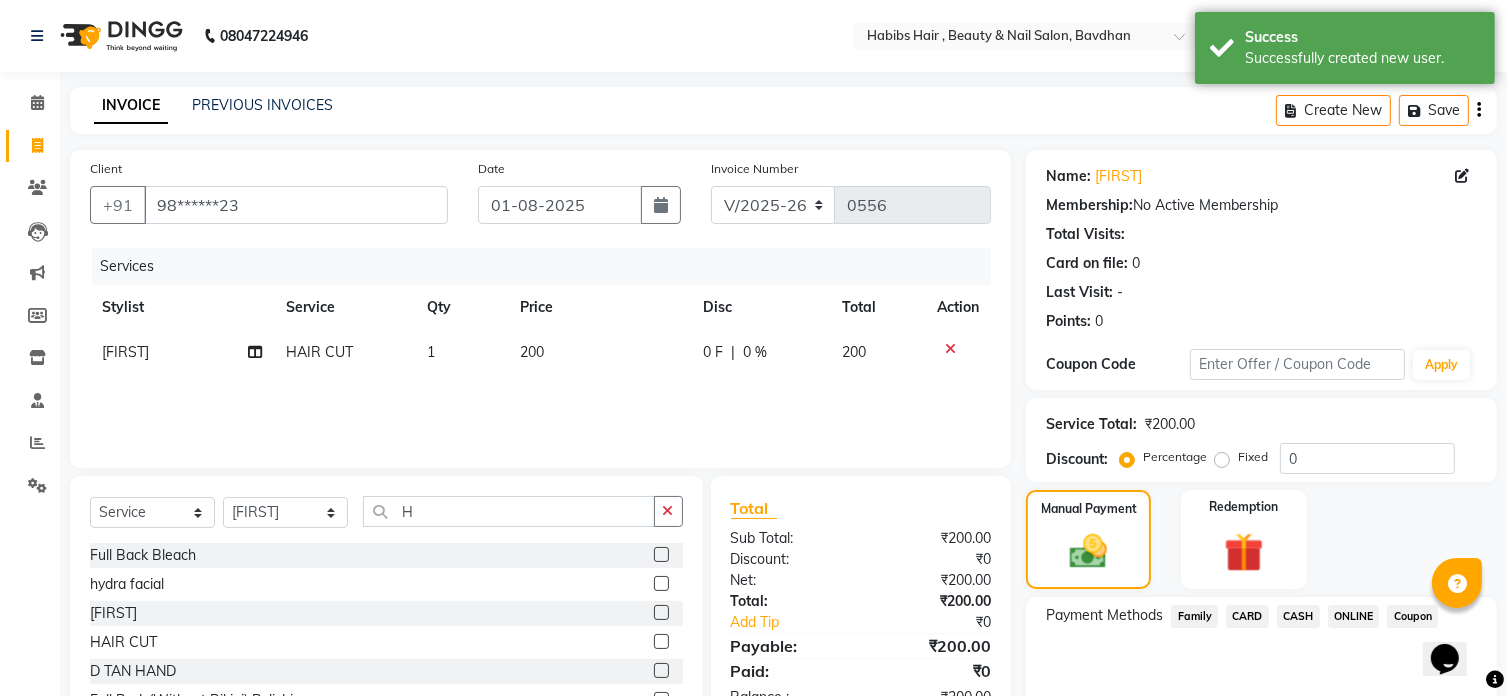 click on "ONLINE" 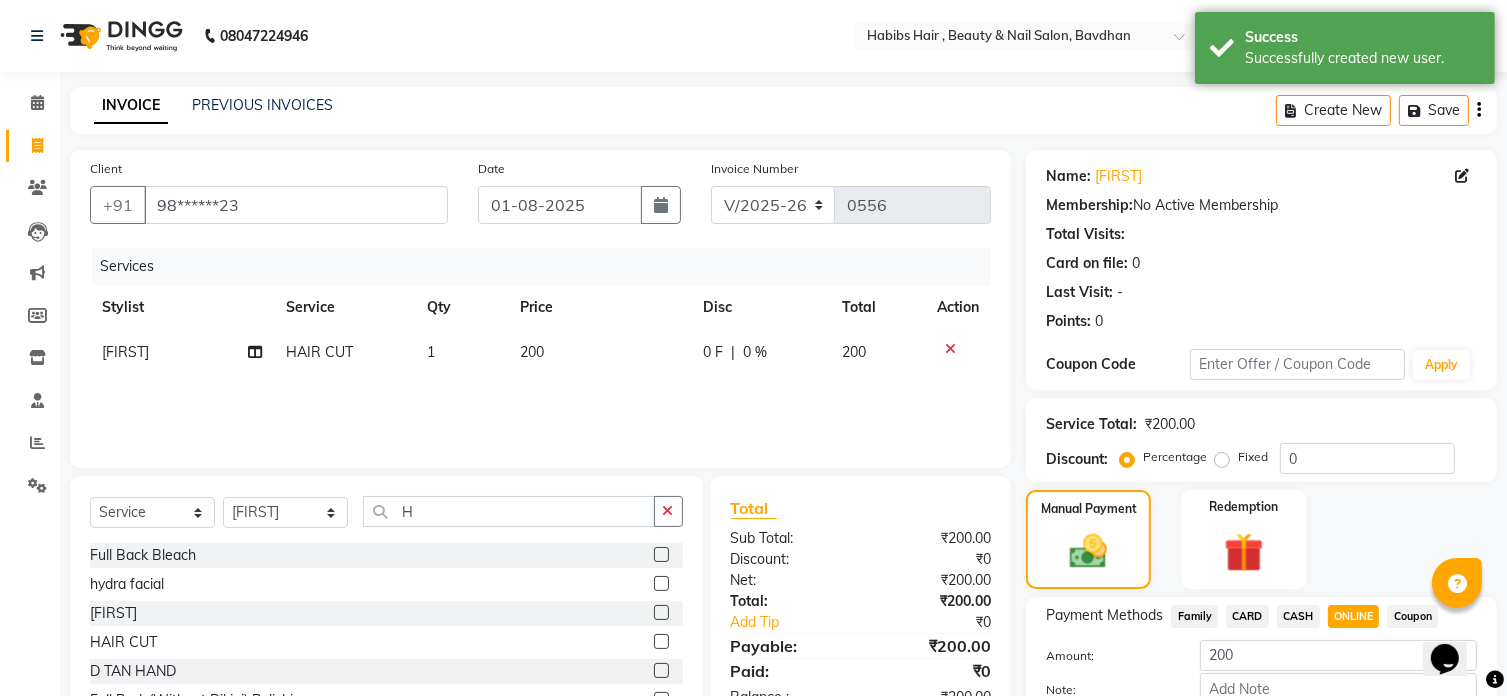 scroll, scrollTop: 122, scrollLeft: 0, axis: vertical 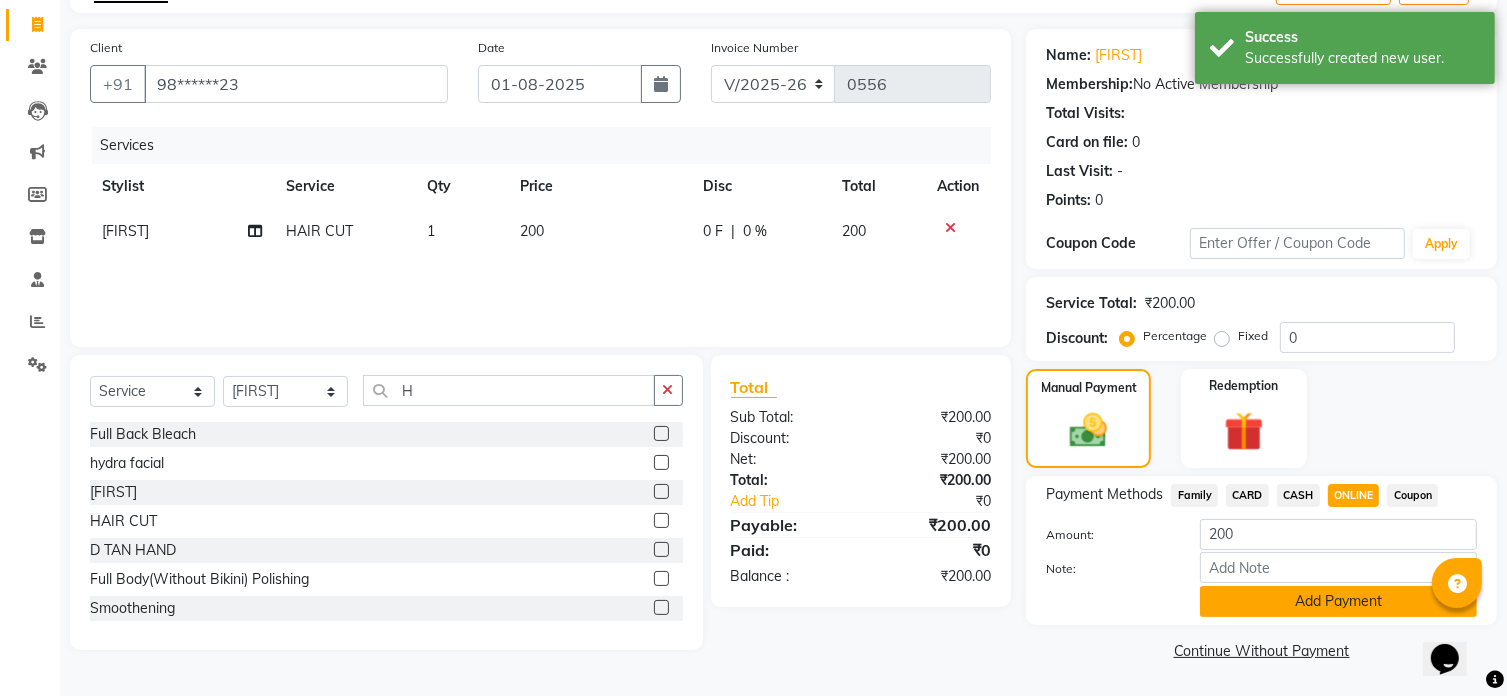click on "Add Payment" 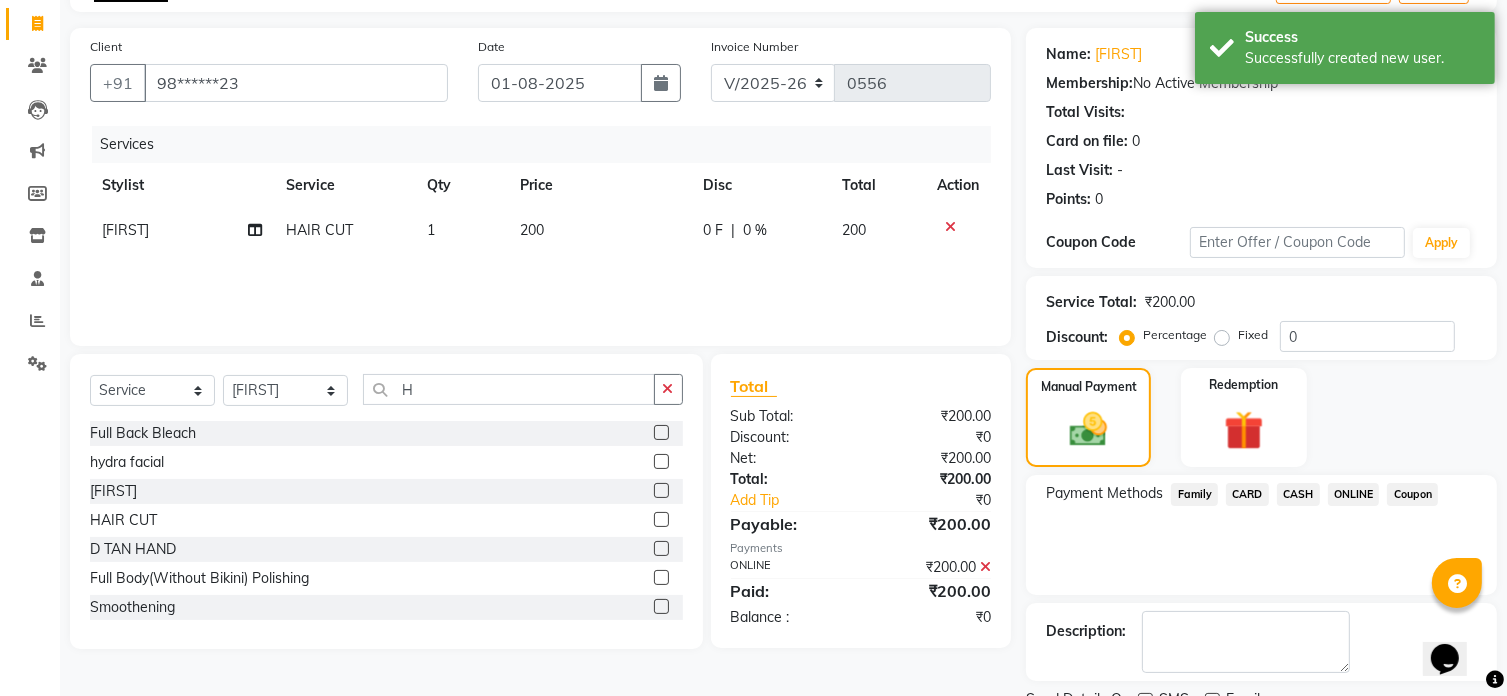 scroll, scrollTop: 204, scrollLeft: 0, axis: vertical 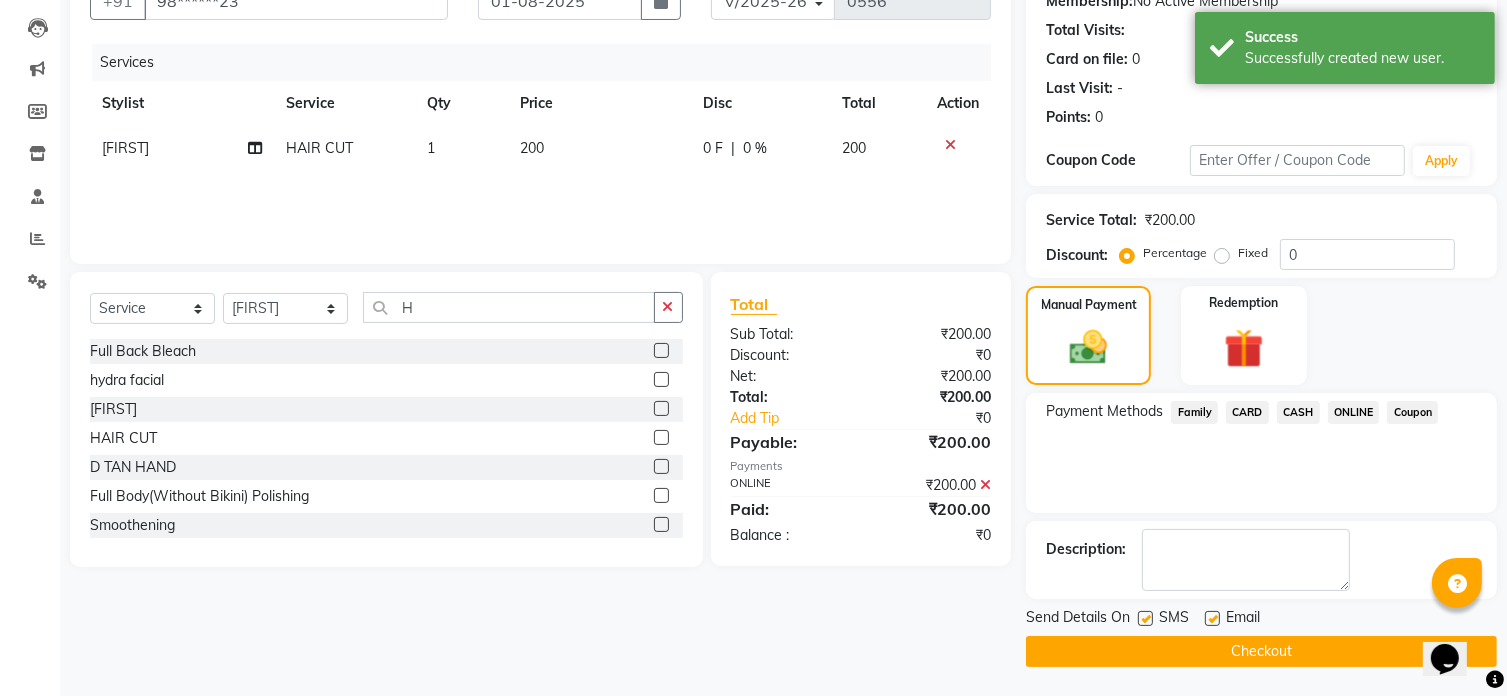 click on "Checkout" 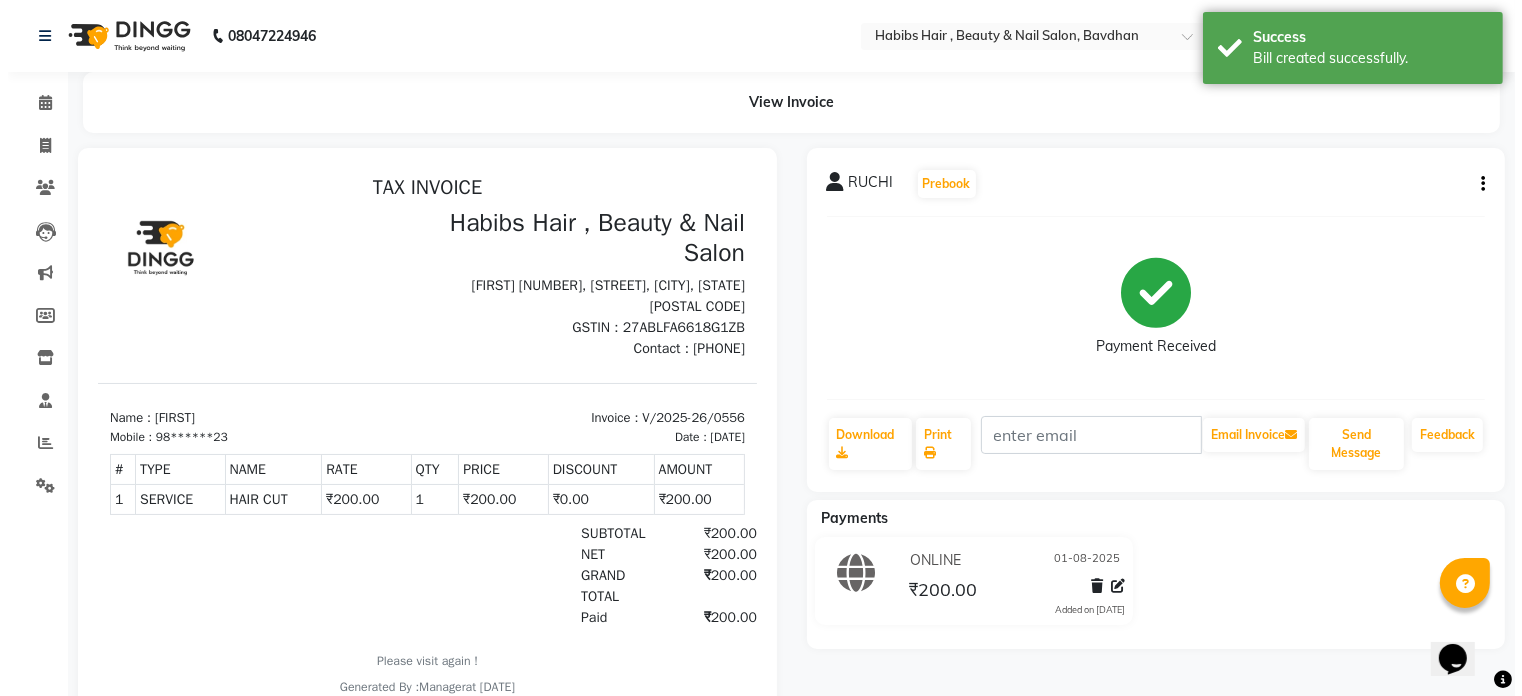 scroll, scrollTop: 0, scrollLeft: 0, axis: both 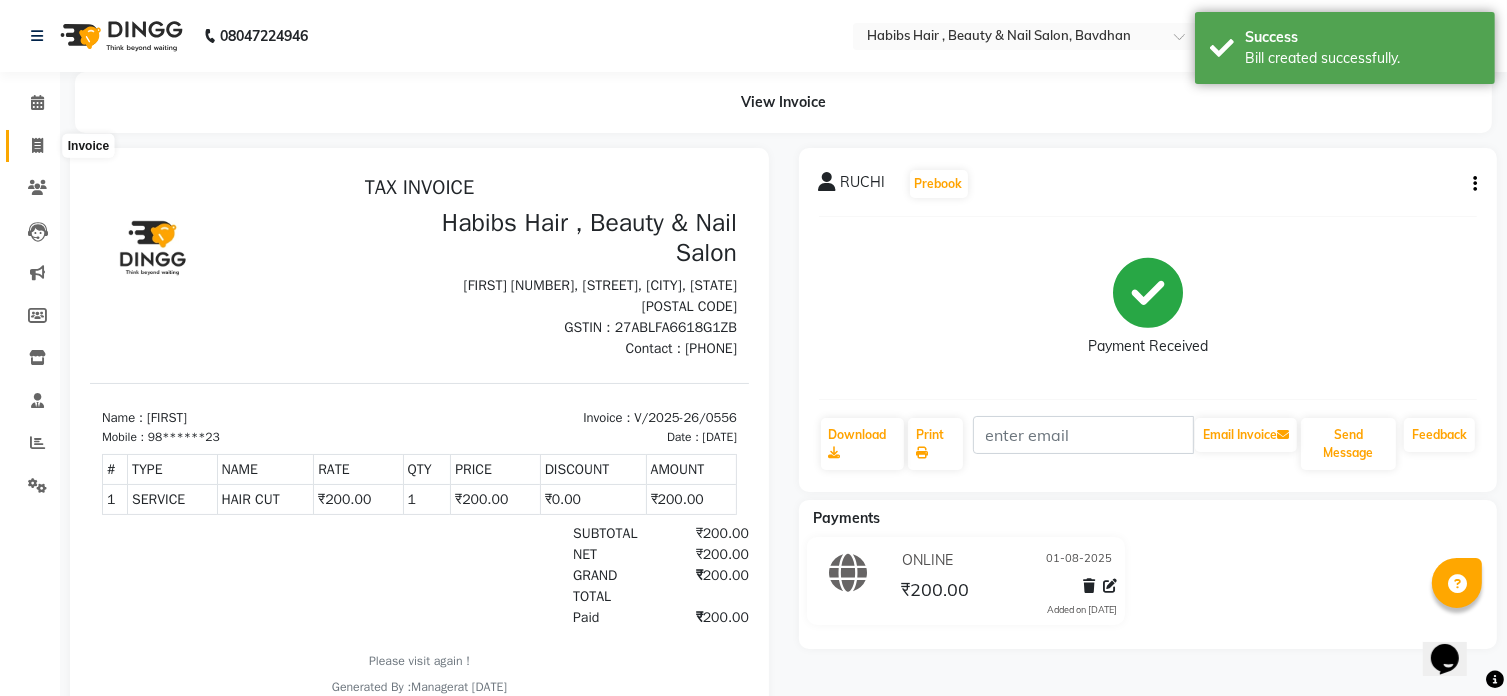 click 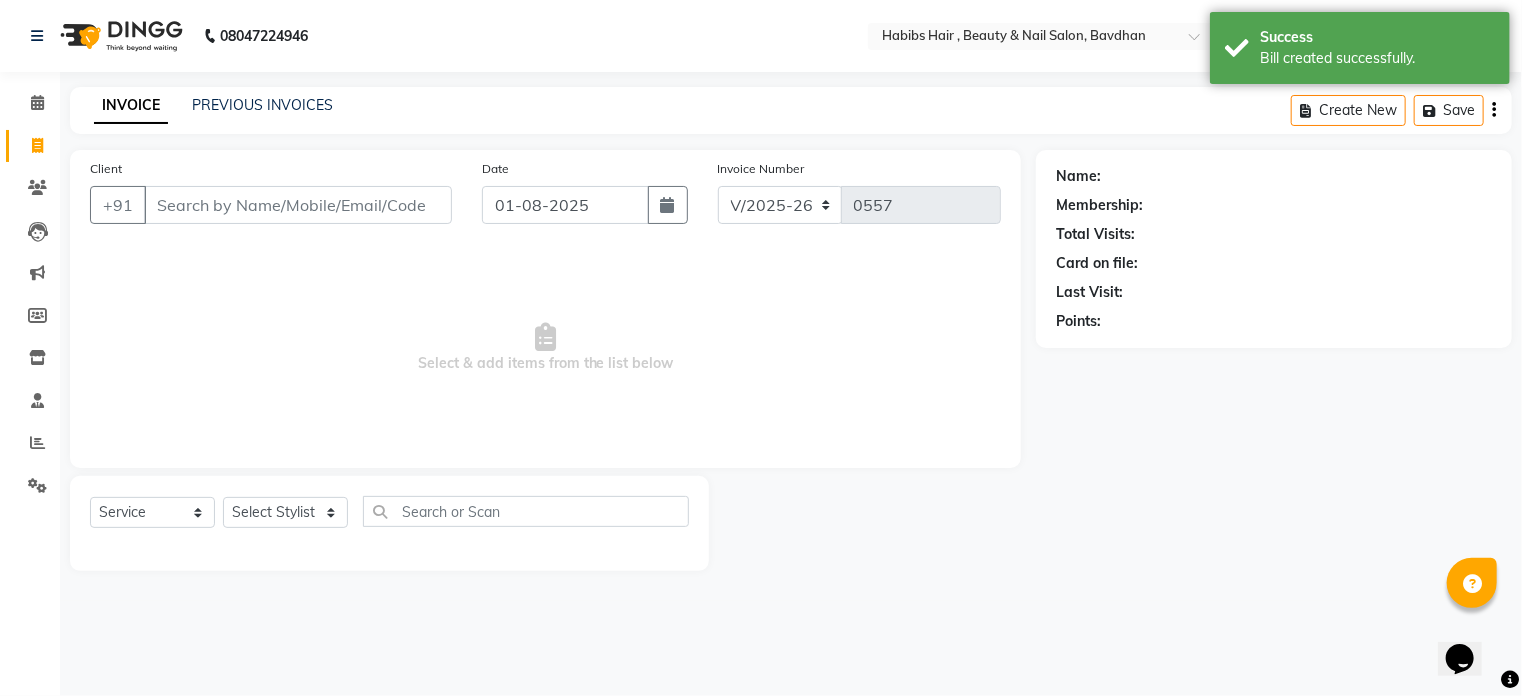 click on "Client" at bounding box center (298, 205) 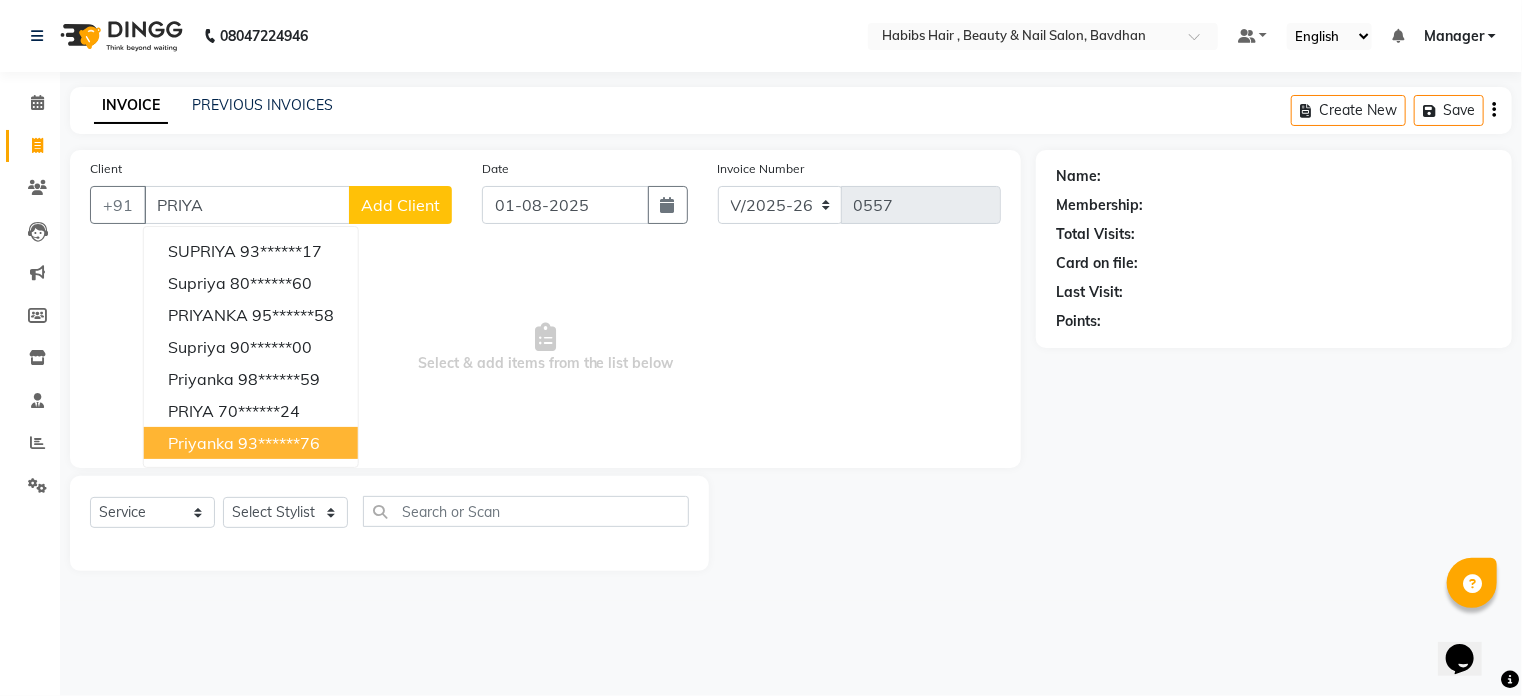 type on "PRIYA" 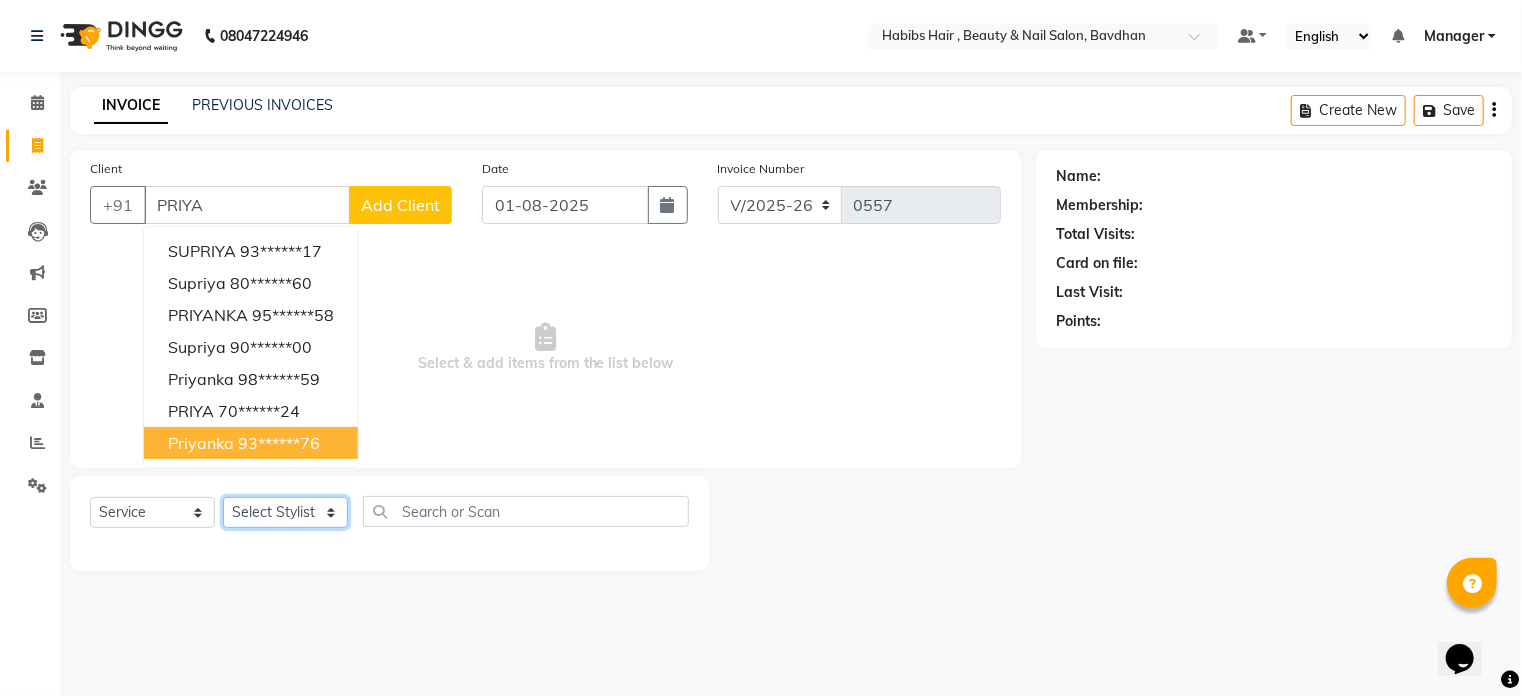 click on "Select Stylist Akash Aman Aniket Ashish Ganesh Manager mayur nikhil sujata" 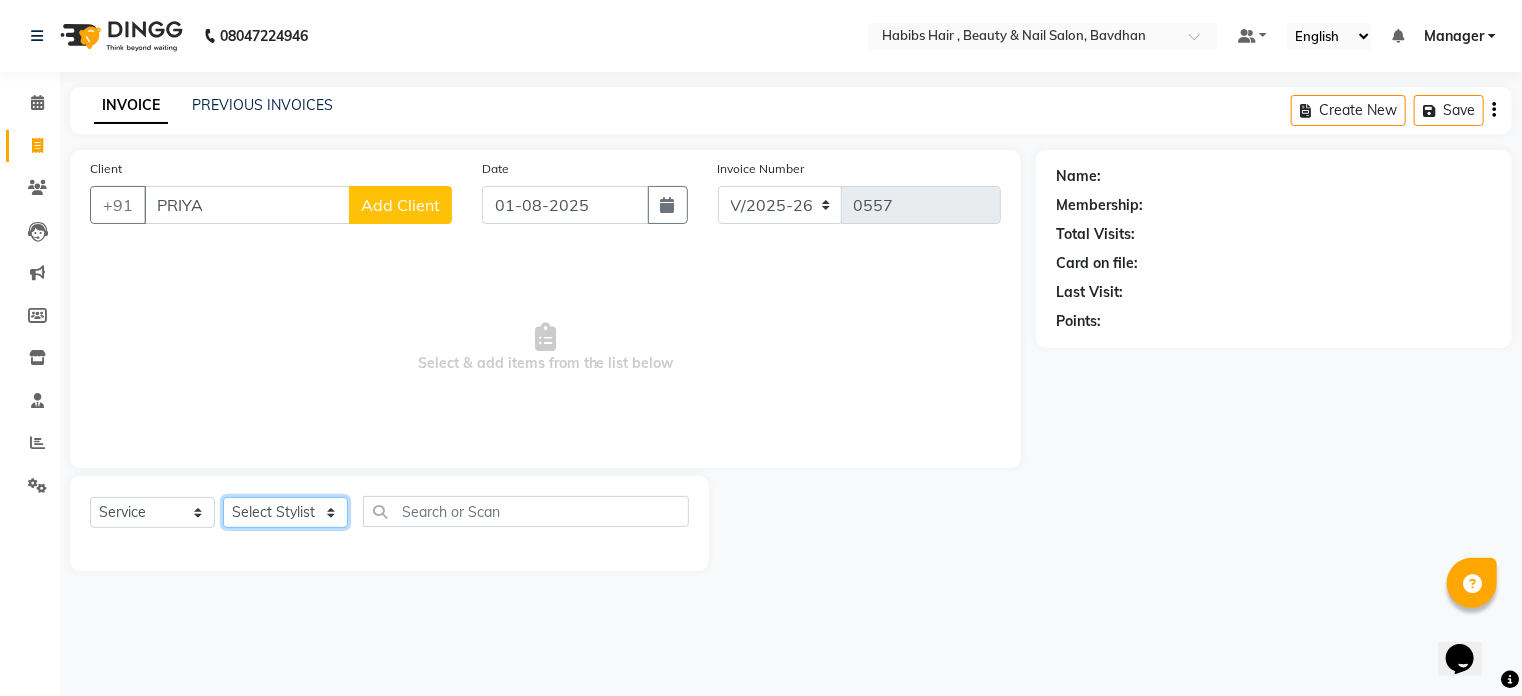 select on "64989" 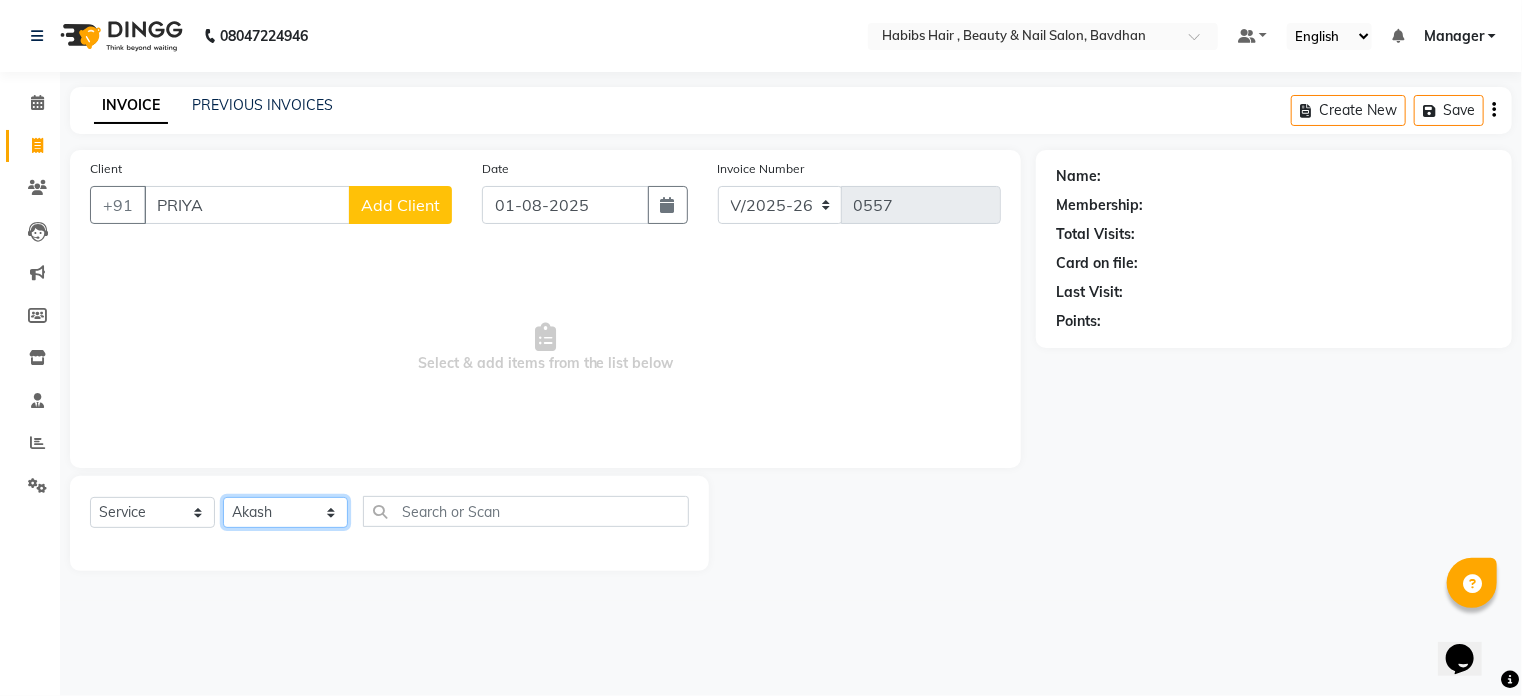 click on "Select Stylist Akash Aman Aniket Ashish Ganesh Manager mayur nikhil sujata" 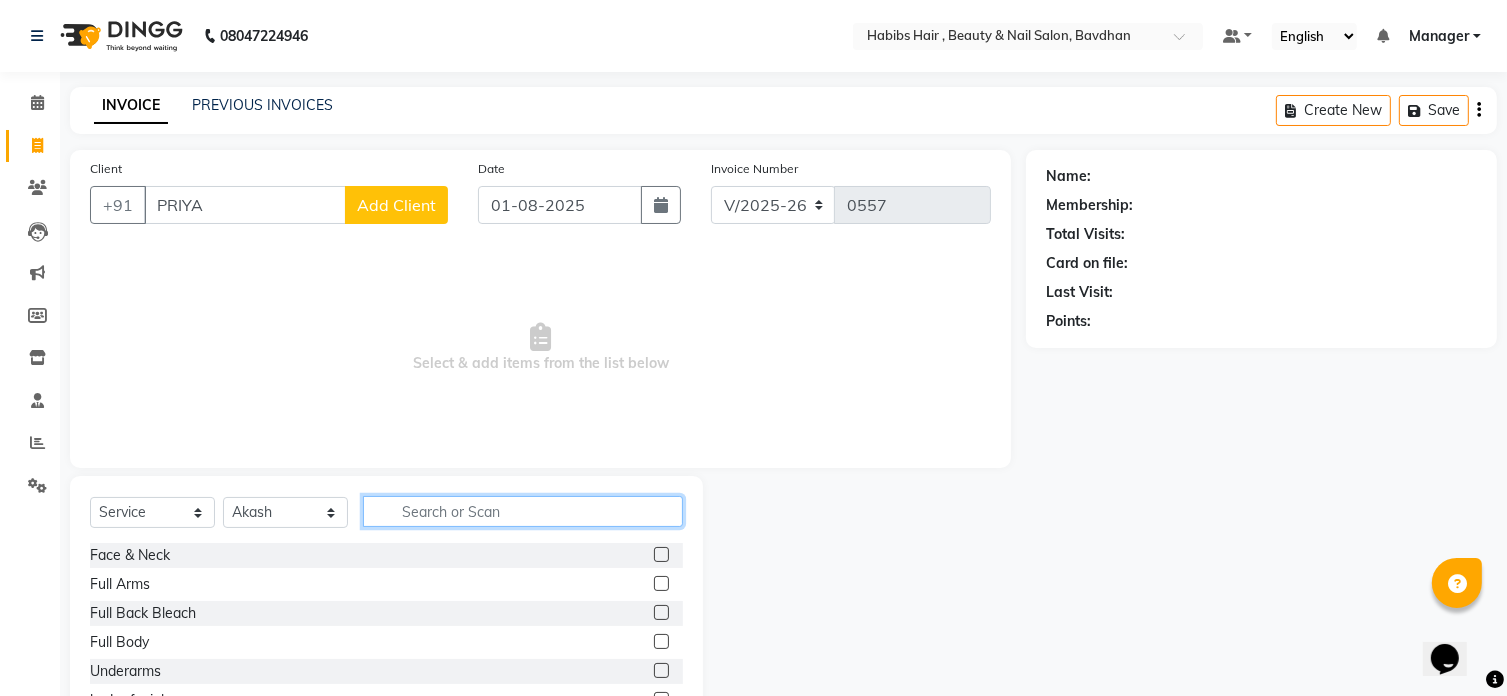 click 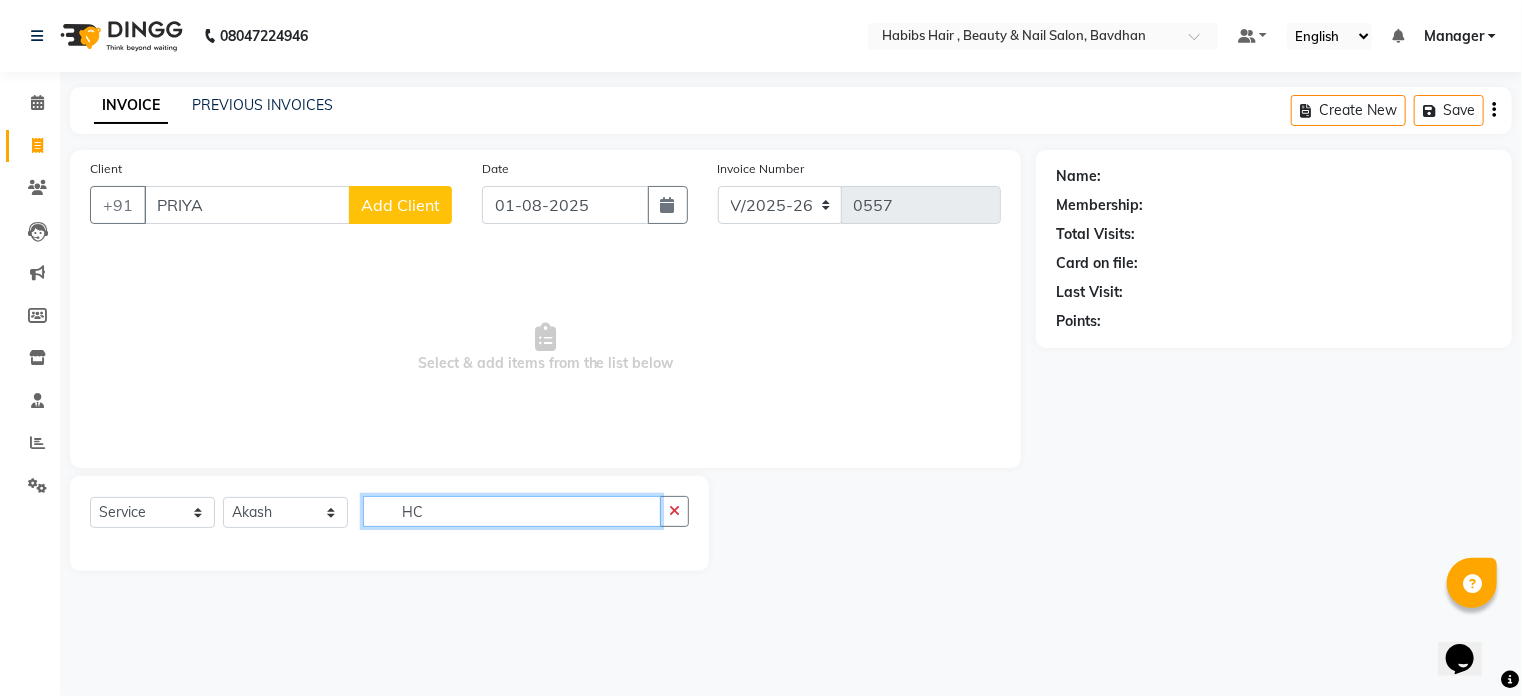 type on "H" 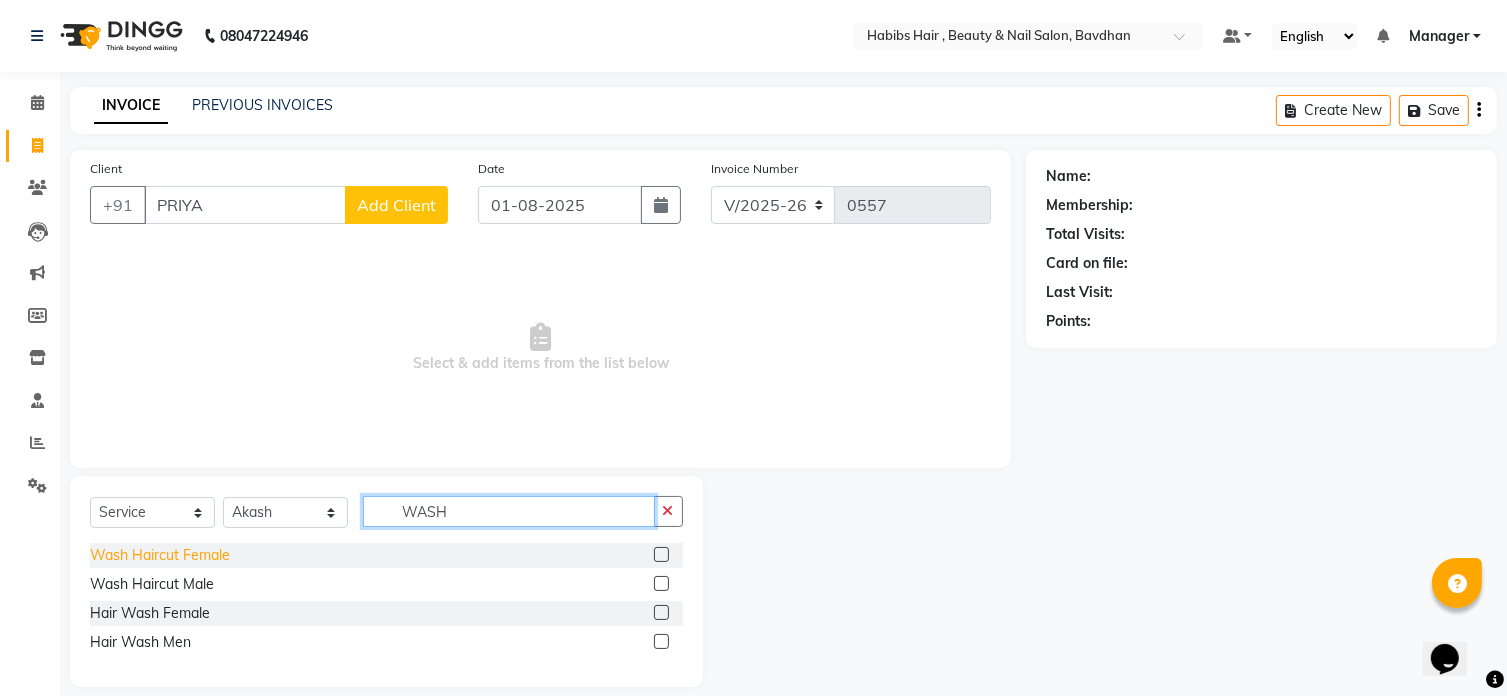 type on "WASH" 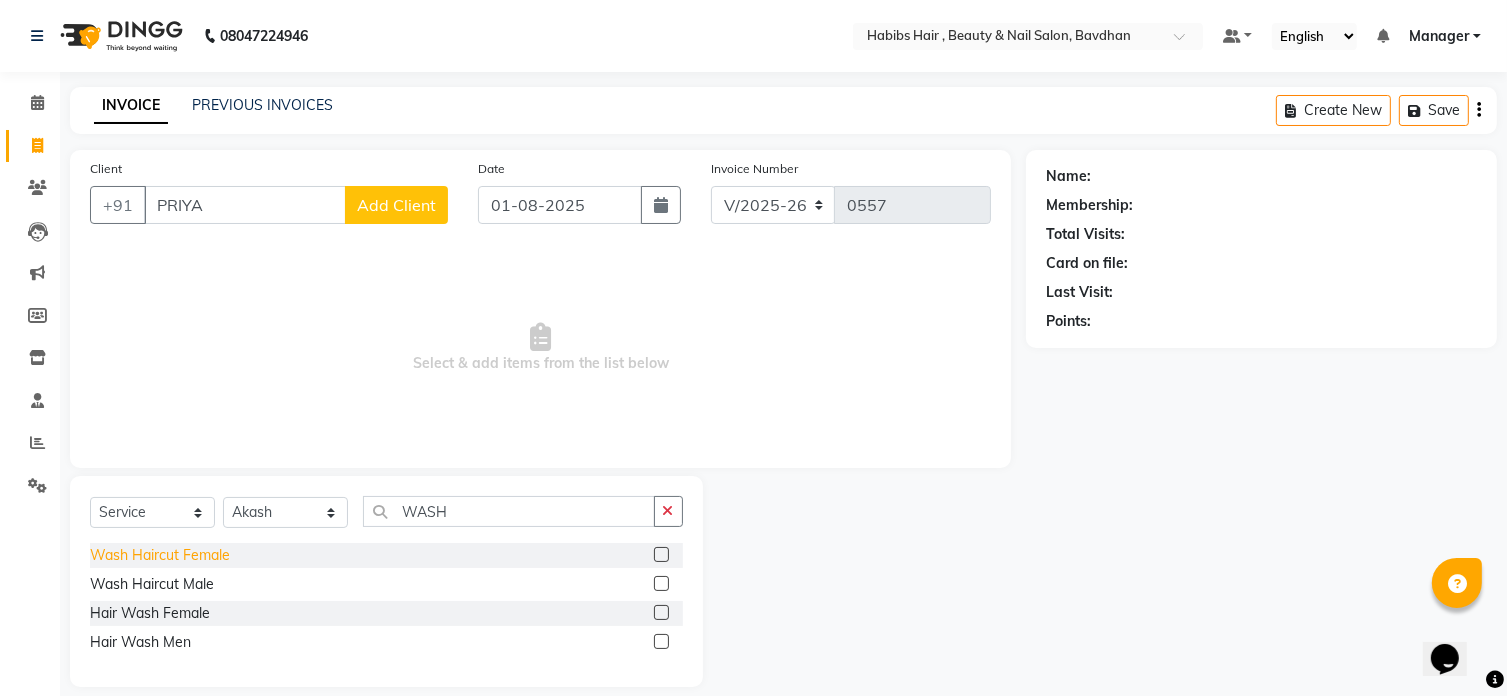 click on "Wash Haircut Female" 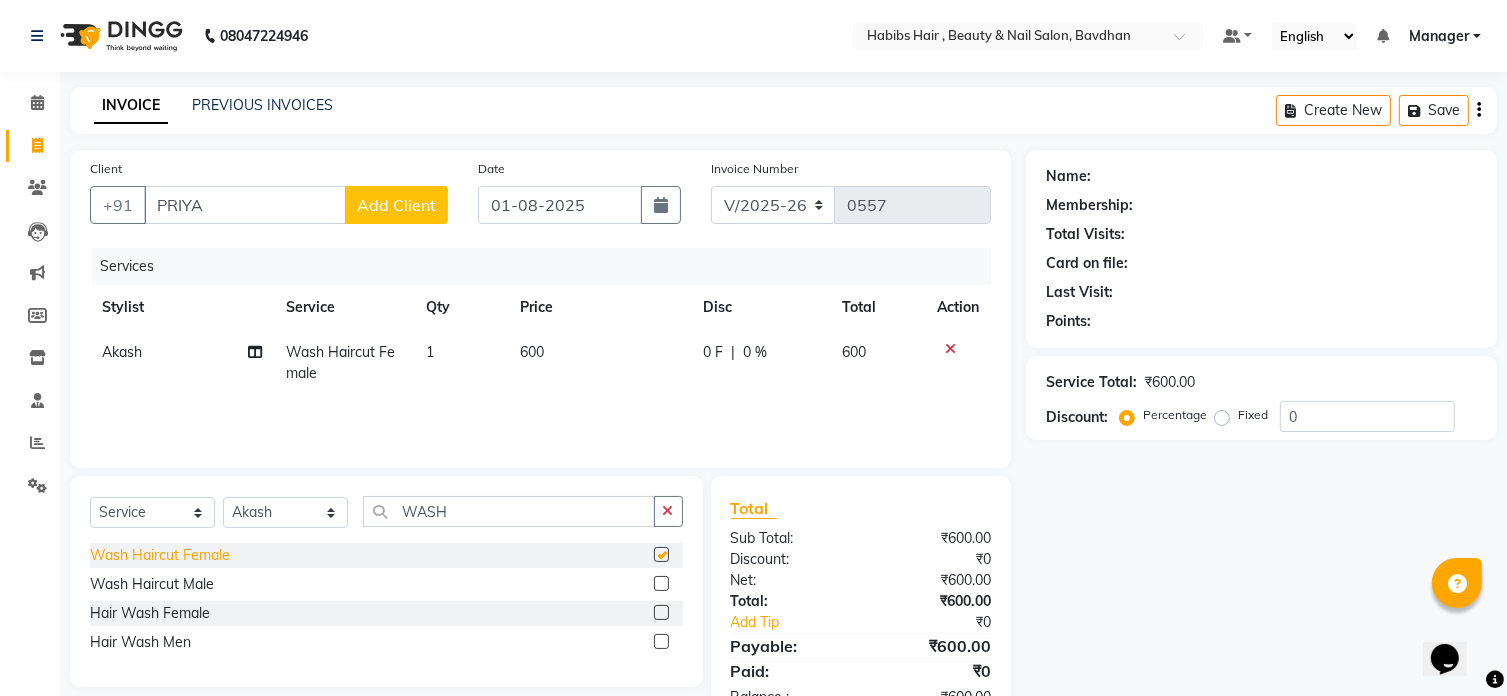 checkbox on "false" 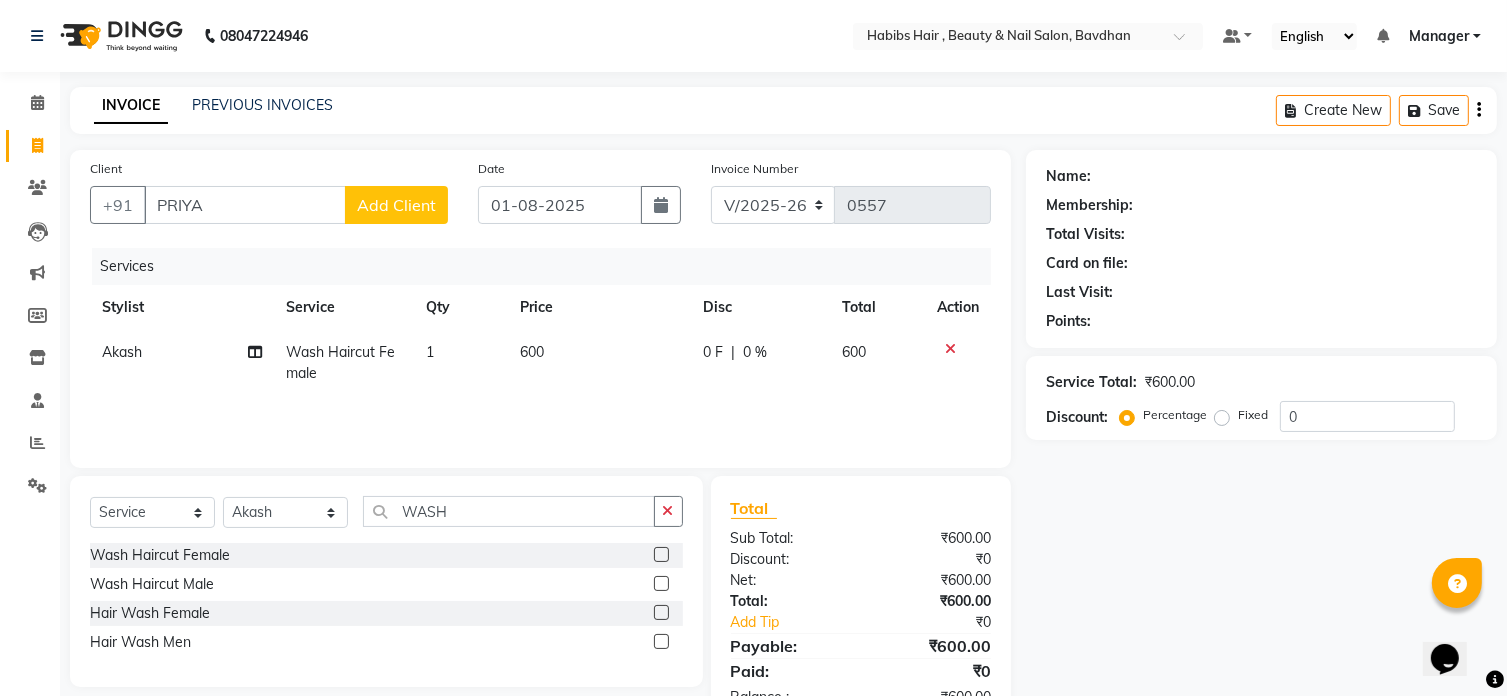 drag, startPoint x: 672, startPoint y: 513, endPoint x: 532, endPoint y: 490, distance: 141.87671 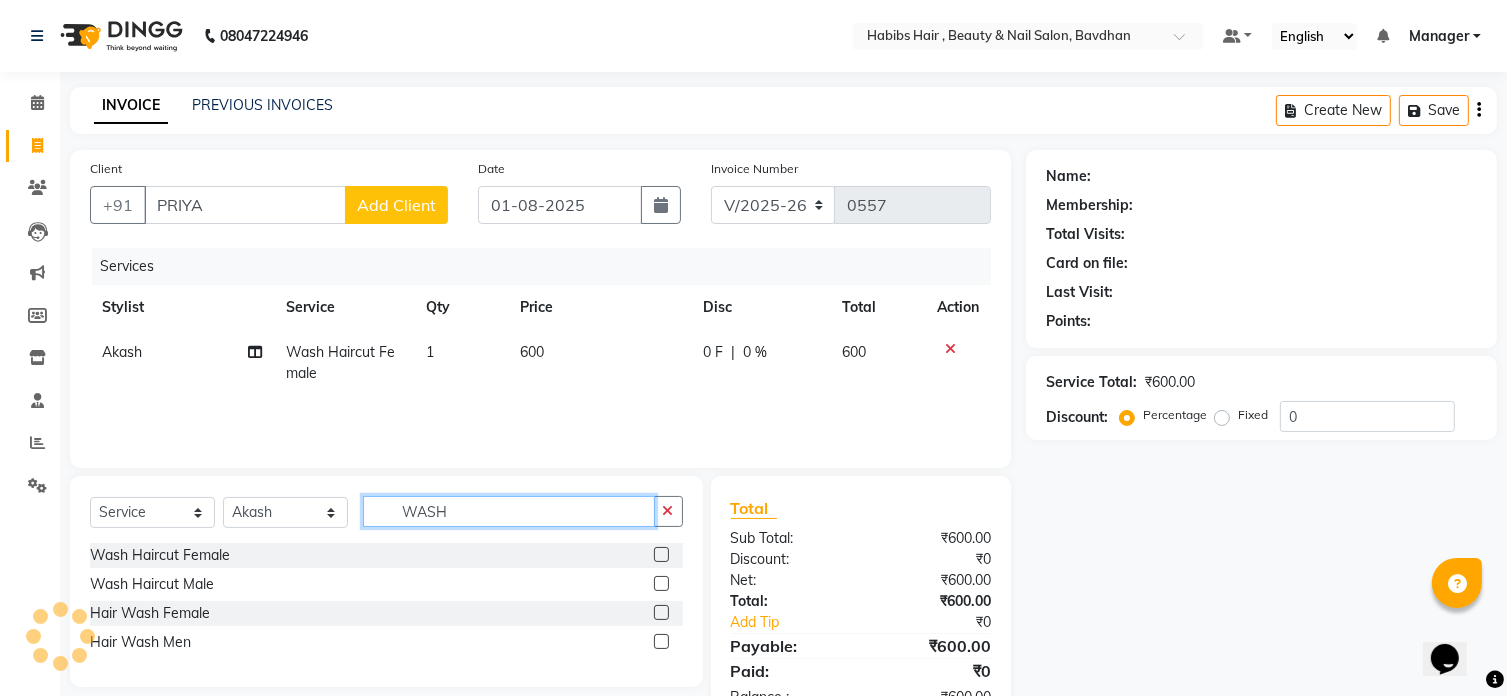 click on "WASH" 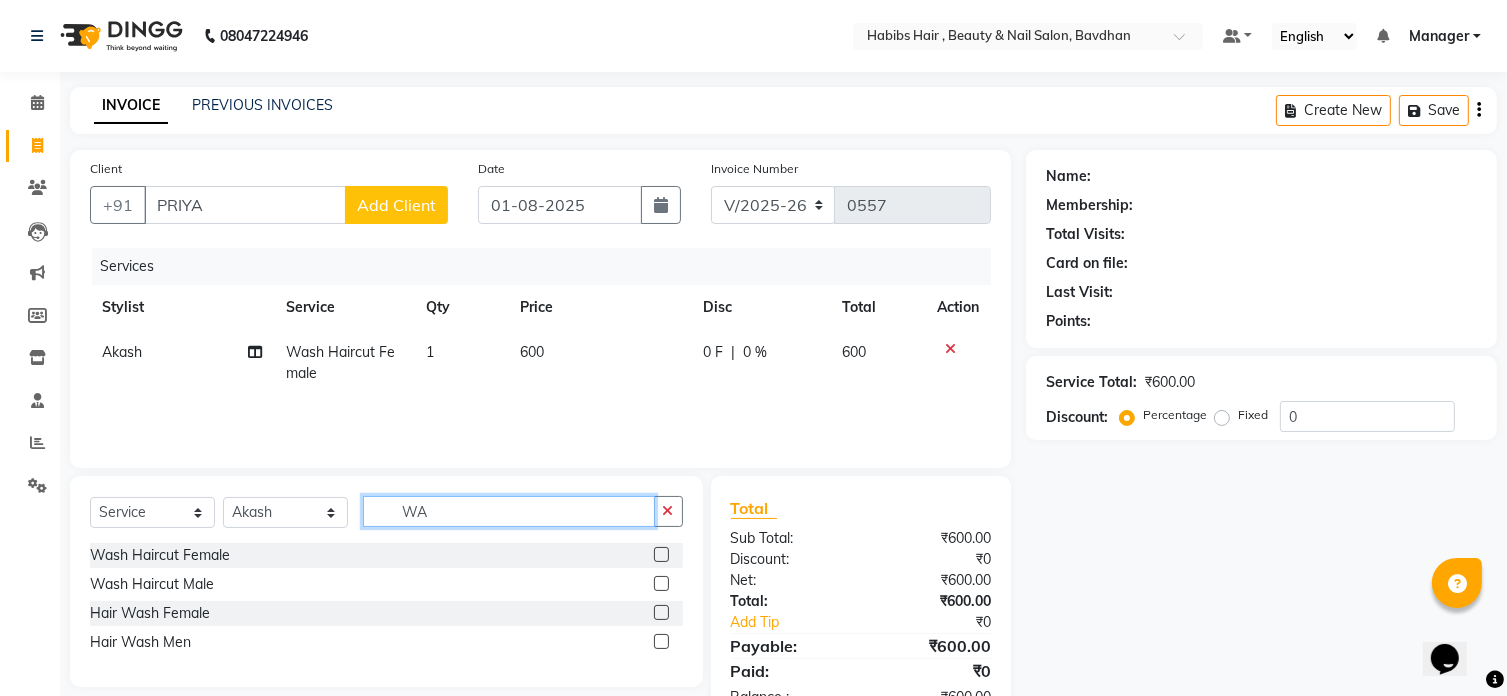 type on "W" 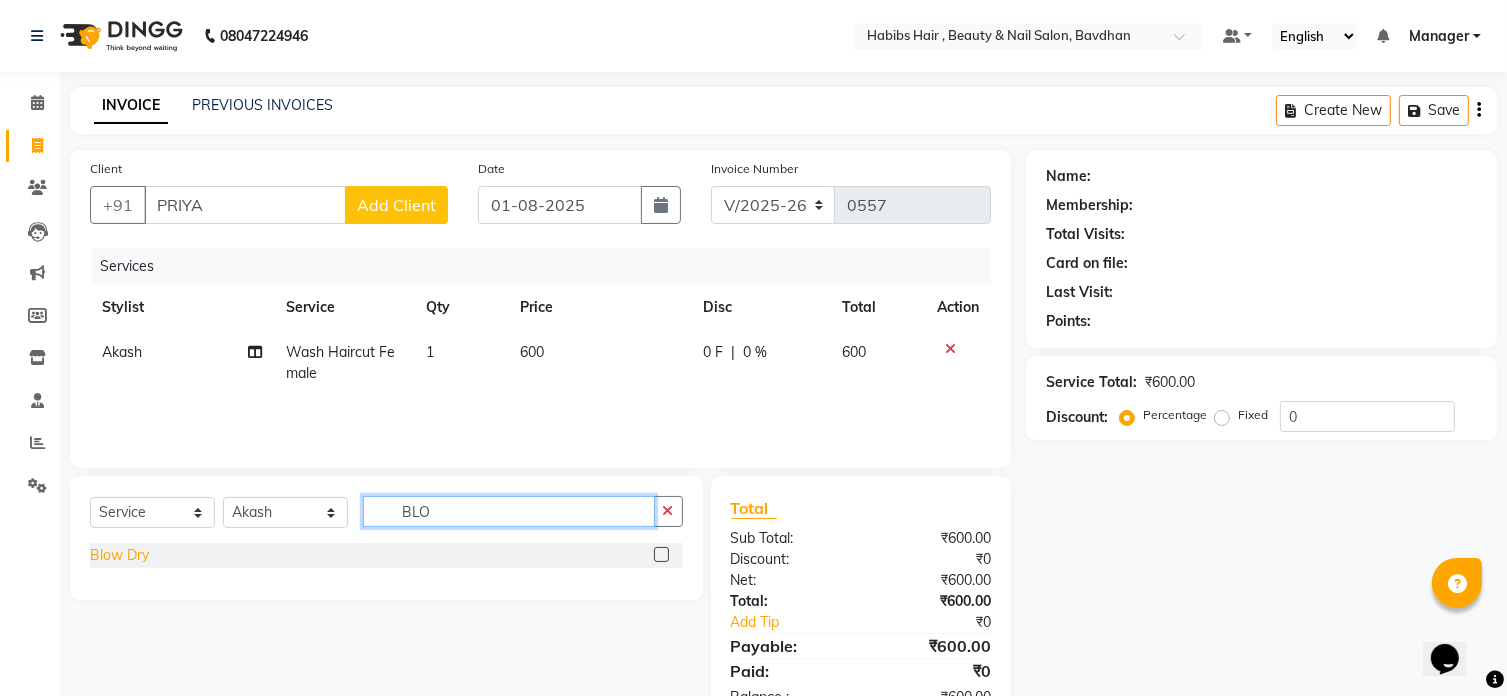 type on "BLO" 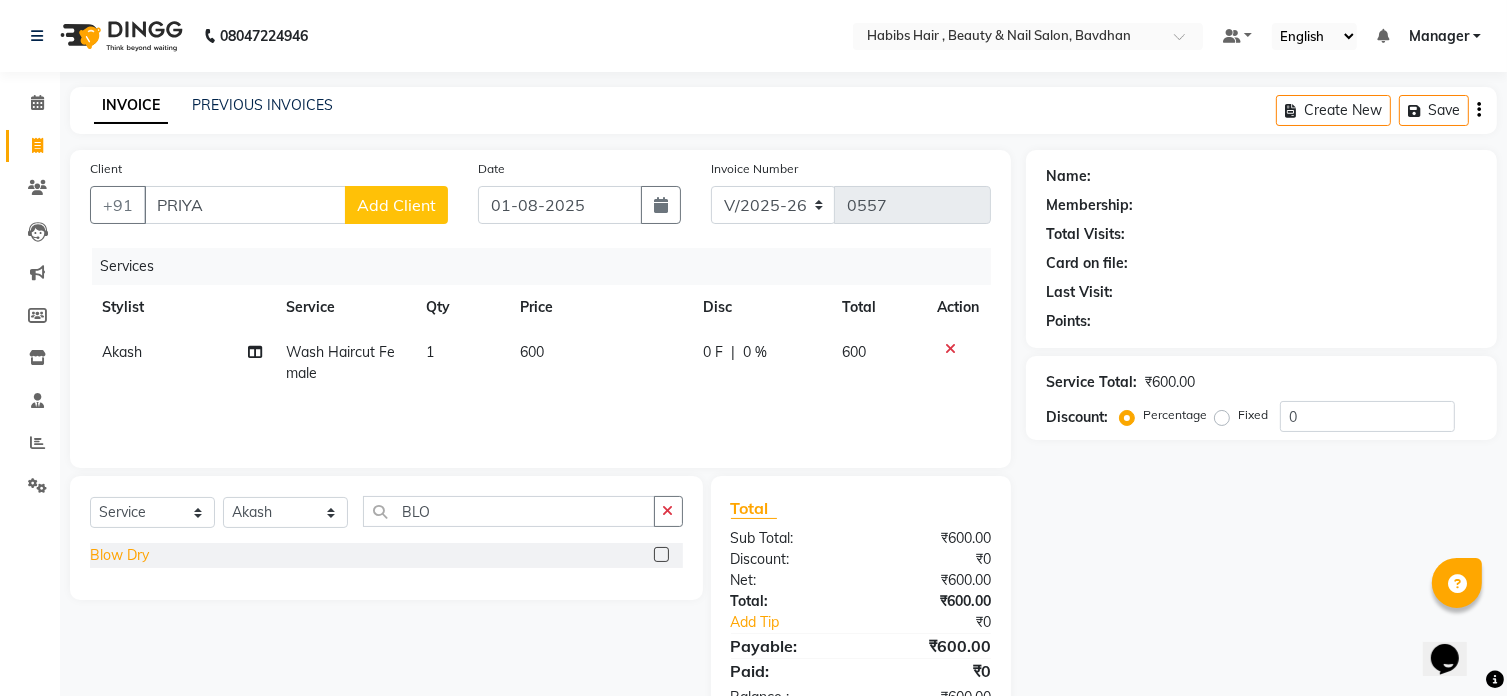 click on "Blow Dry" 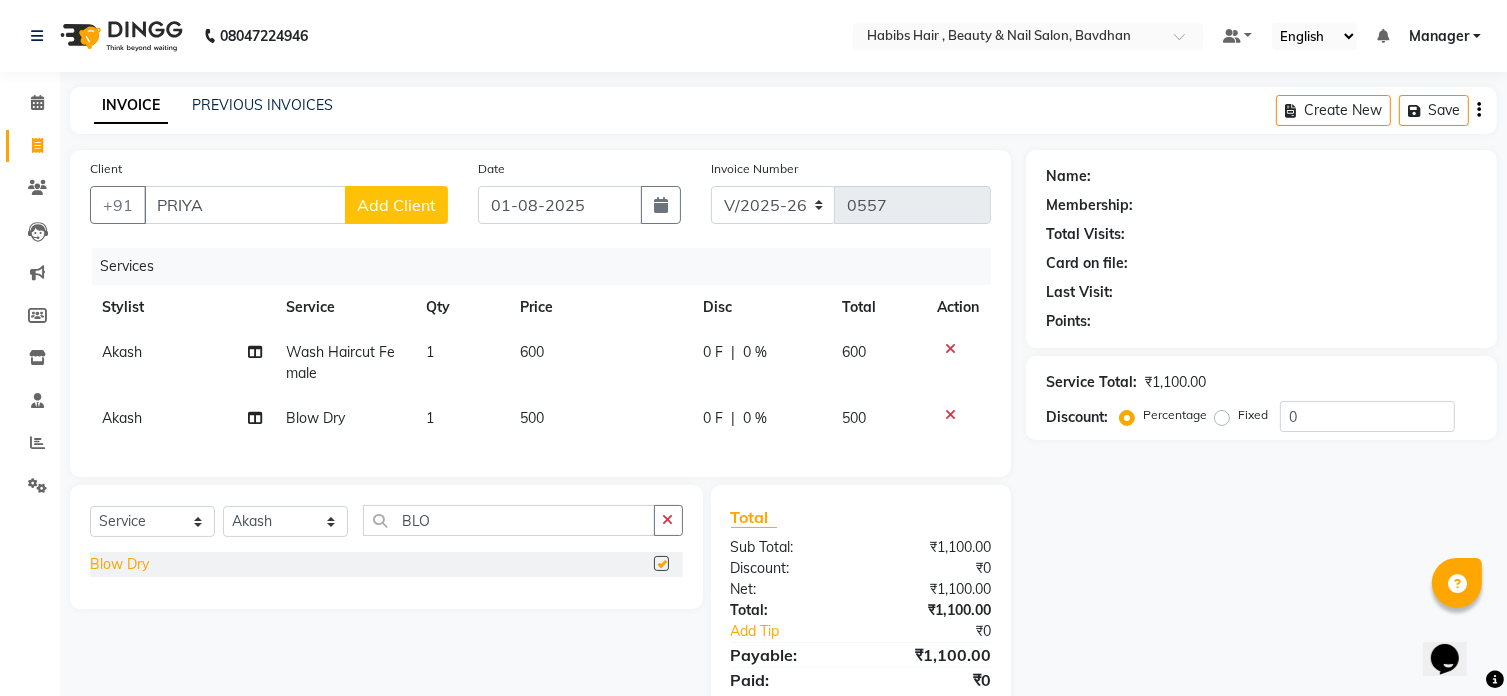 checkbox on "false" 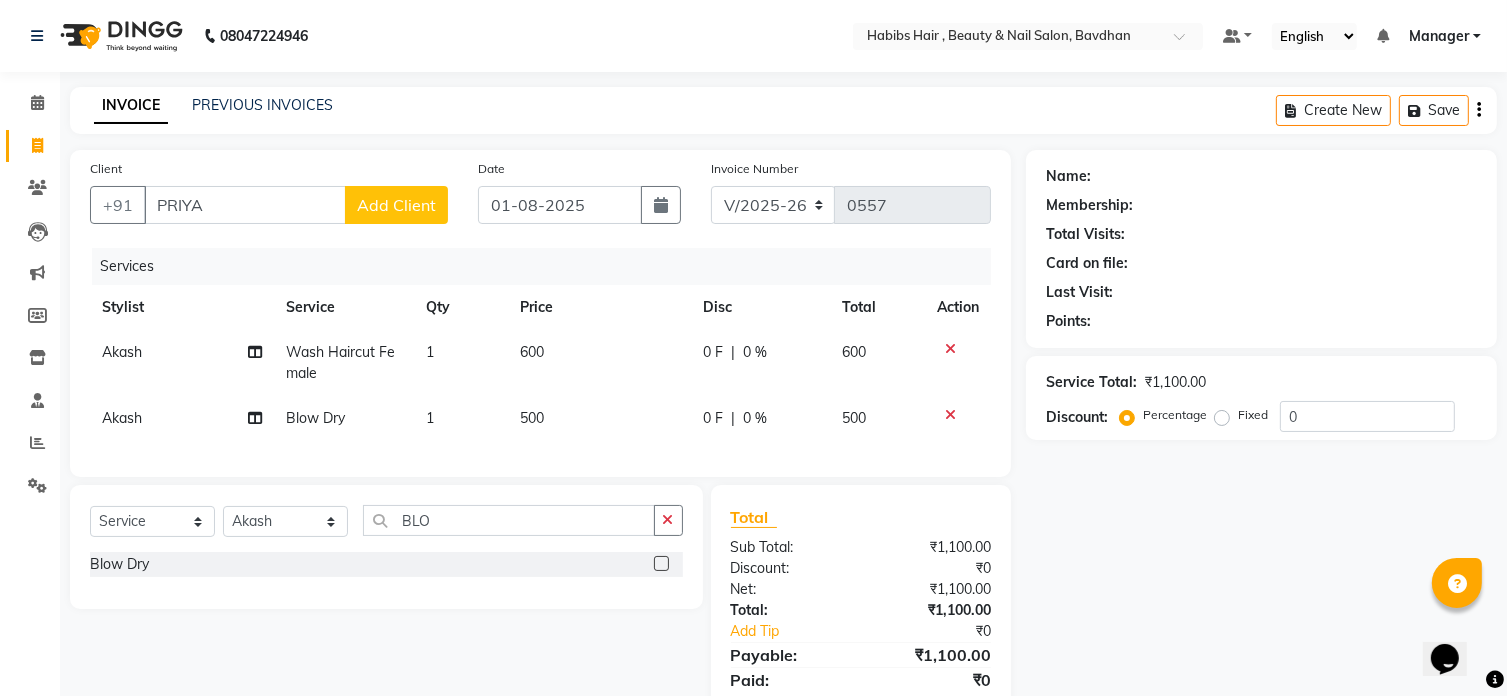 click on "600" 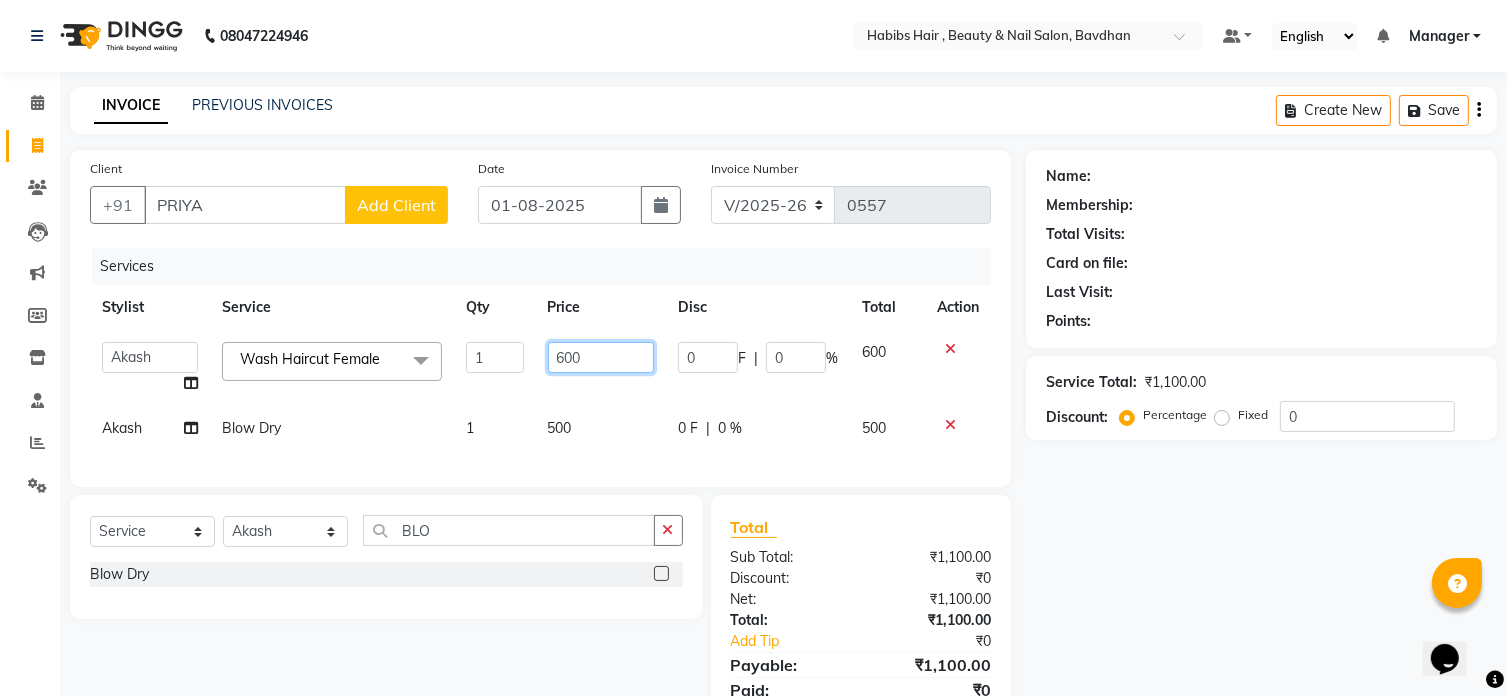 click on "600" 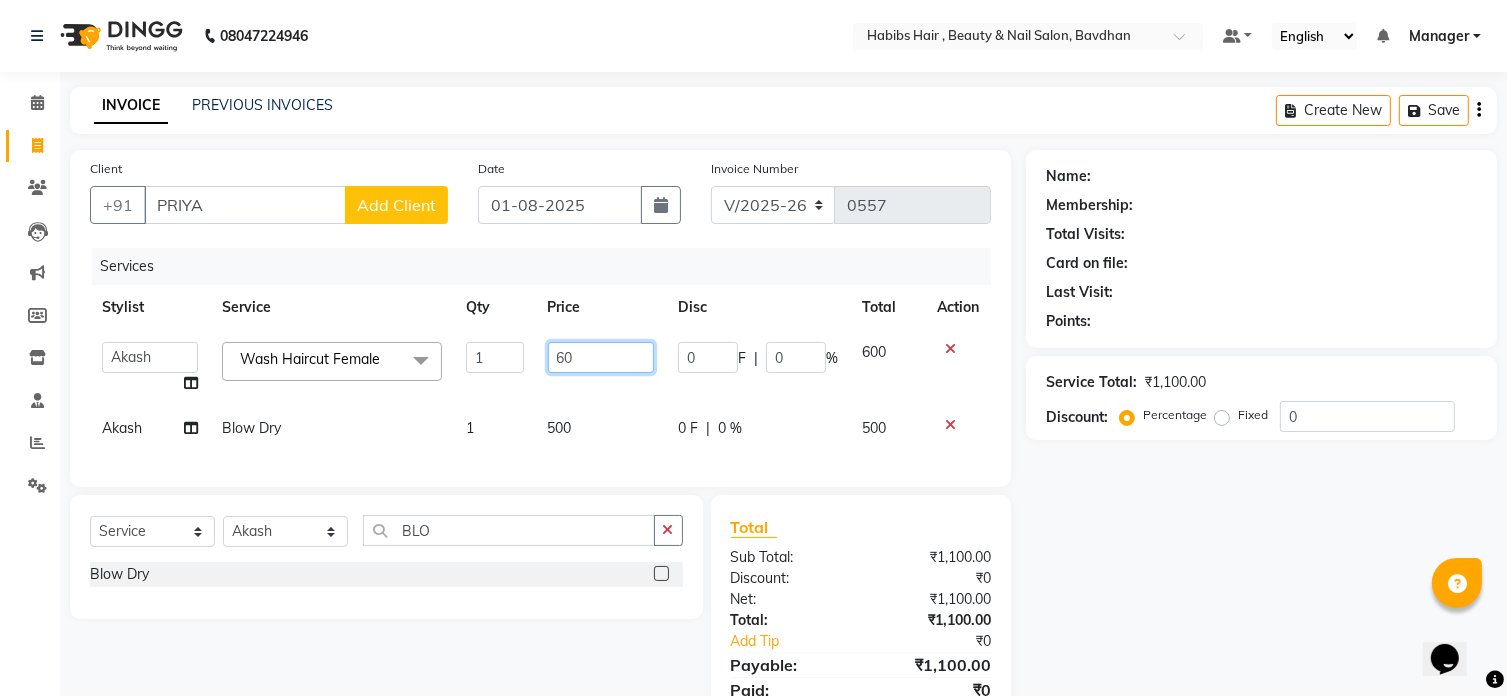 type on "6" 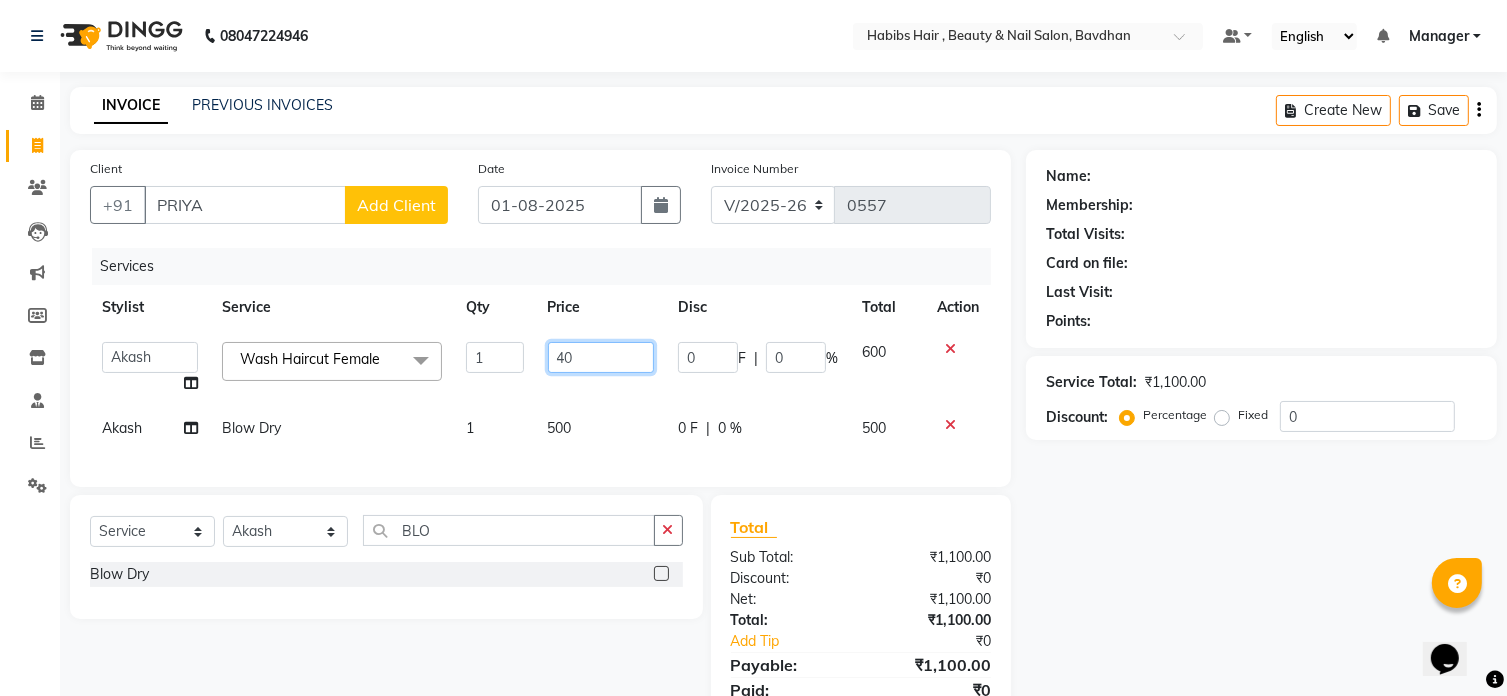 type on "400" 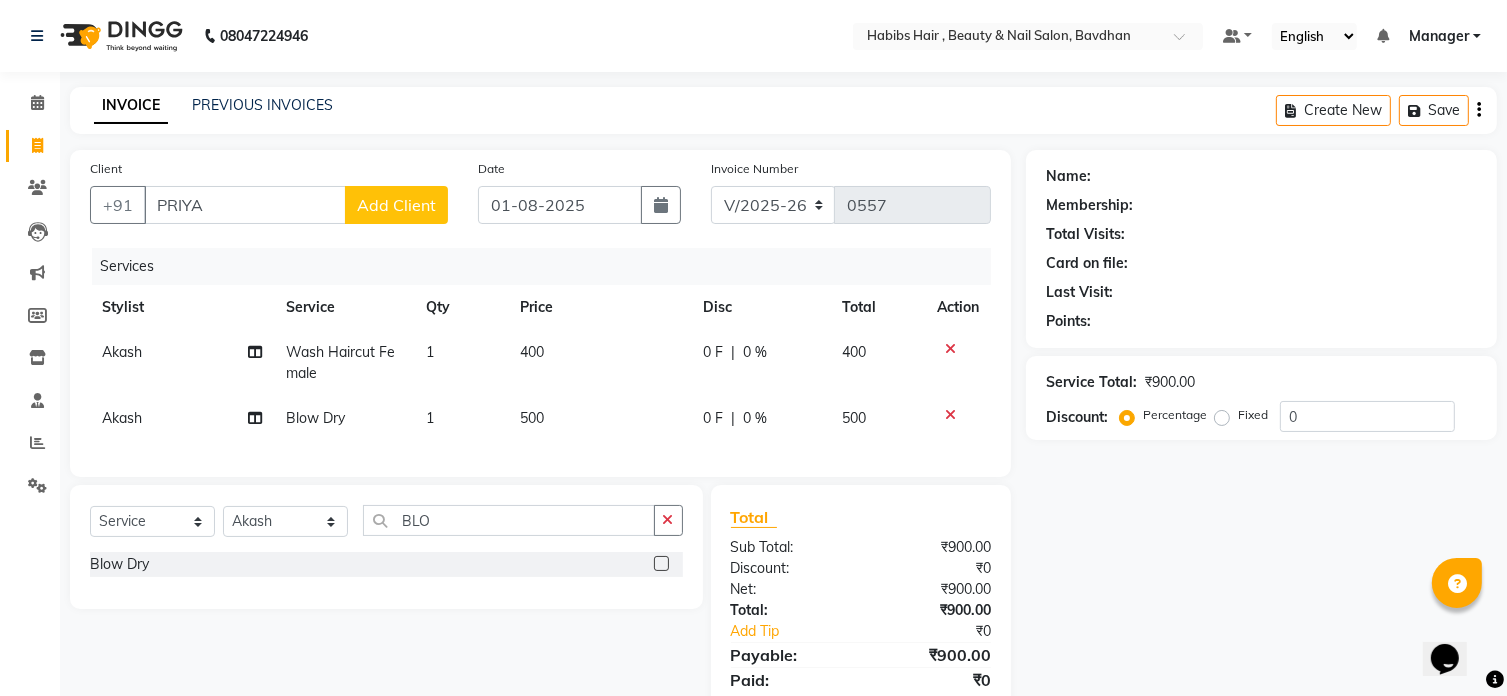 click on "500" 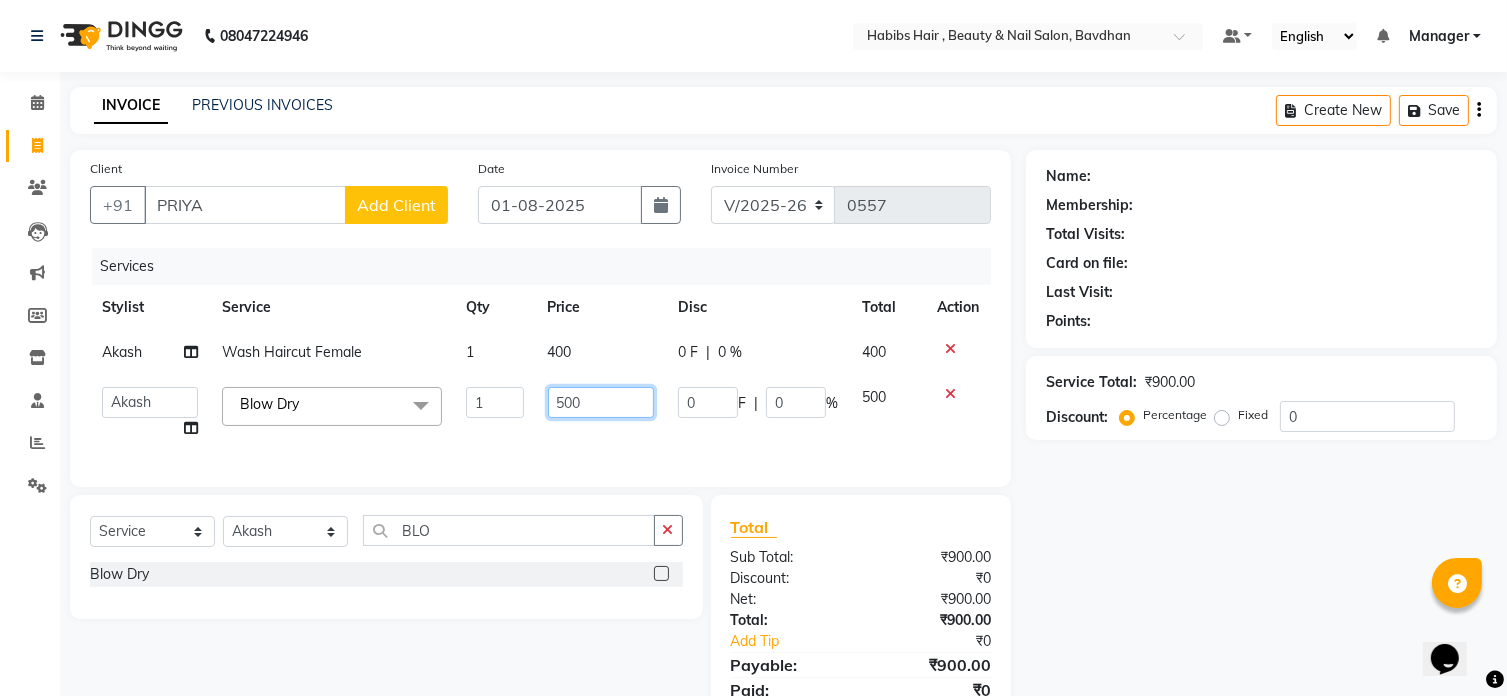 click on "500" 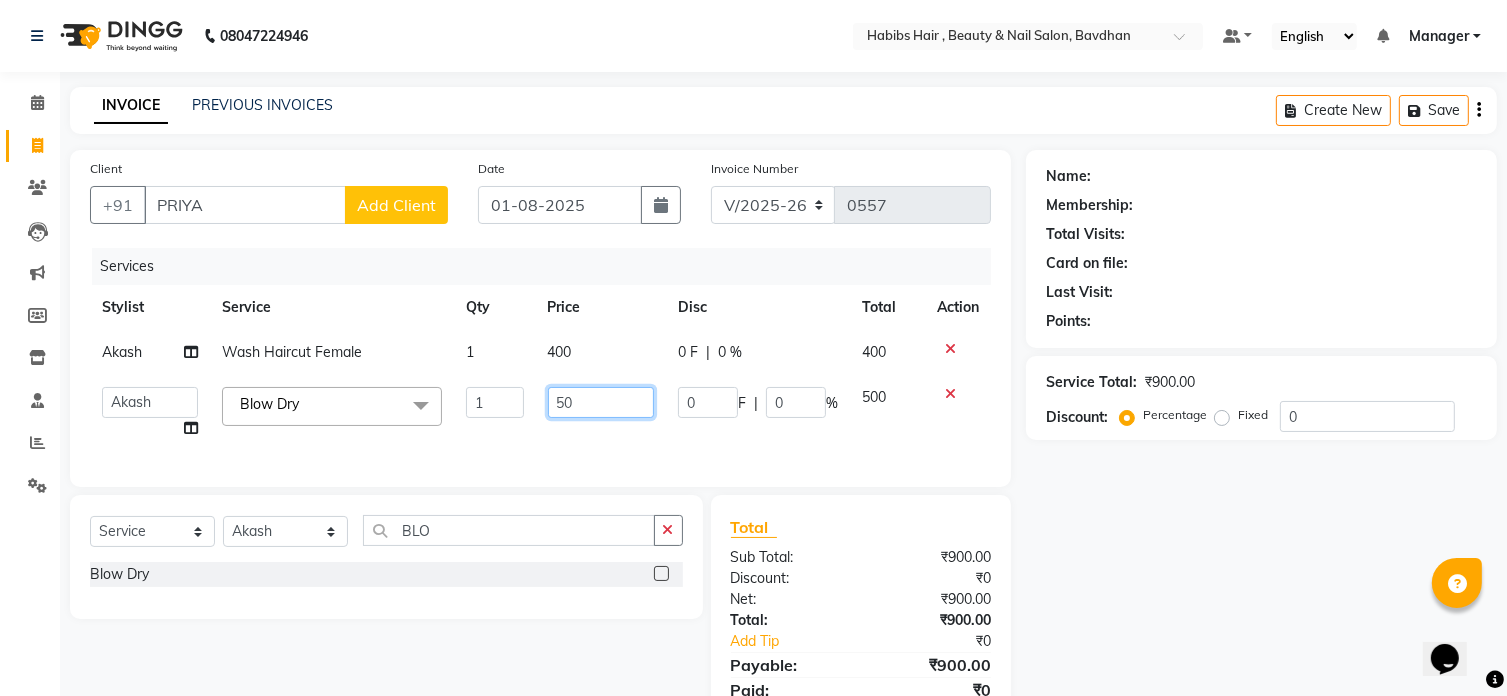 type on "5" 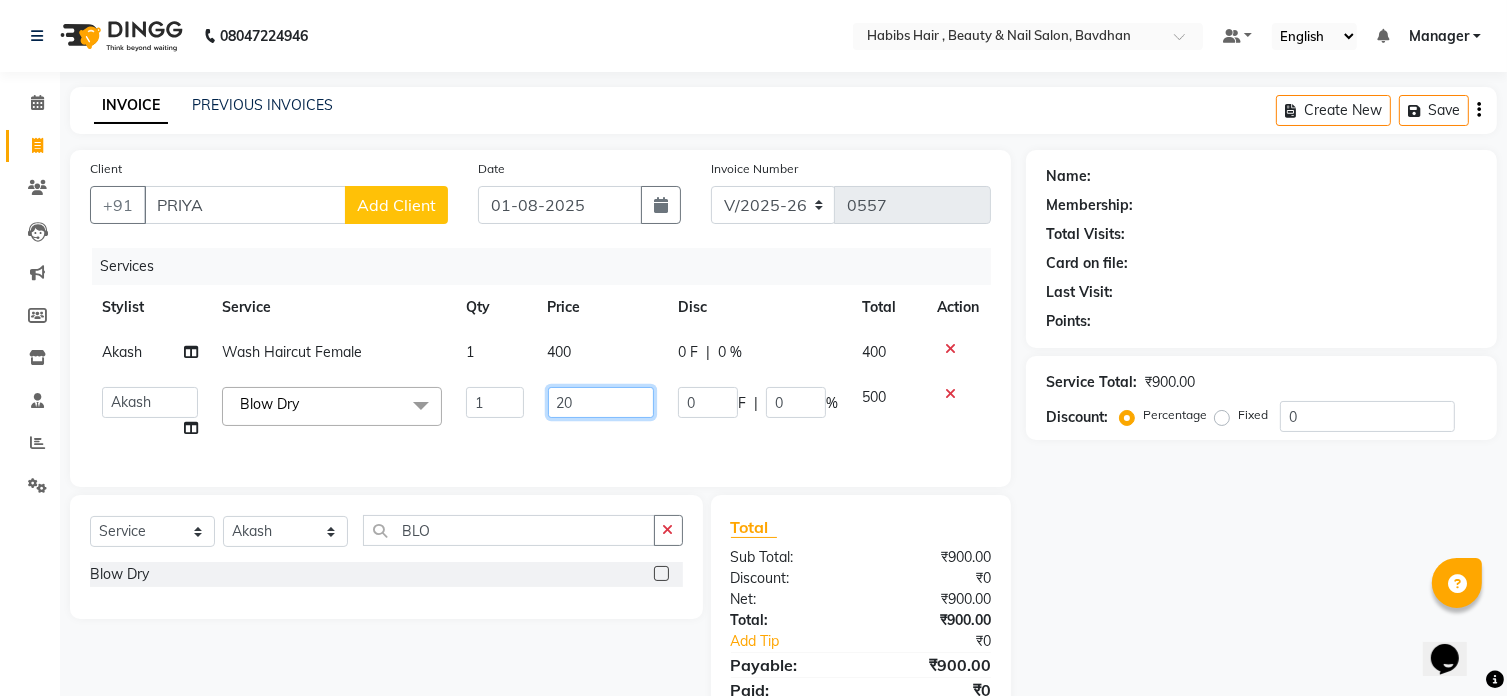 type on "200" 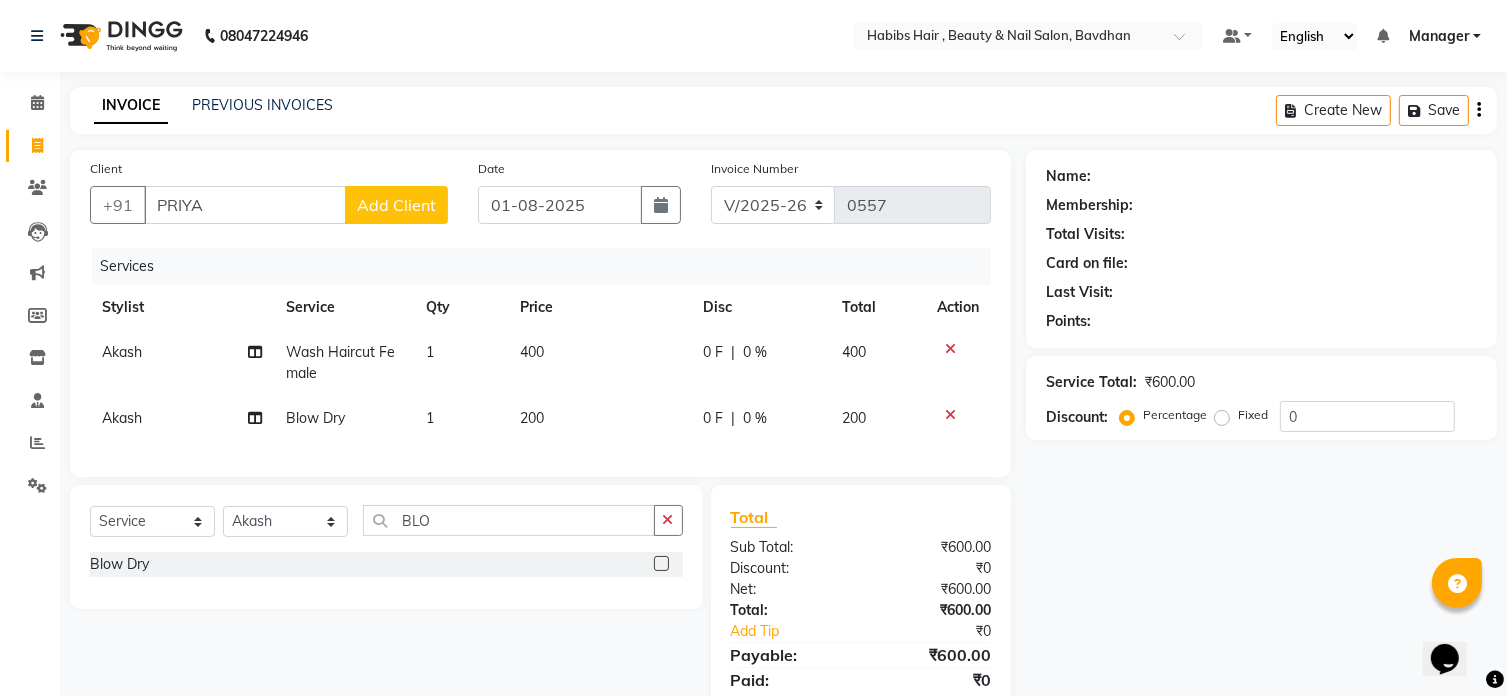 click on "0 F | 0 %" 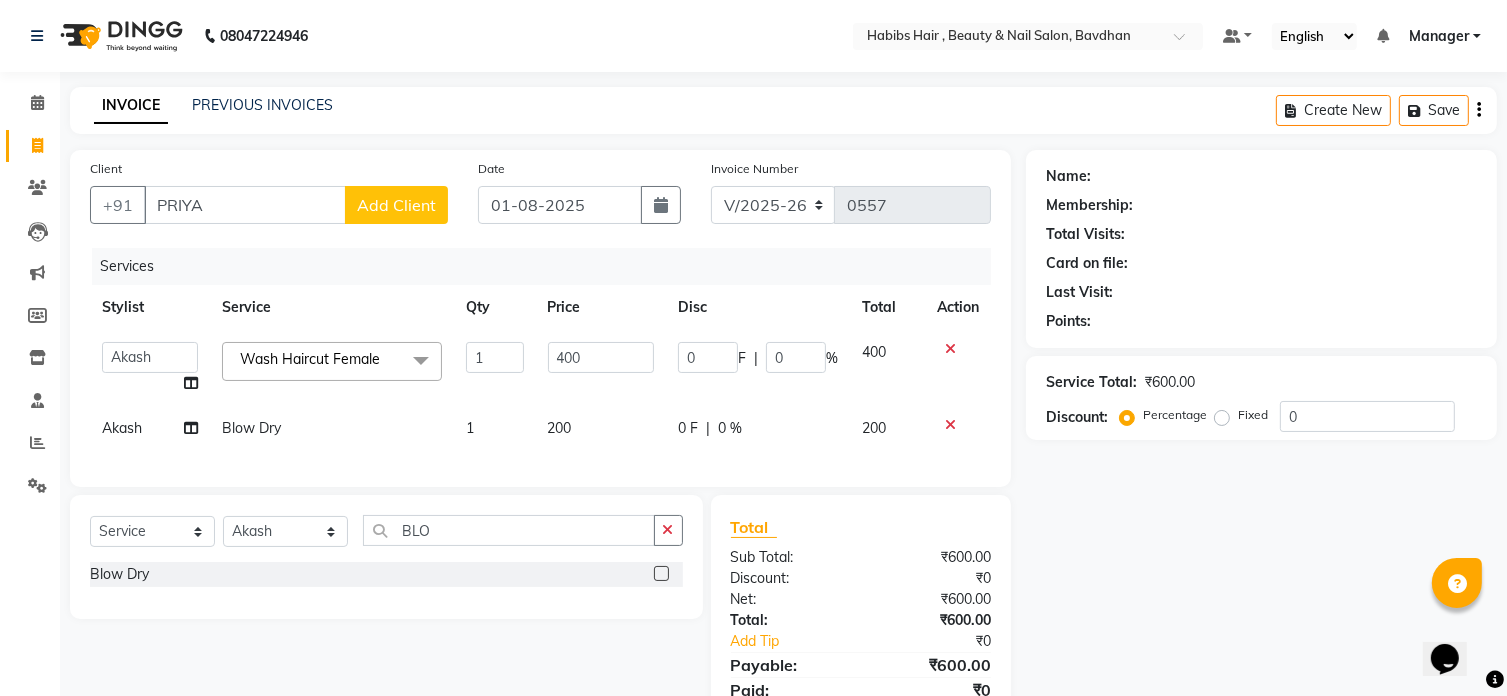 click on "200" 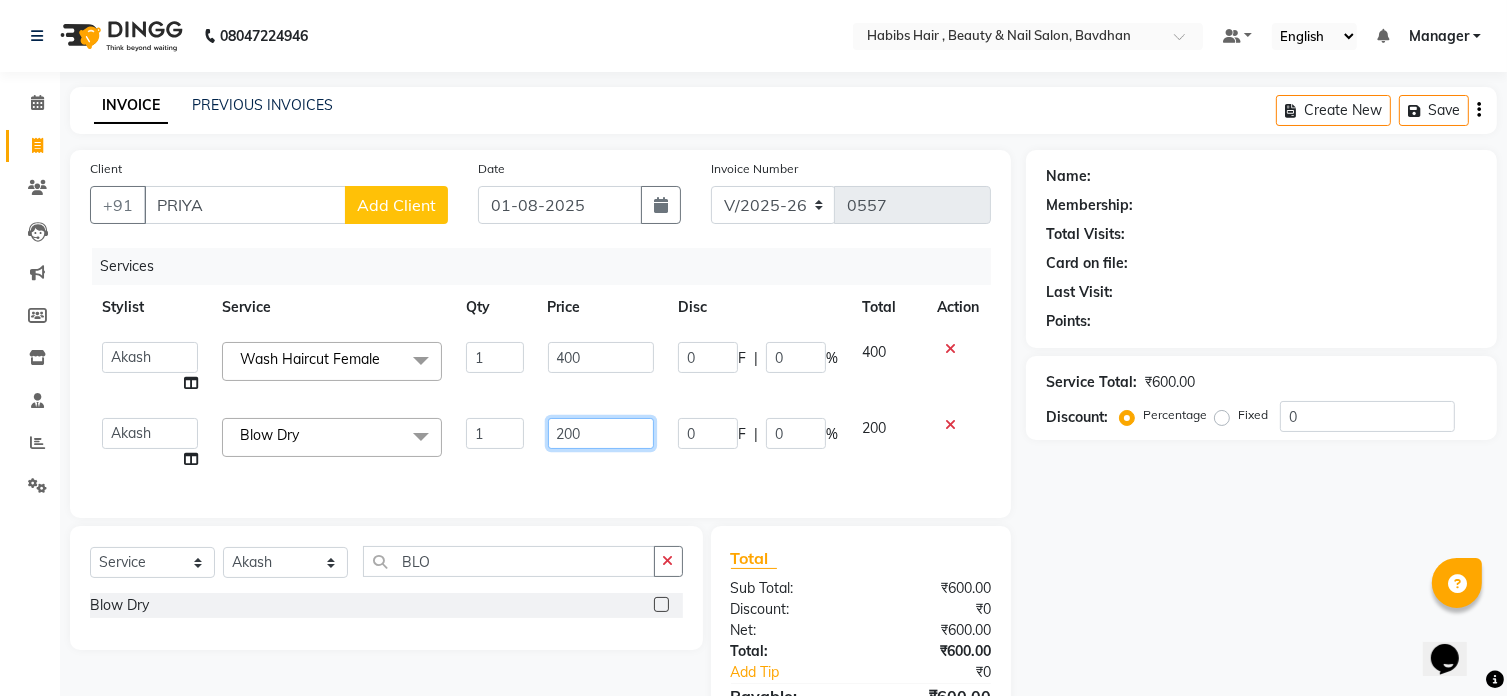 click on "200" 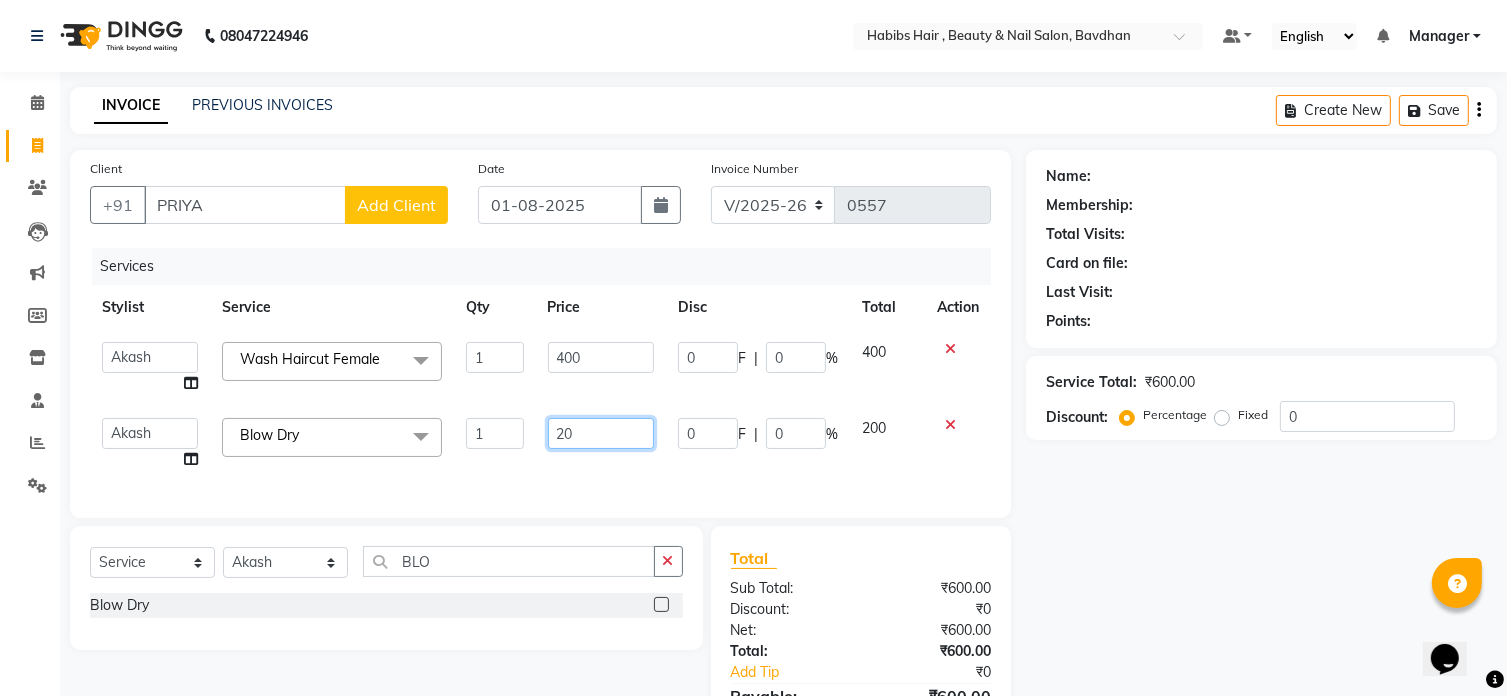 type on "2" 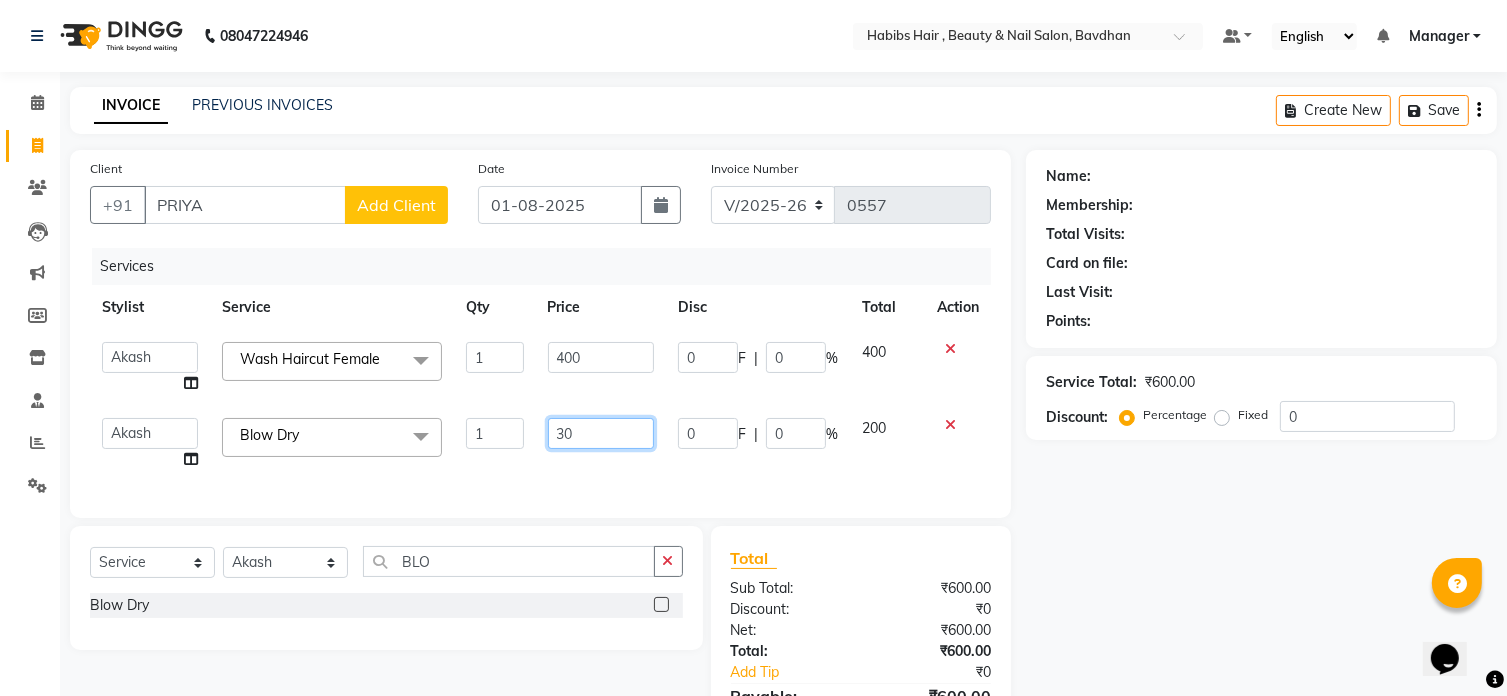 type on "300" 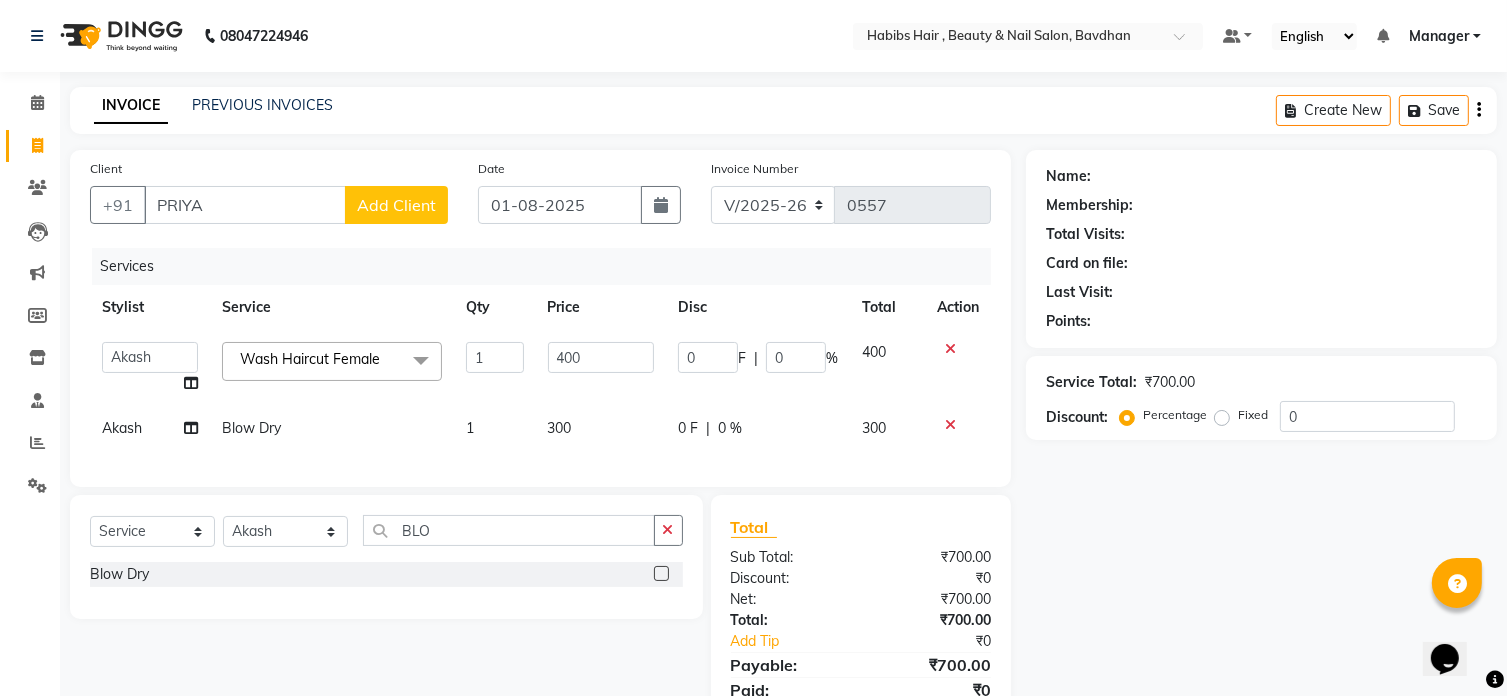 click on "Add Client" 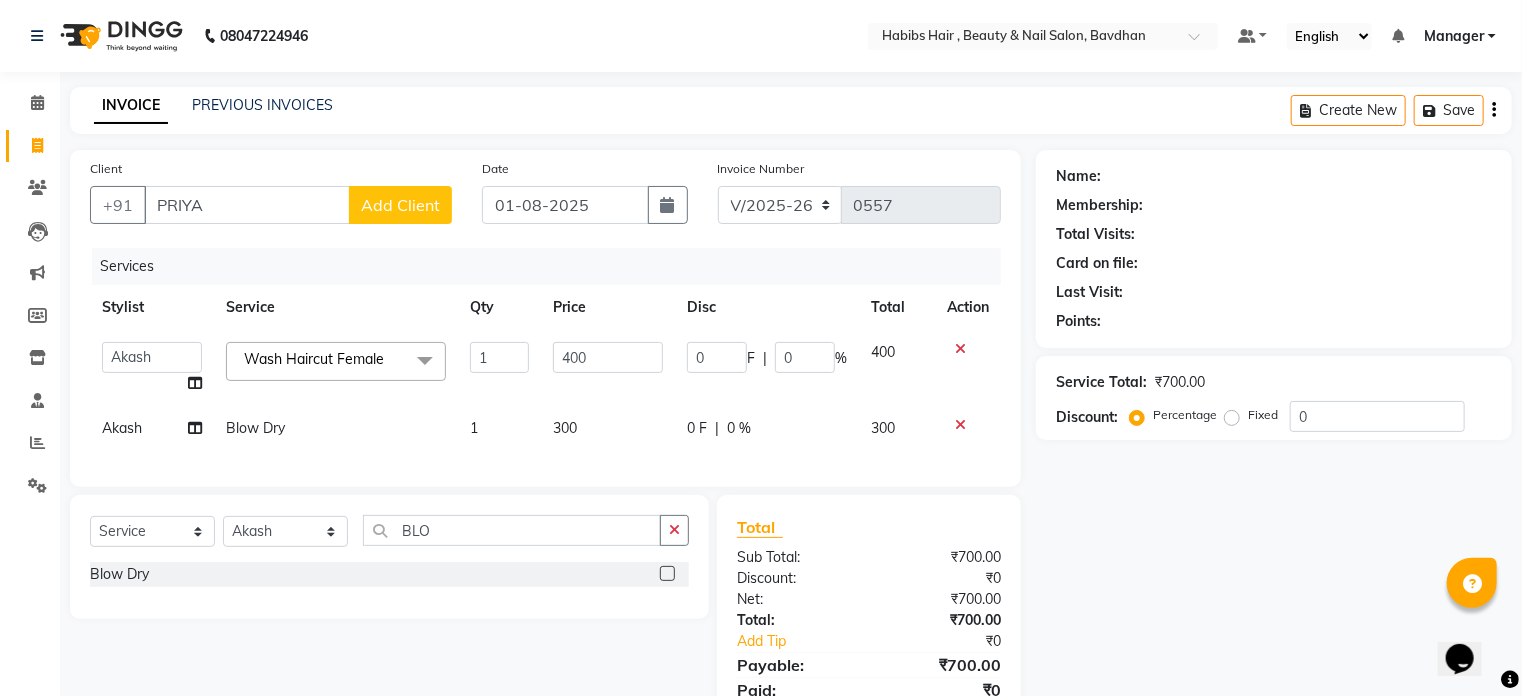 select on "22" 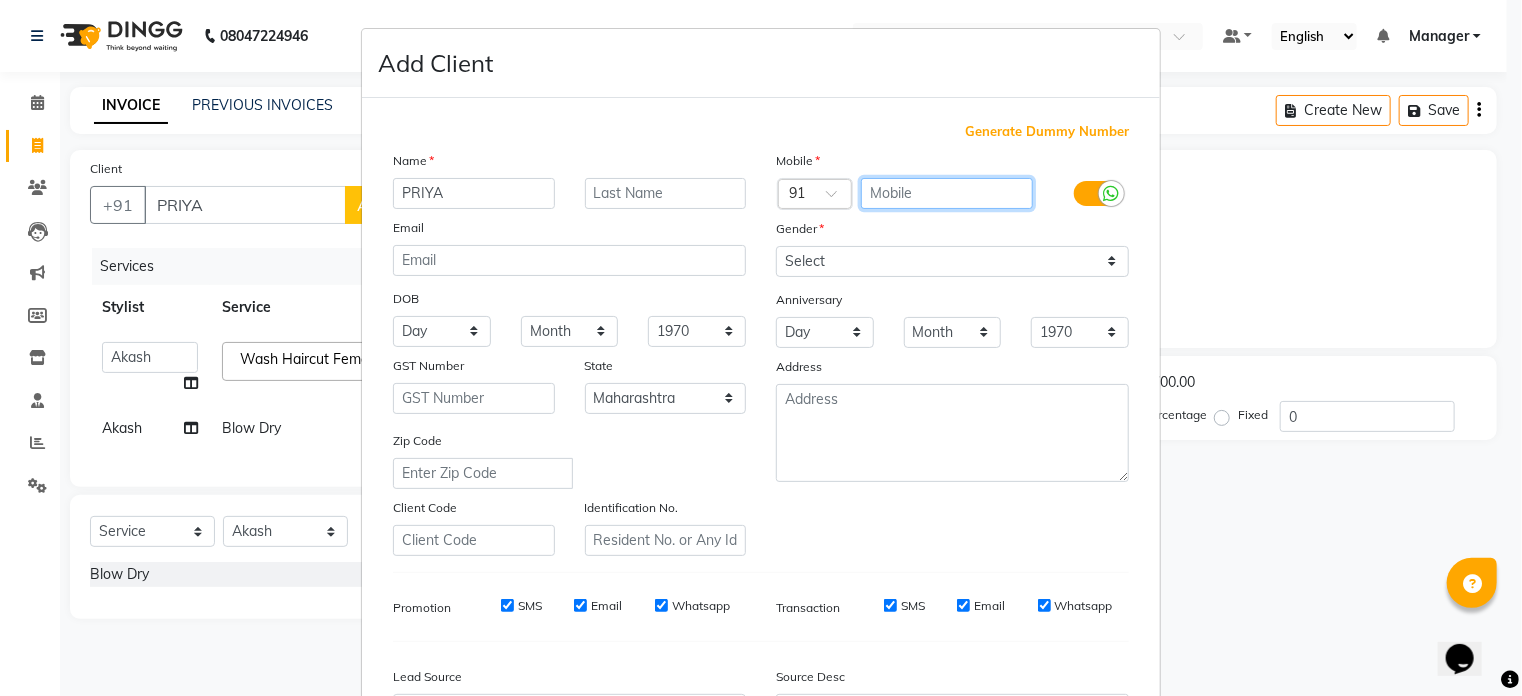 click at bounding box center [947, 193] 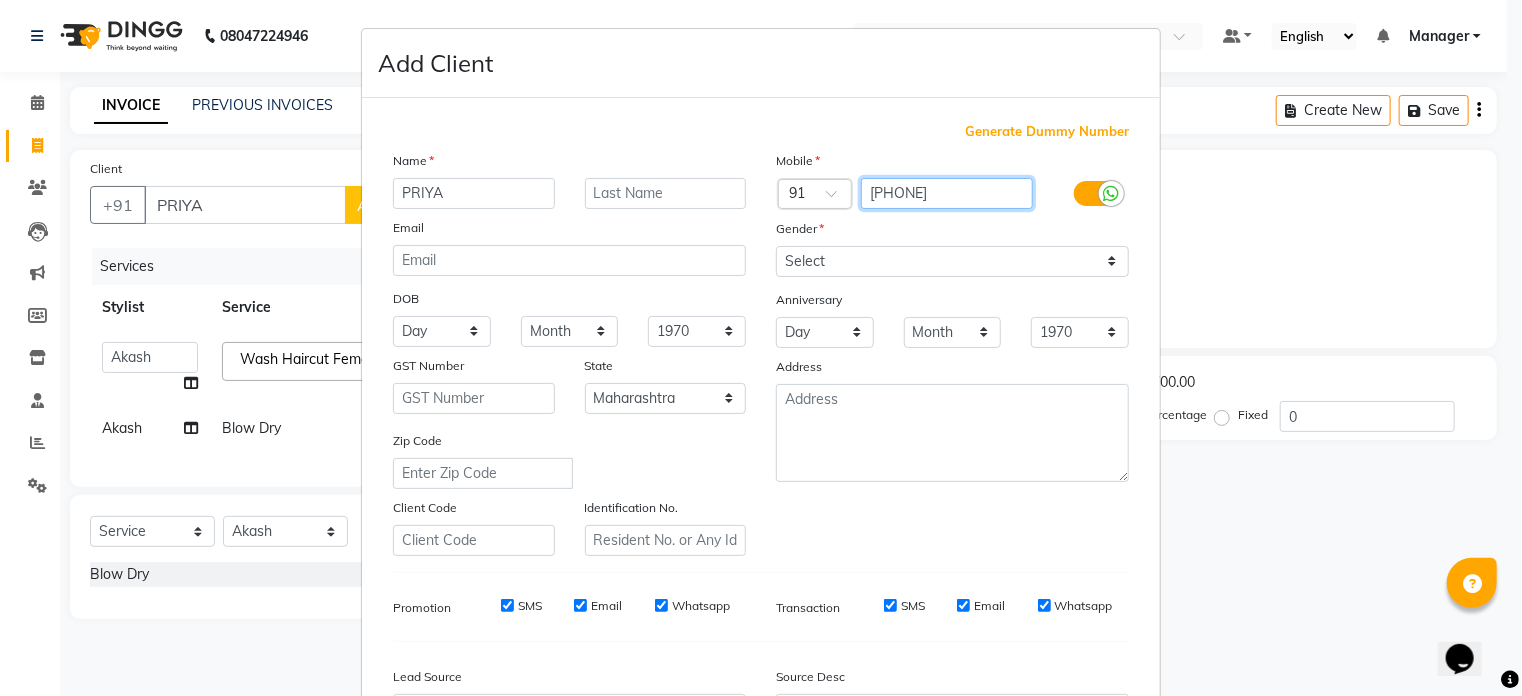 type on "[PHONE]" 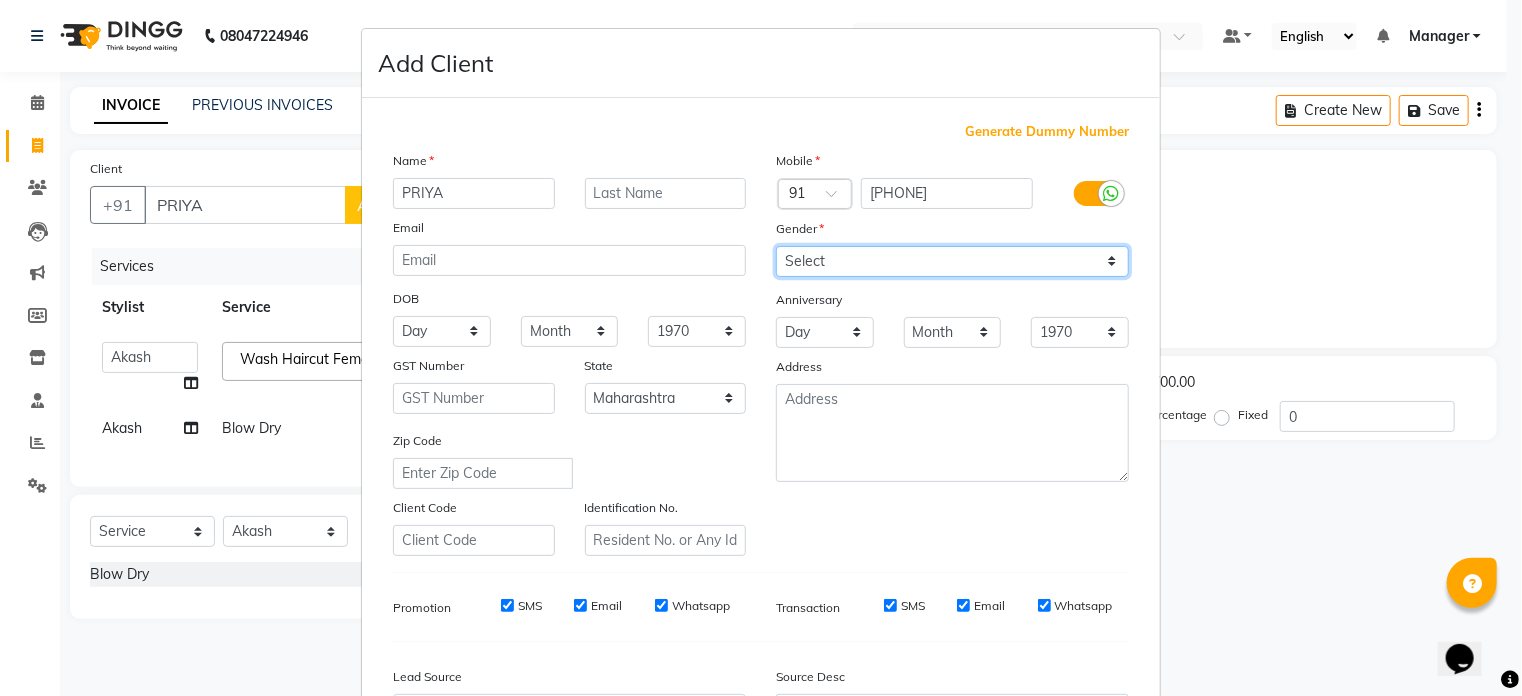 click on "Select Male Female Other Prefer Not To Say" at bounding box center [952, 261] 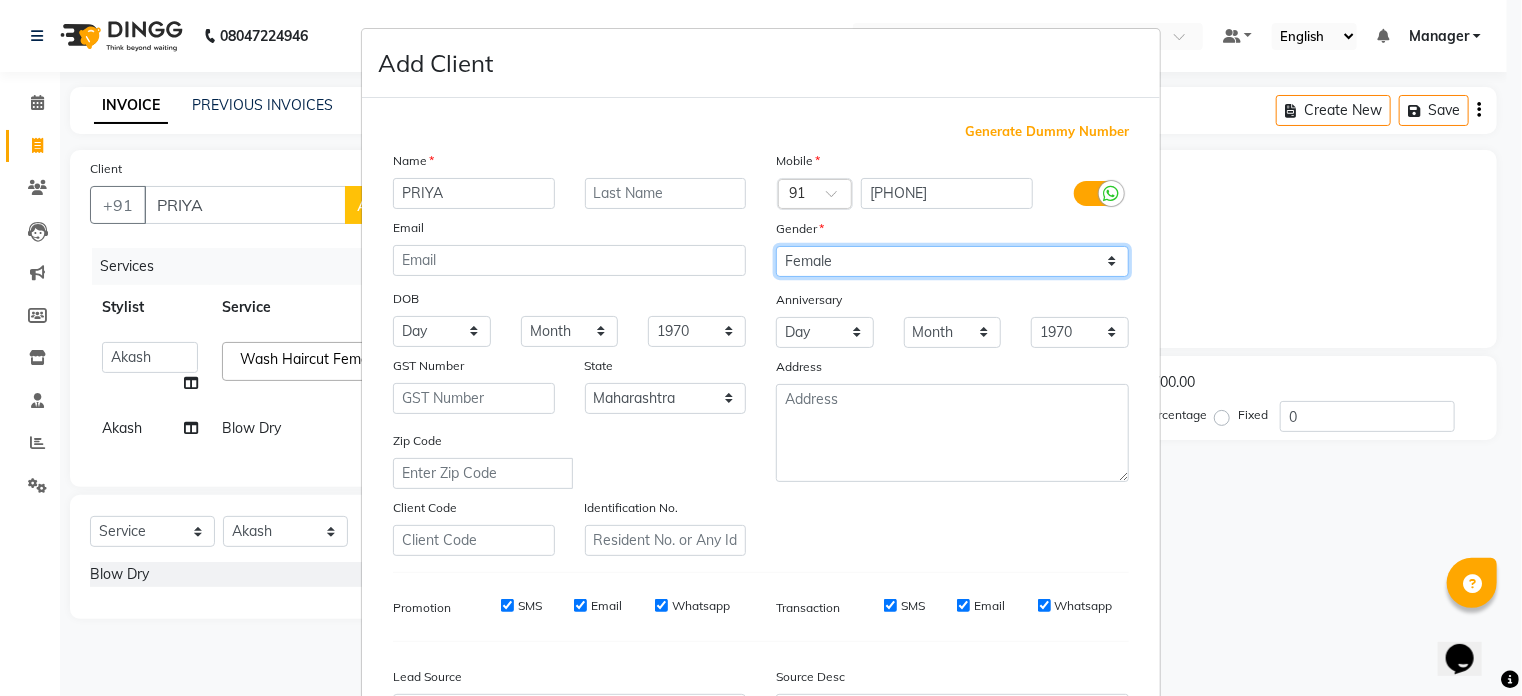 click on "Select Male Female Other Prefer Not To Say" at bounding box center [952, 261] 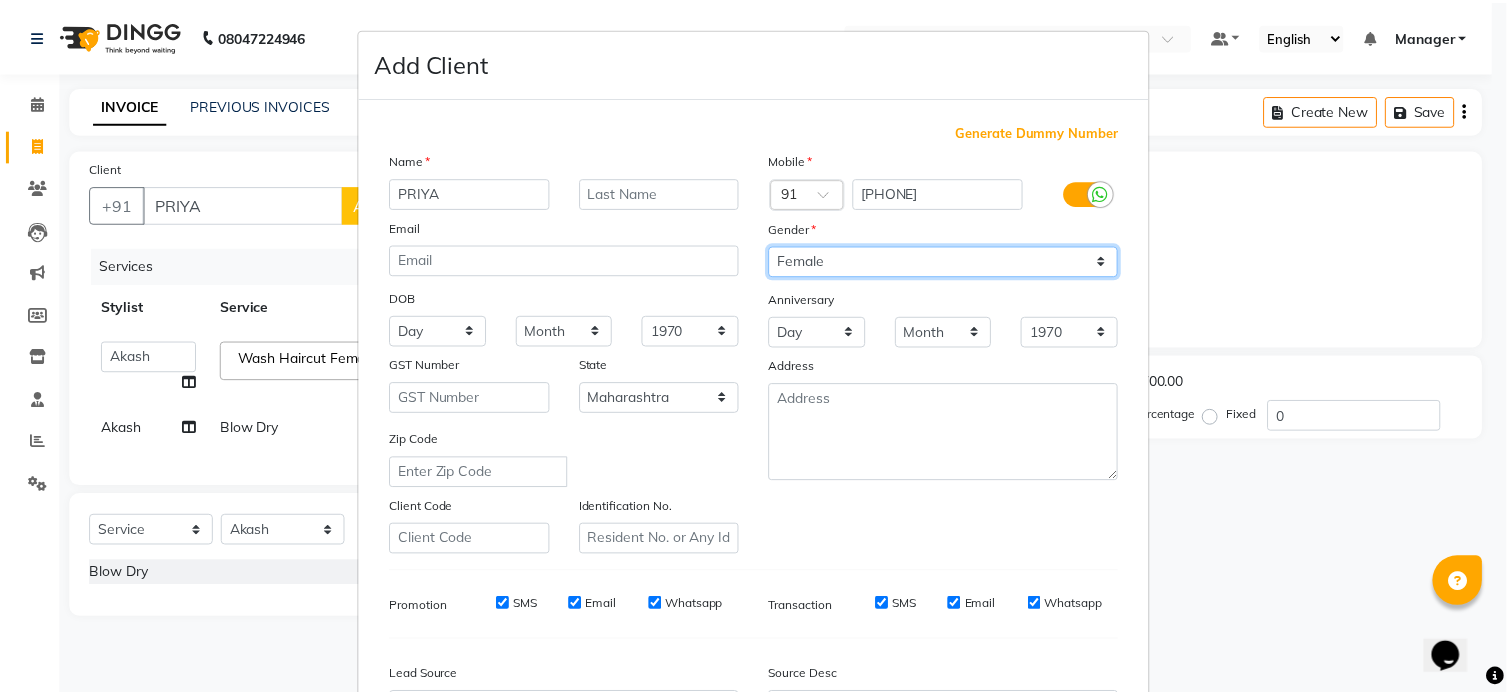 scroll, scrollTop: 236, scrollLeft: 0, axis: vertical 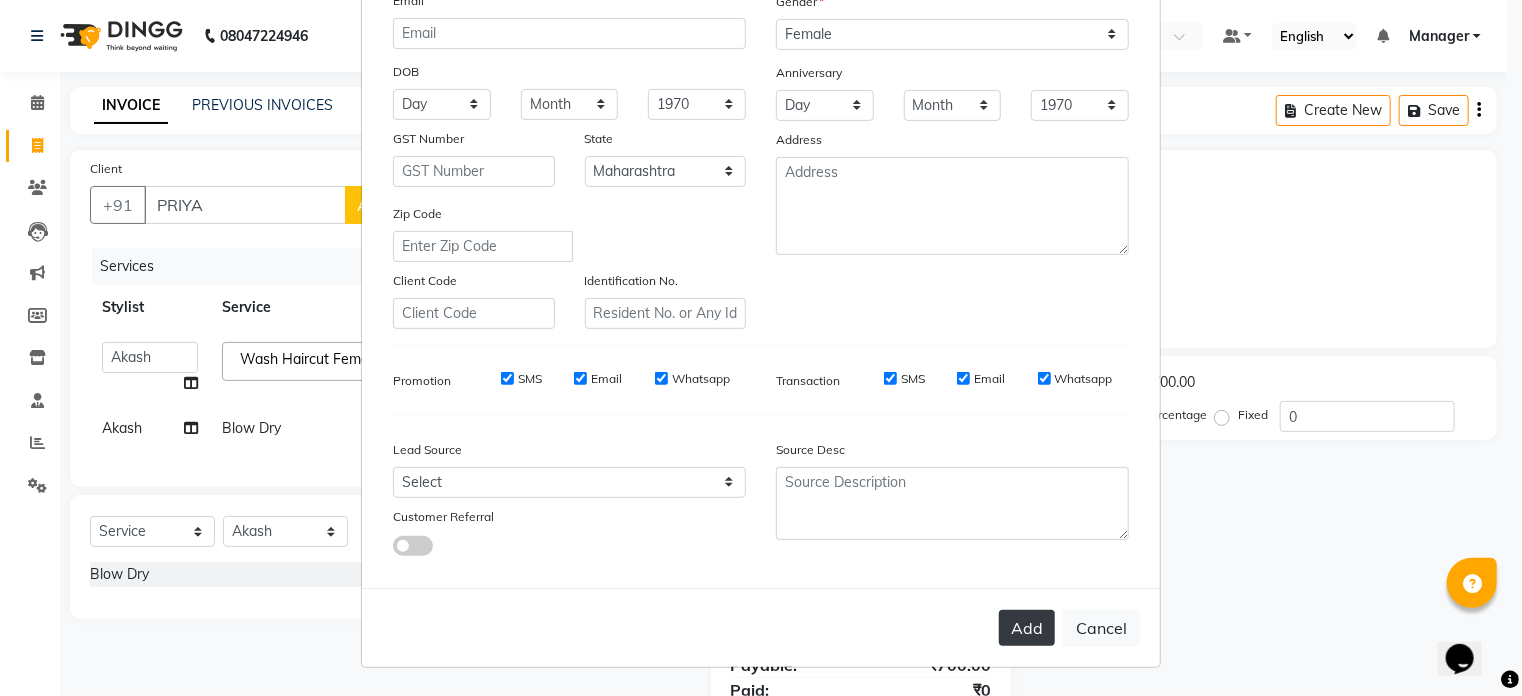 click on "Add" at bounding box center [1027, 628] 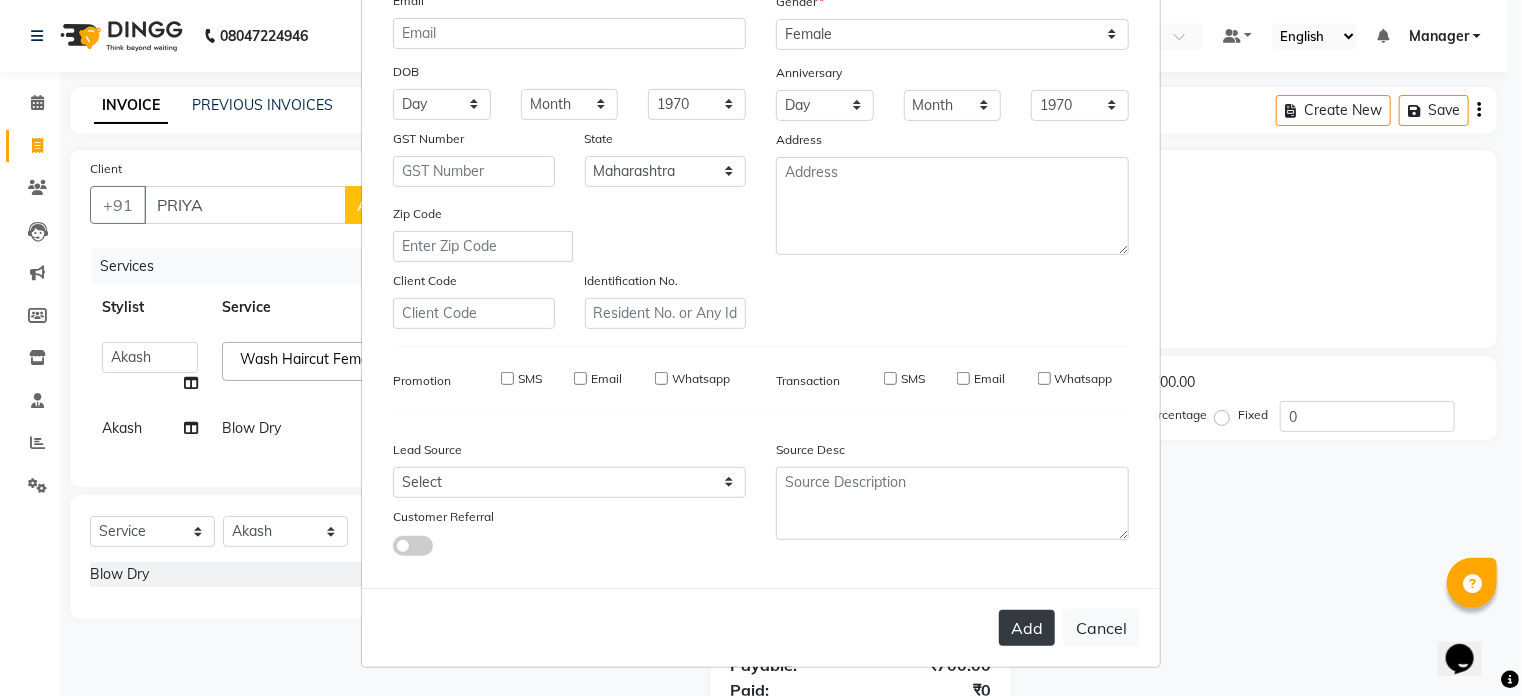 type on "99******94" 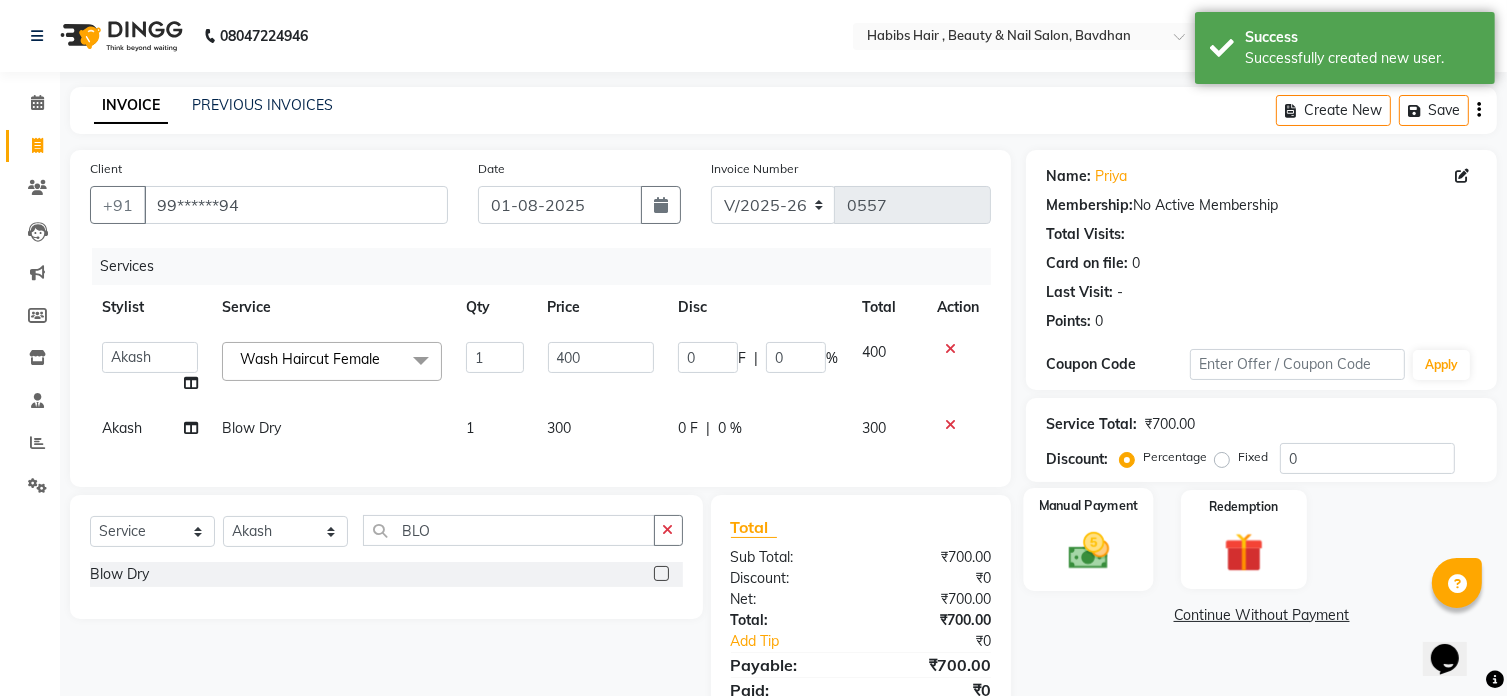 click on "Manual Payment" 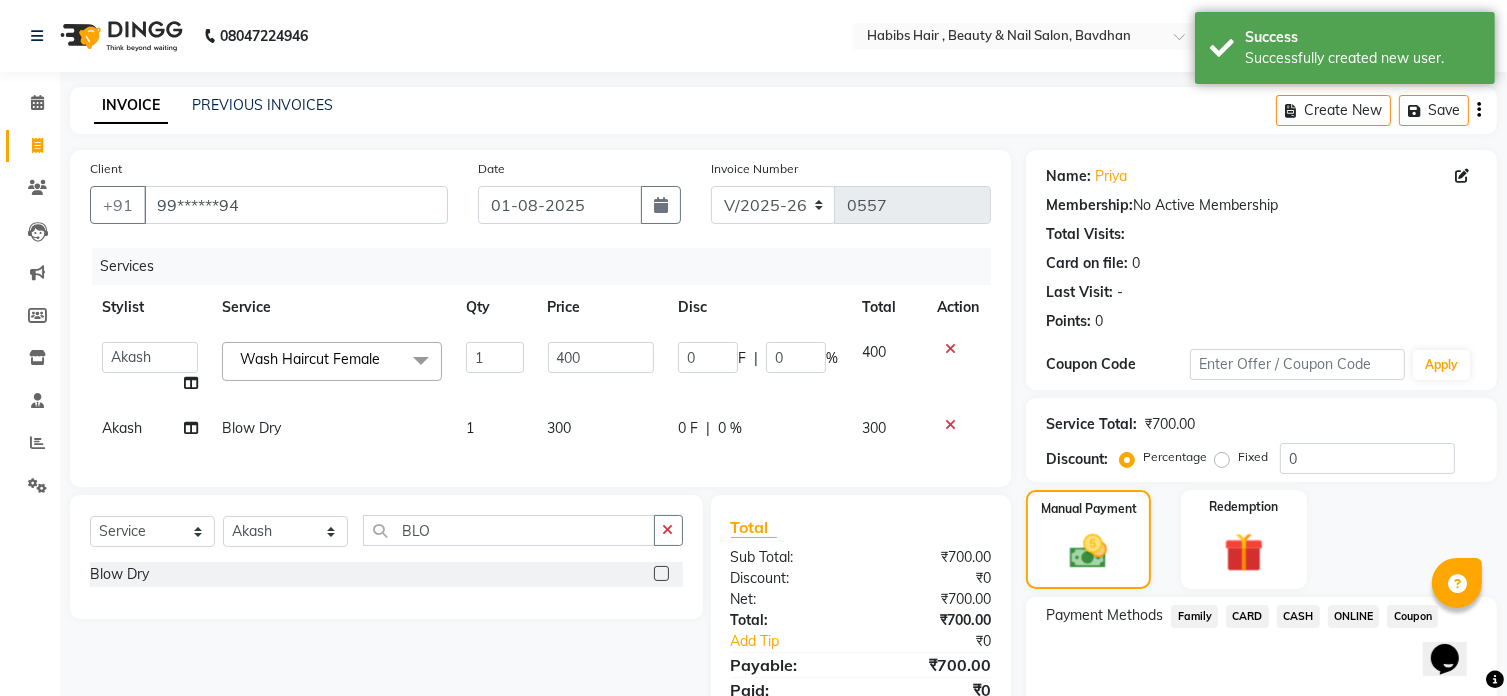 click on "ONLINE" 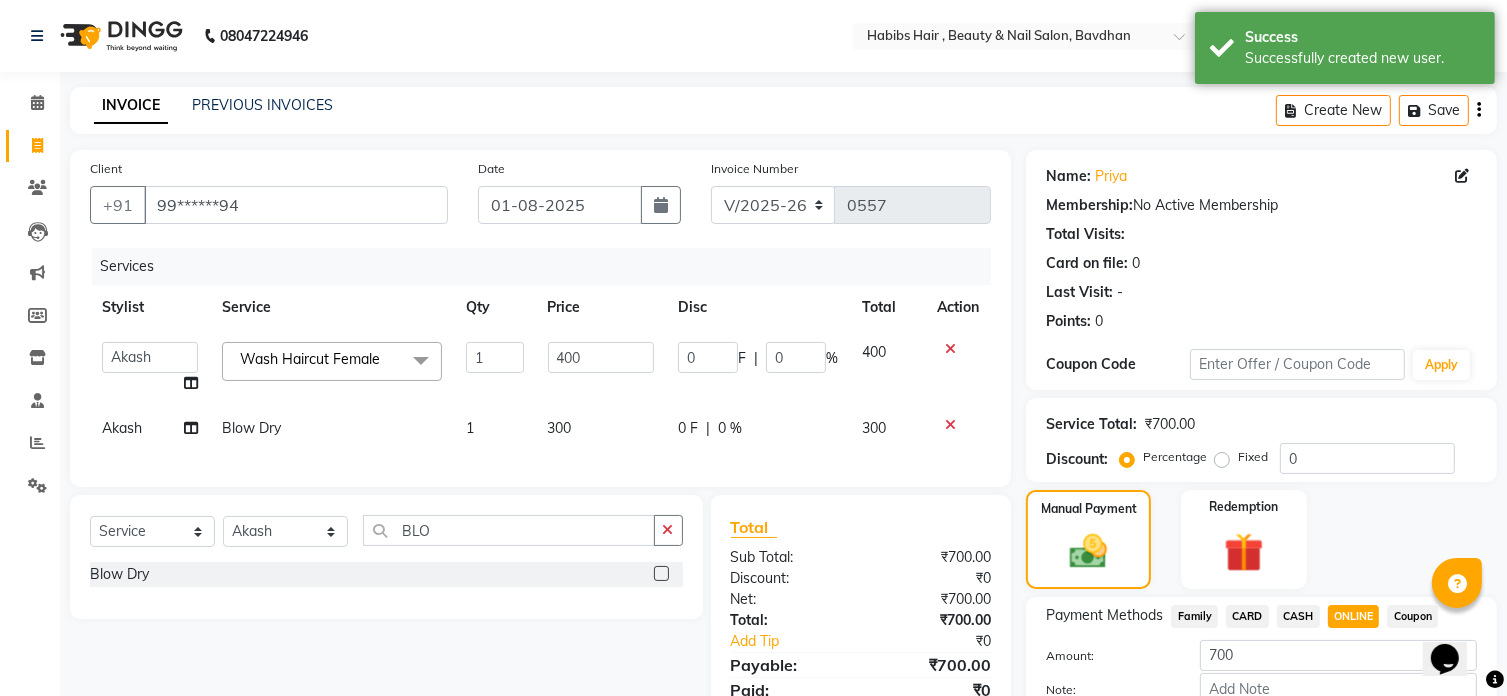 scroll, scrollTop: 122, scrollLeft: 0, axis: vertical 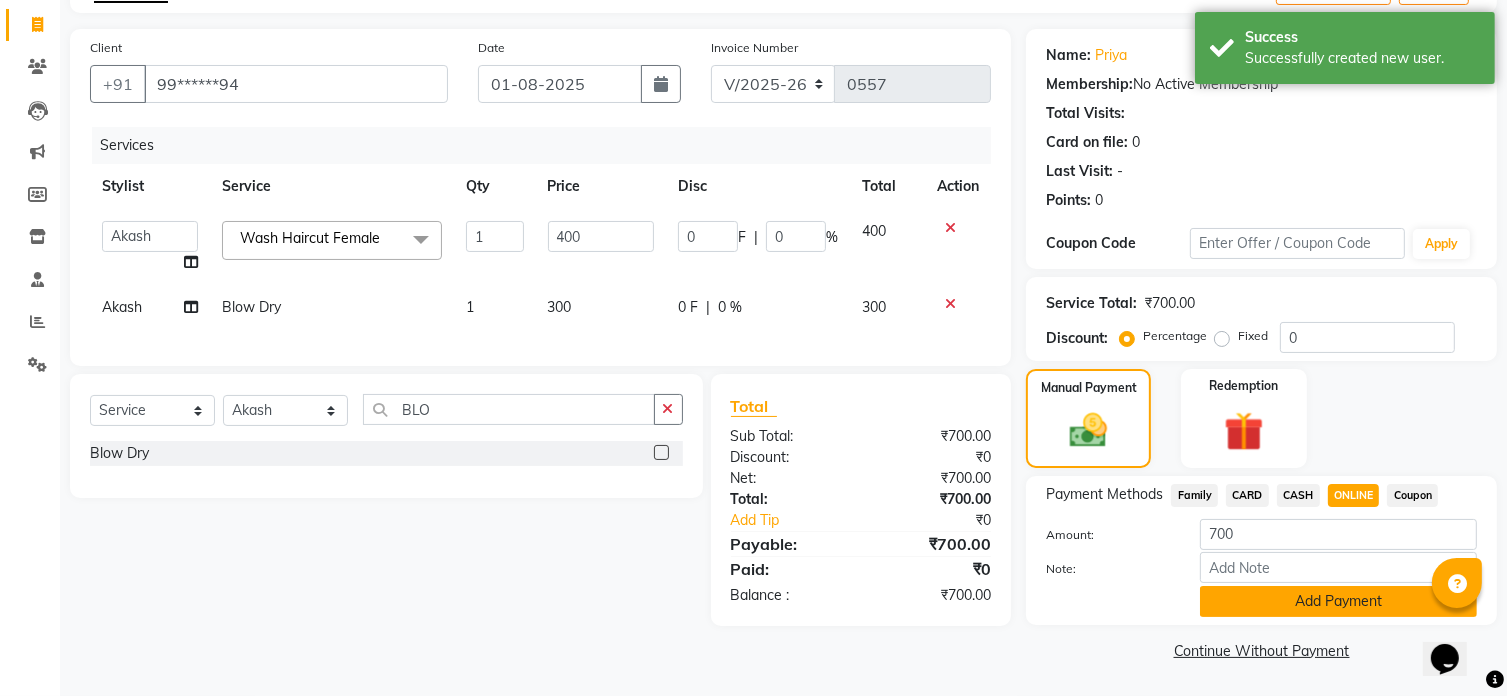click on "Add Payment" 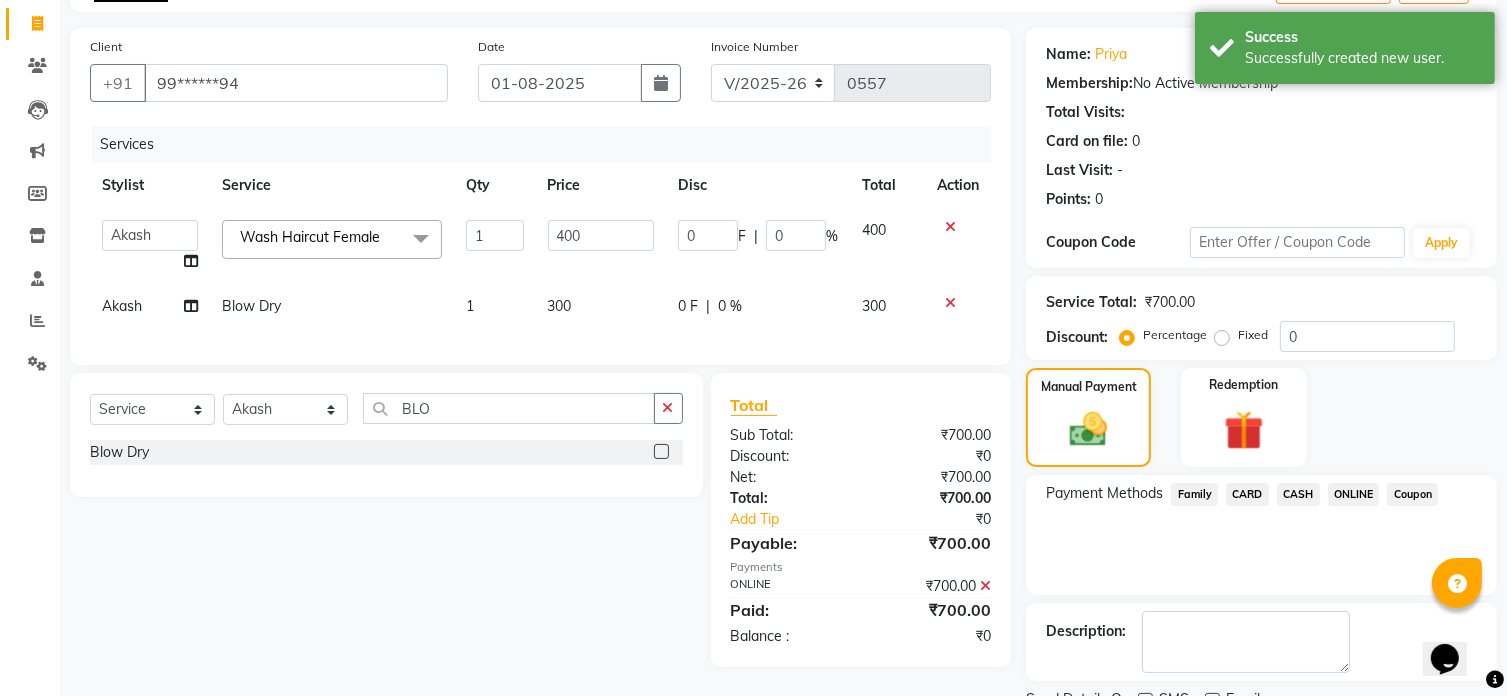 scroll, scrollTop: 204, scrollLeft: 0, axis: vertical 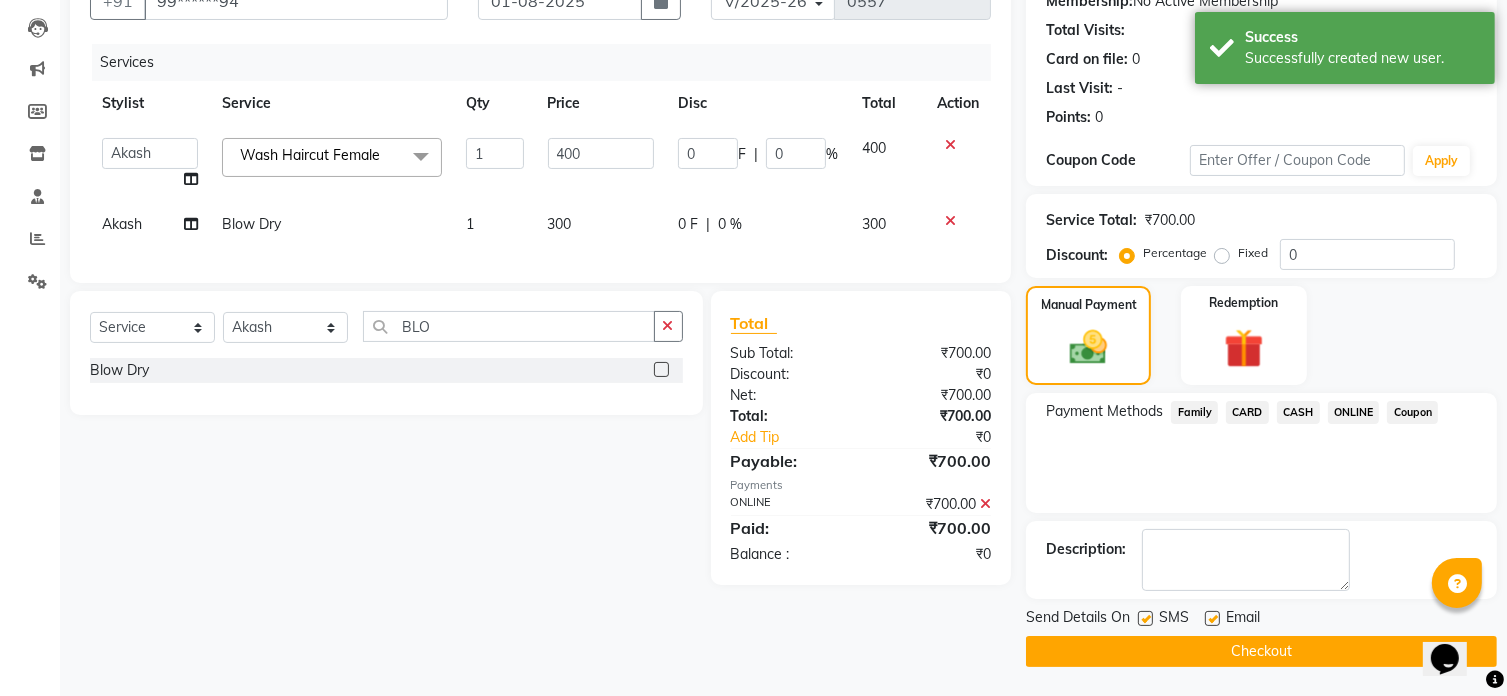 click on "Checkout" 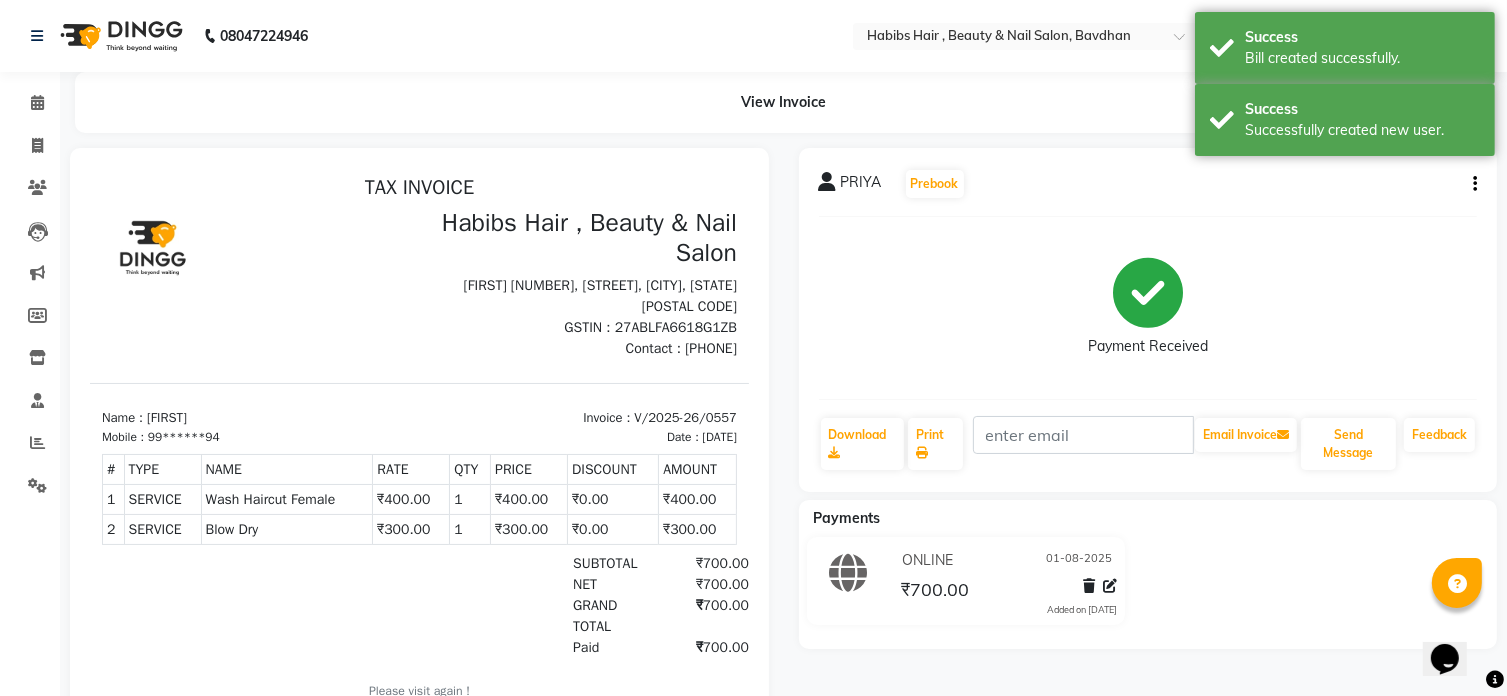 scroll, scrollTop: 0, scrollLeft: 0, axis: both 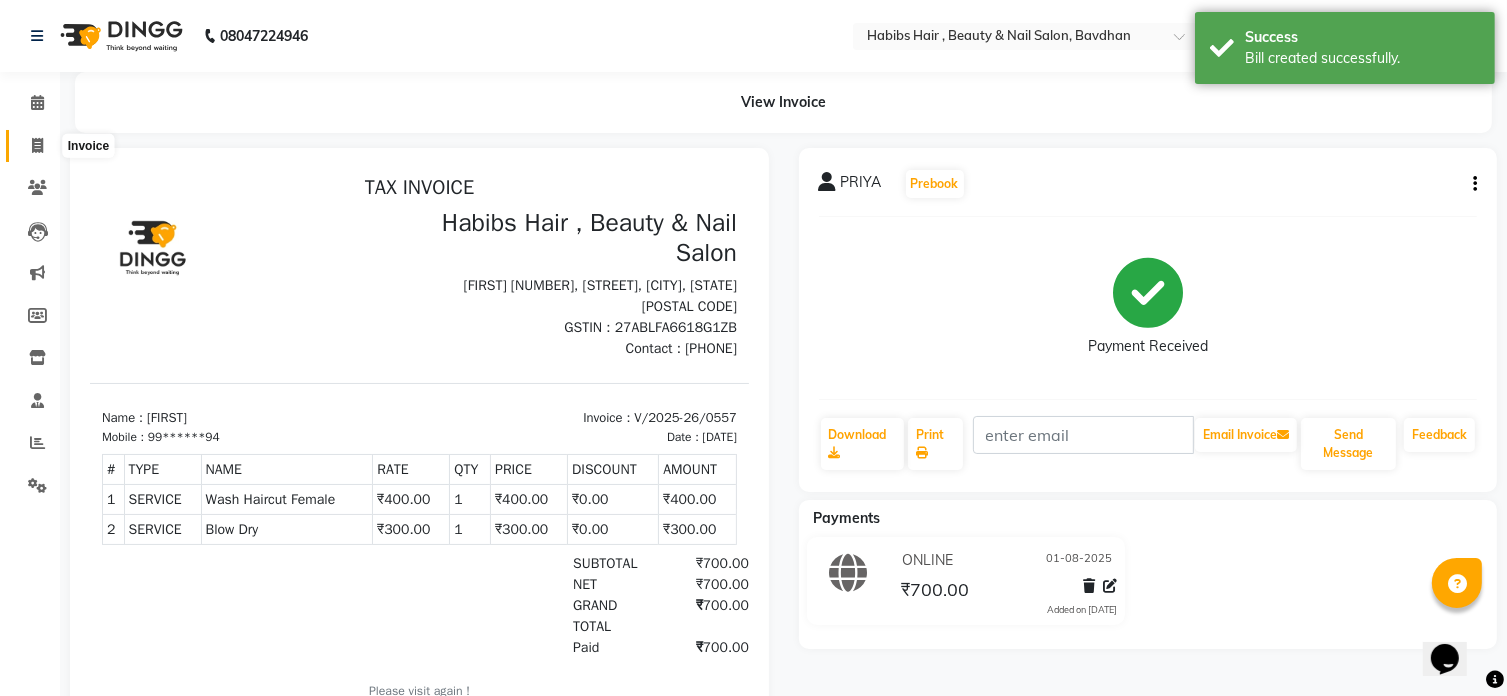 click 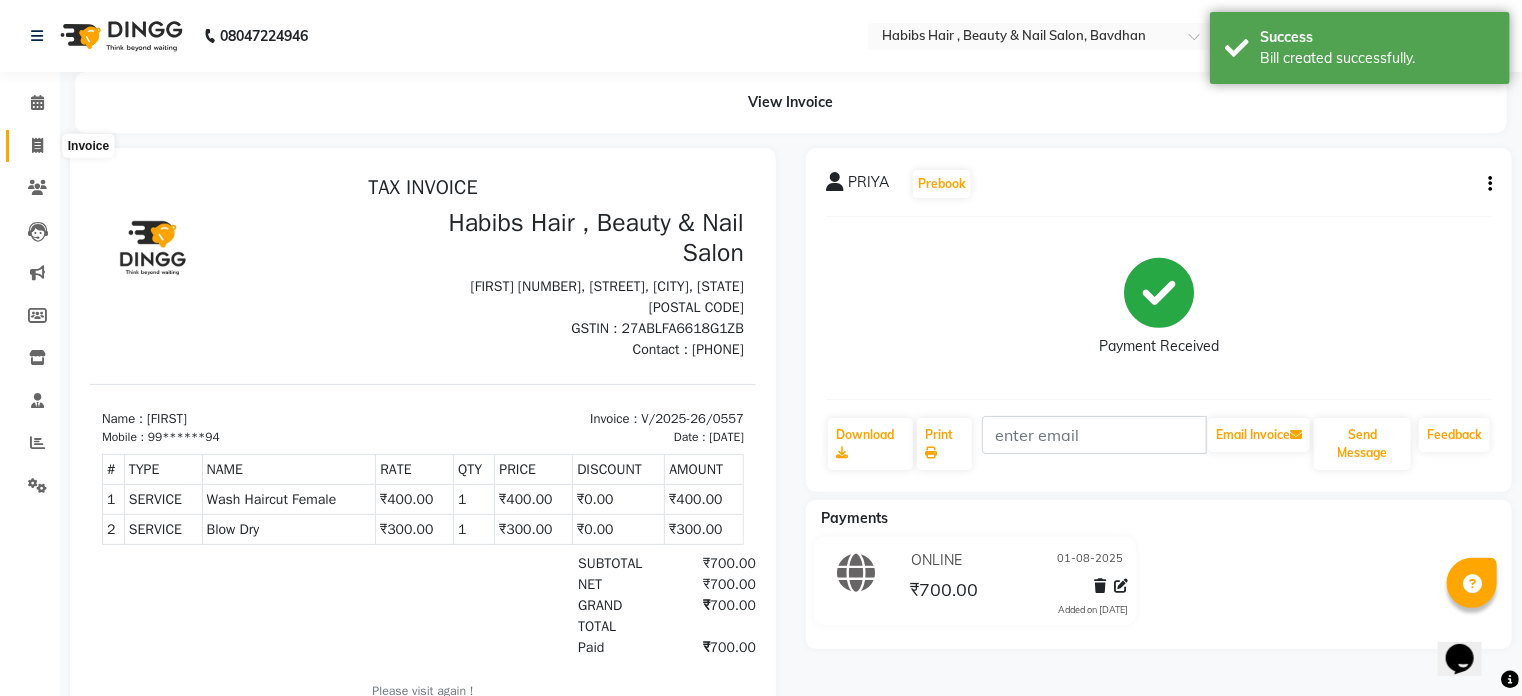 select on "service" 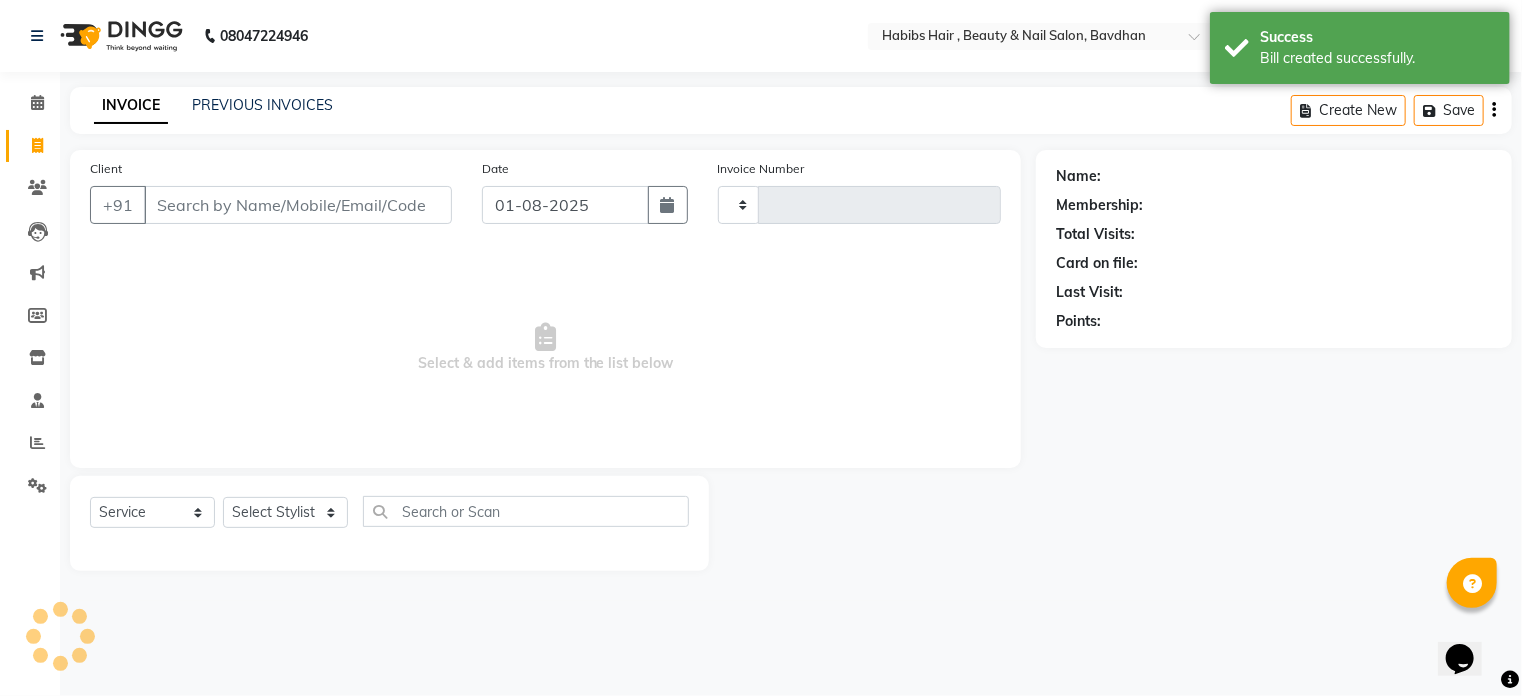 type on "0558" 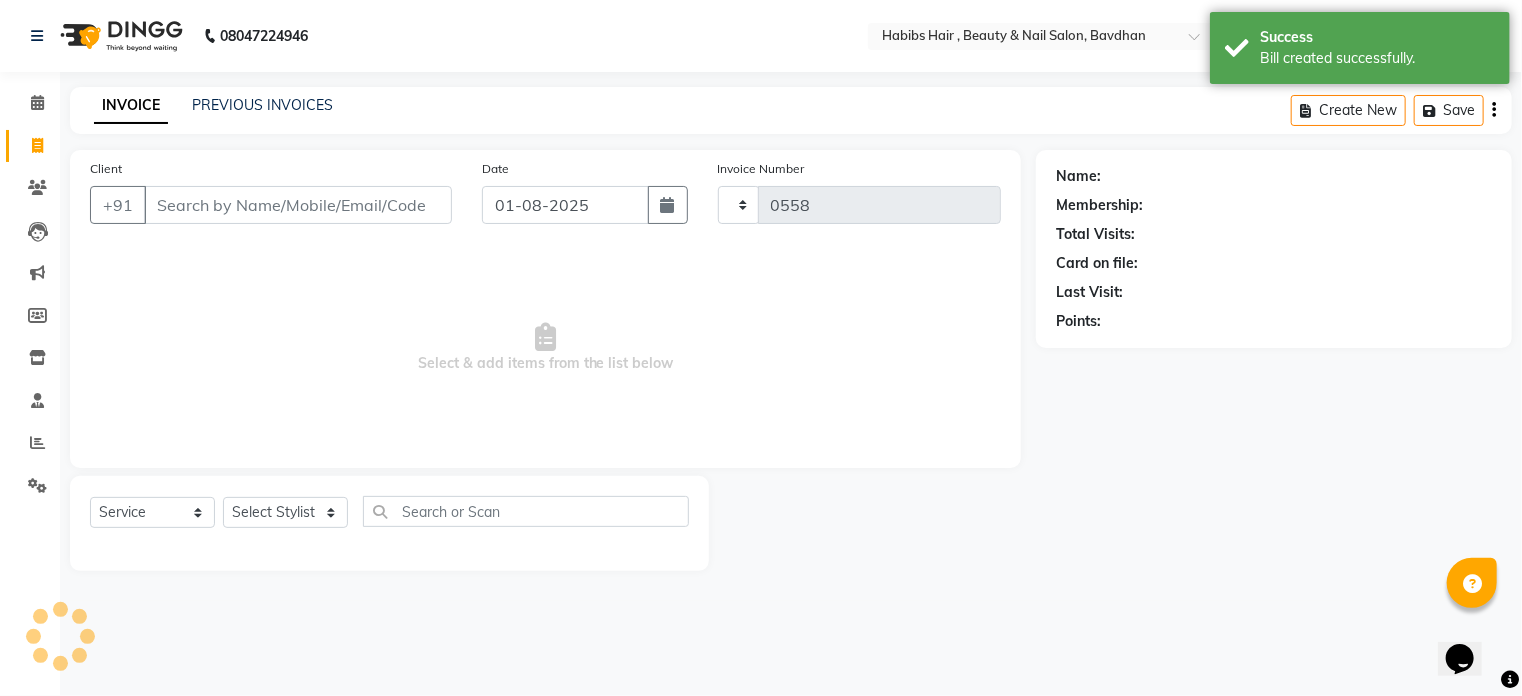 select on "7414" 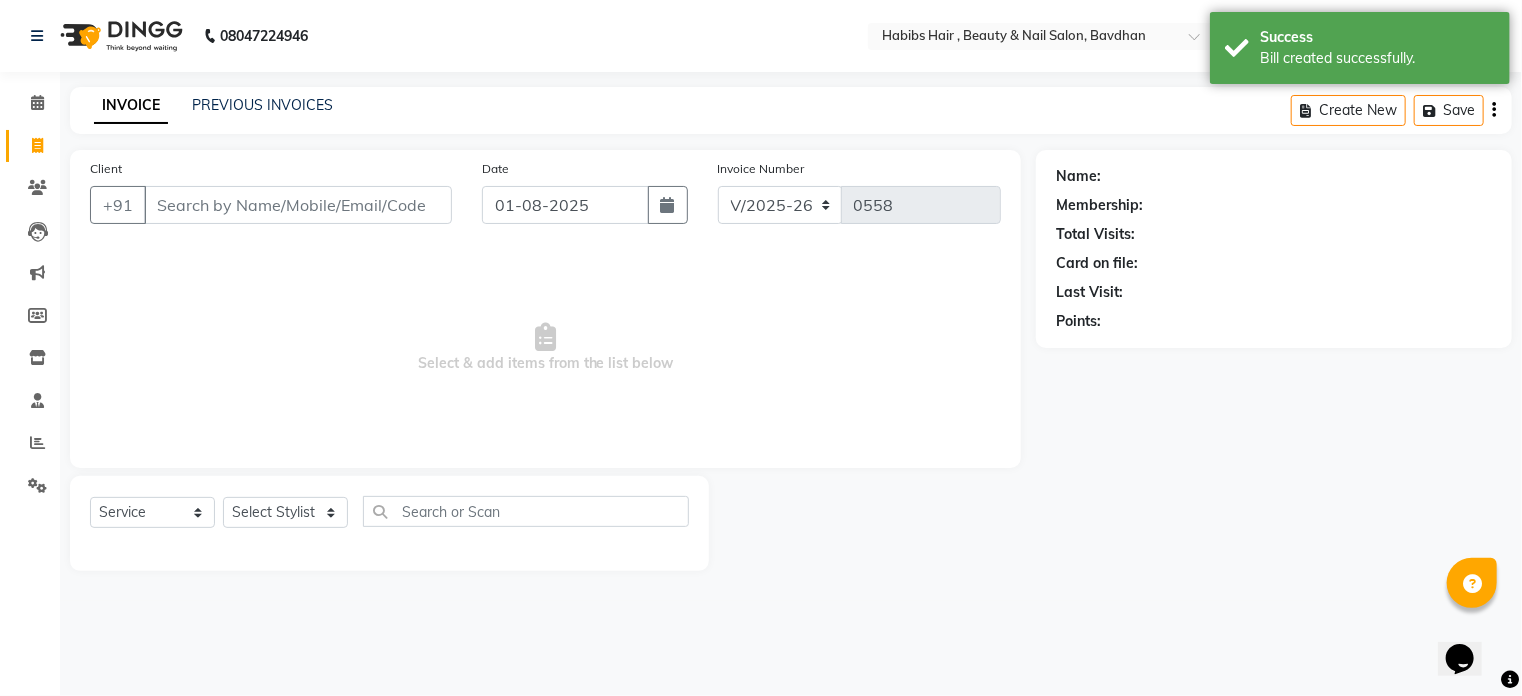 click on "Client" at bounding box center [298, 205] 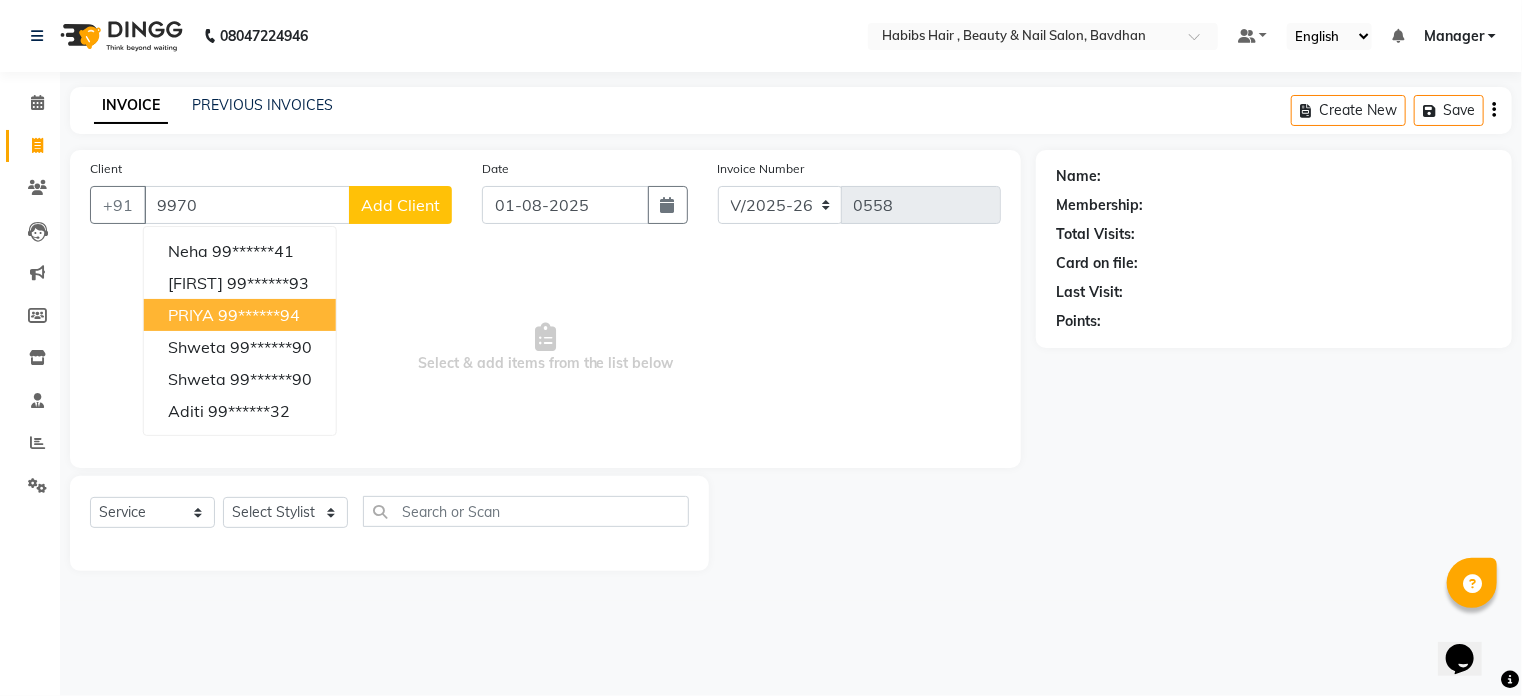 click on "PRIYA" at bounding box center [191, 315] 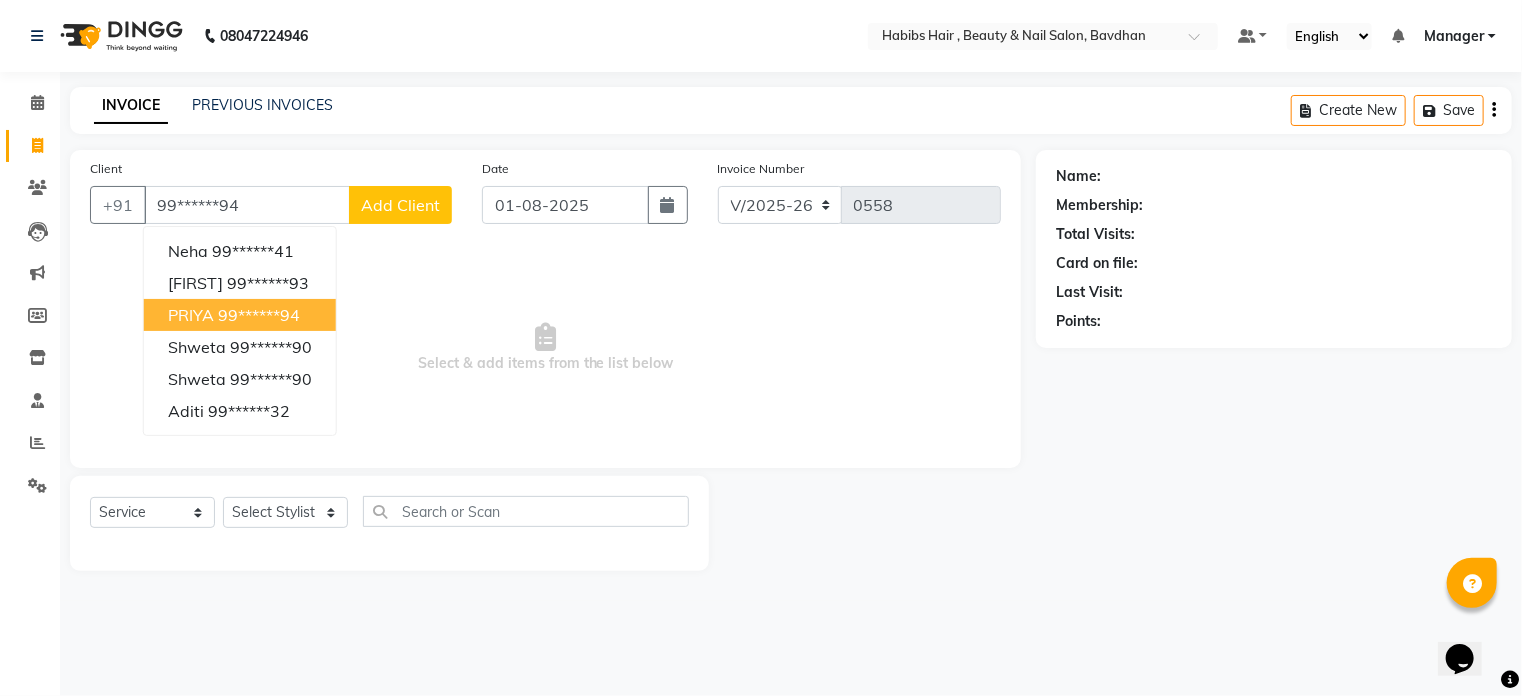 type on "99******94" 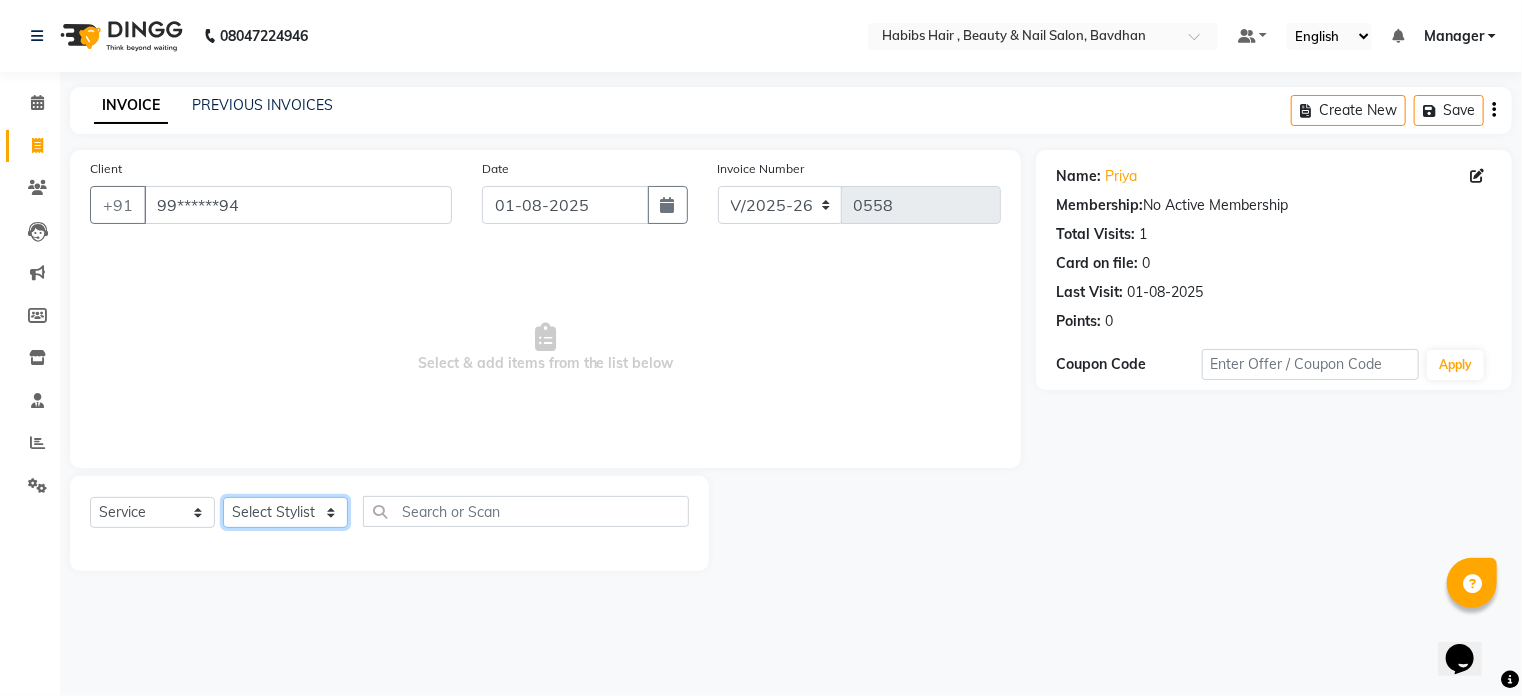 click on "Select Stylist Akash Aman Aniket Ashish Ganesh Manager mayur nikhil sujata" 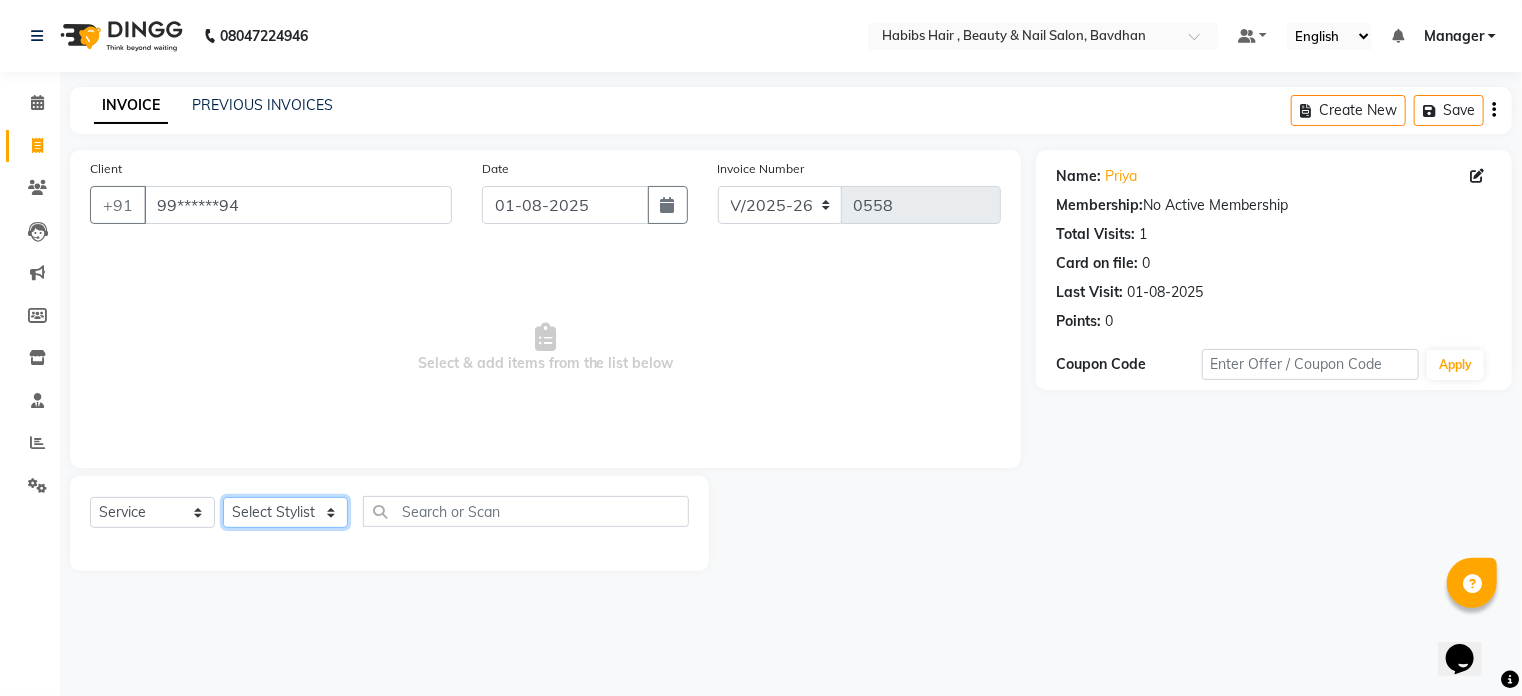 select on "70883" 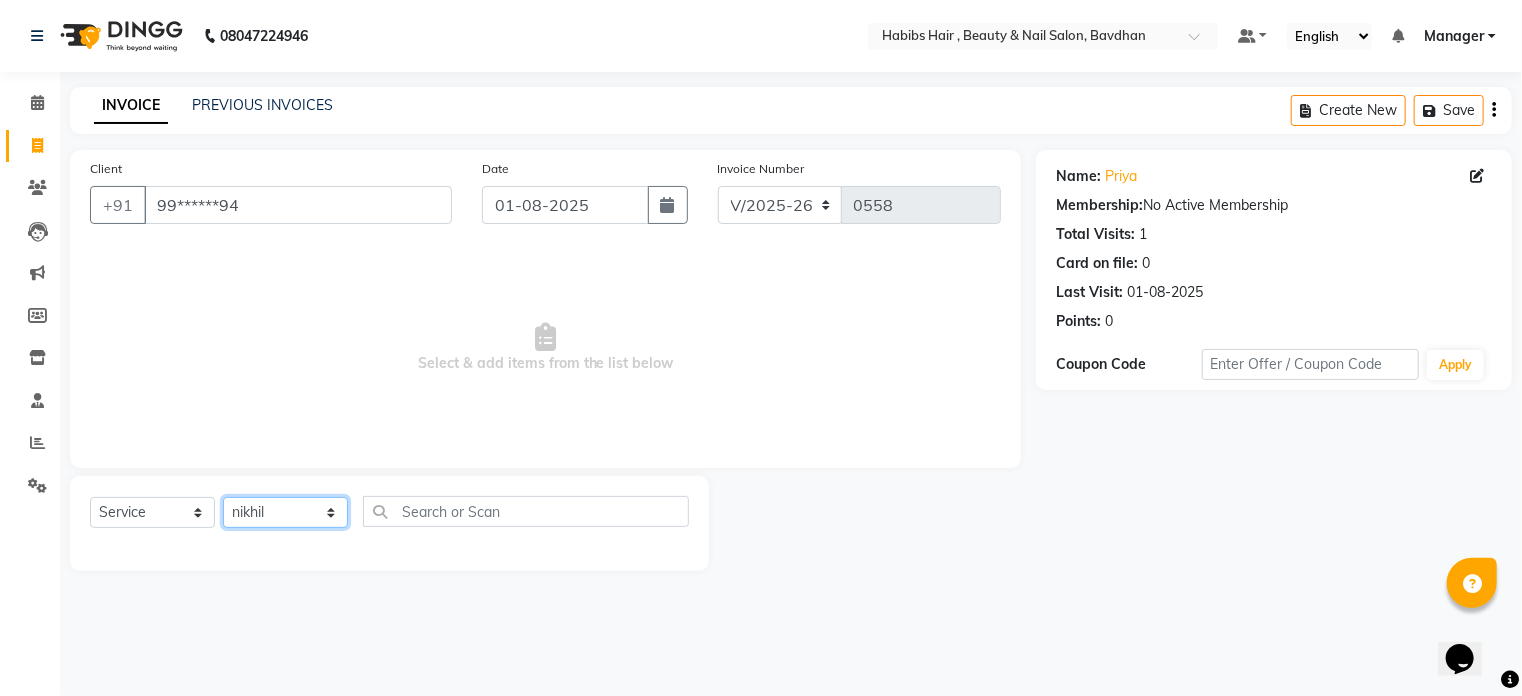 click on "Select Stylist Akash Aman Aniket Ashish Ganesh Manager mayur nikhil sujata" 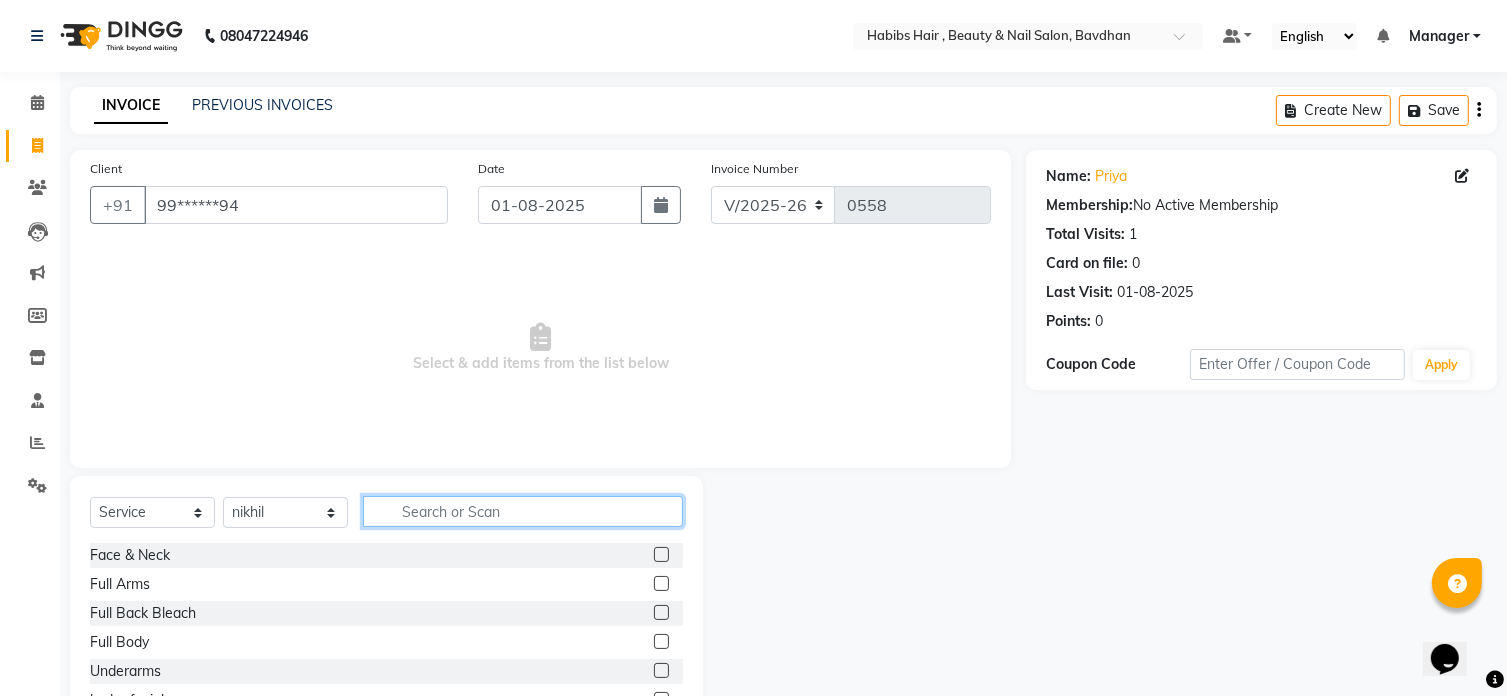 click 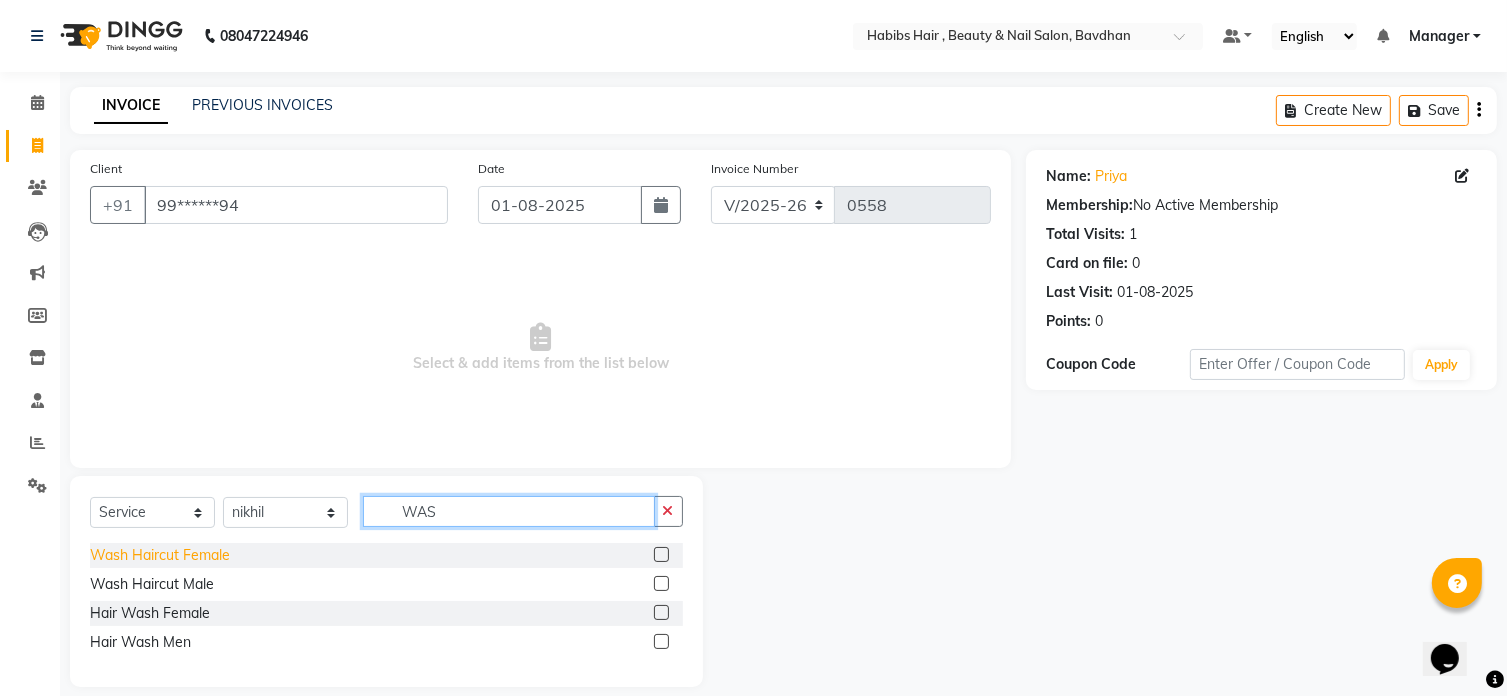 type on "WAS" 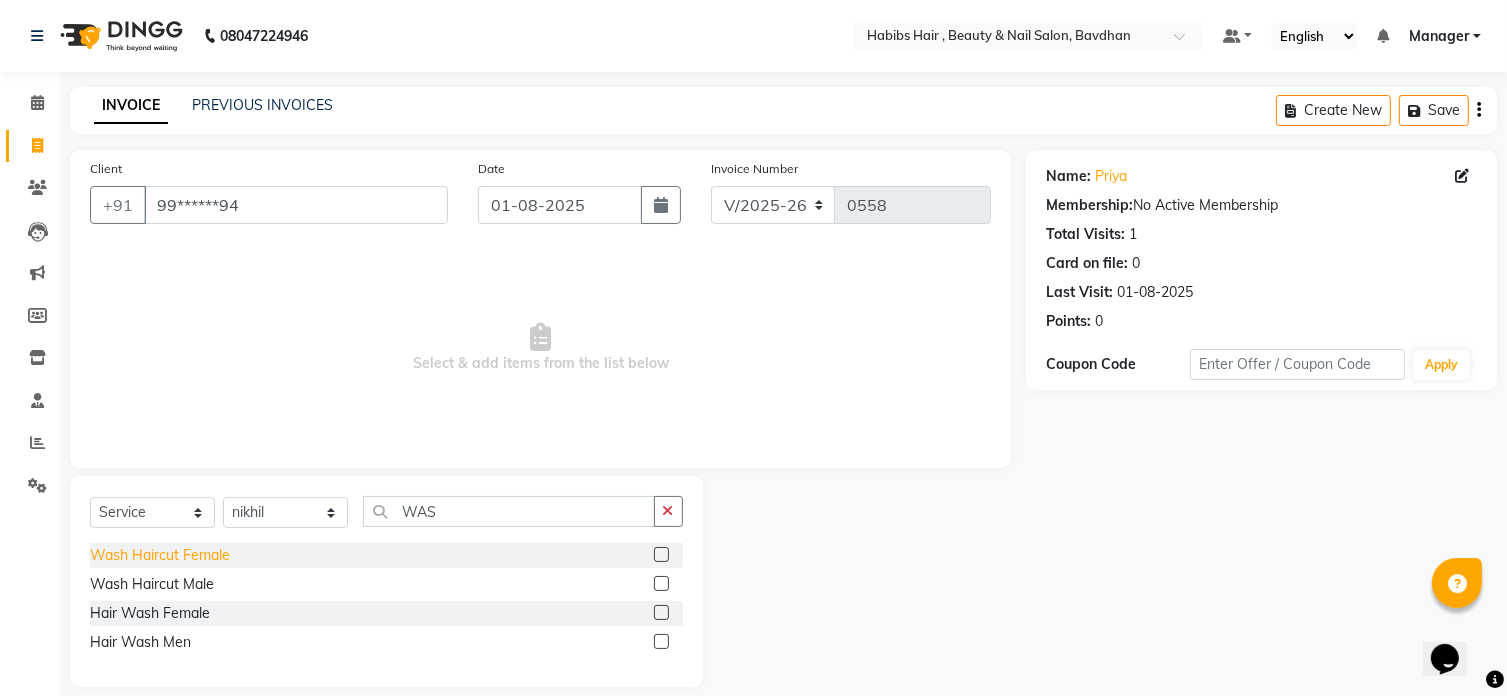 click on "Wash Haircut Female" 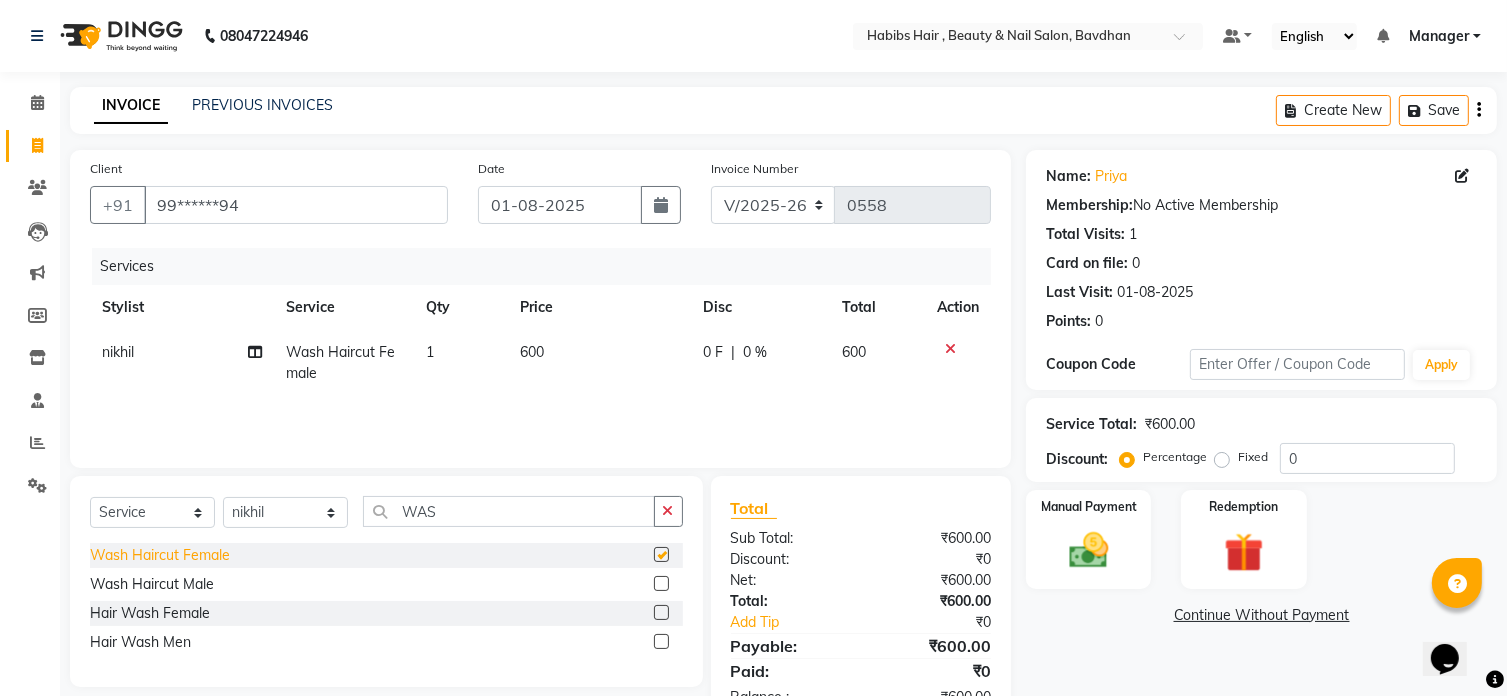 checkbox on "false" 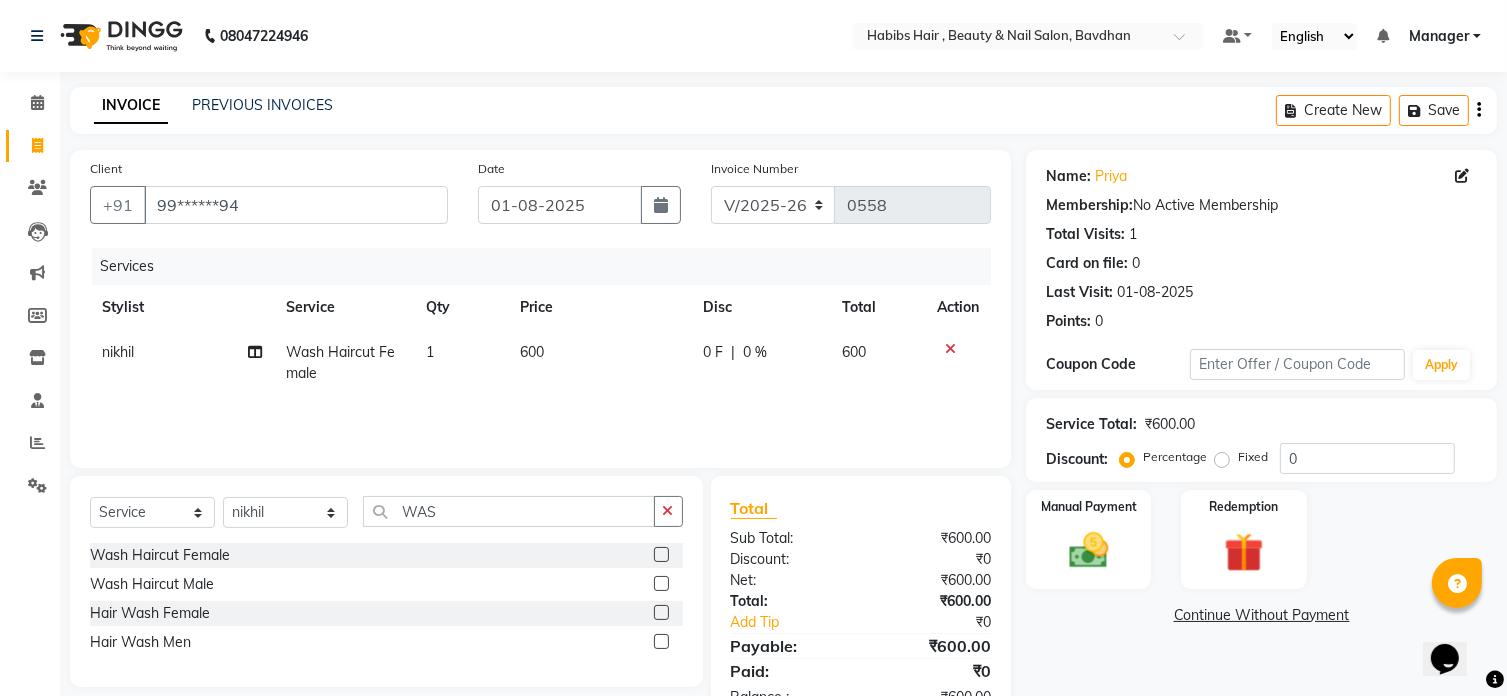 click on "600" 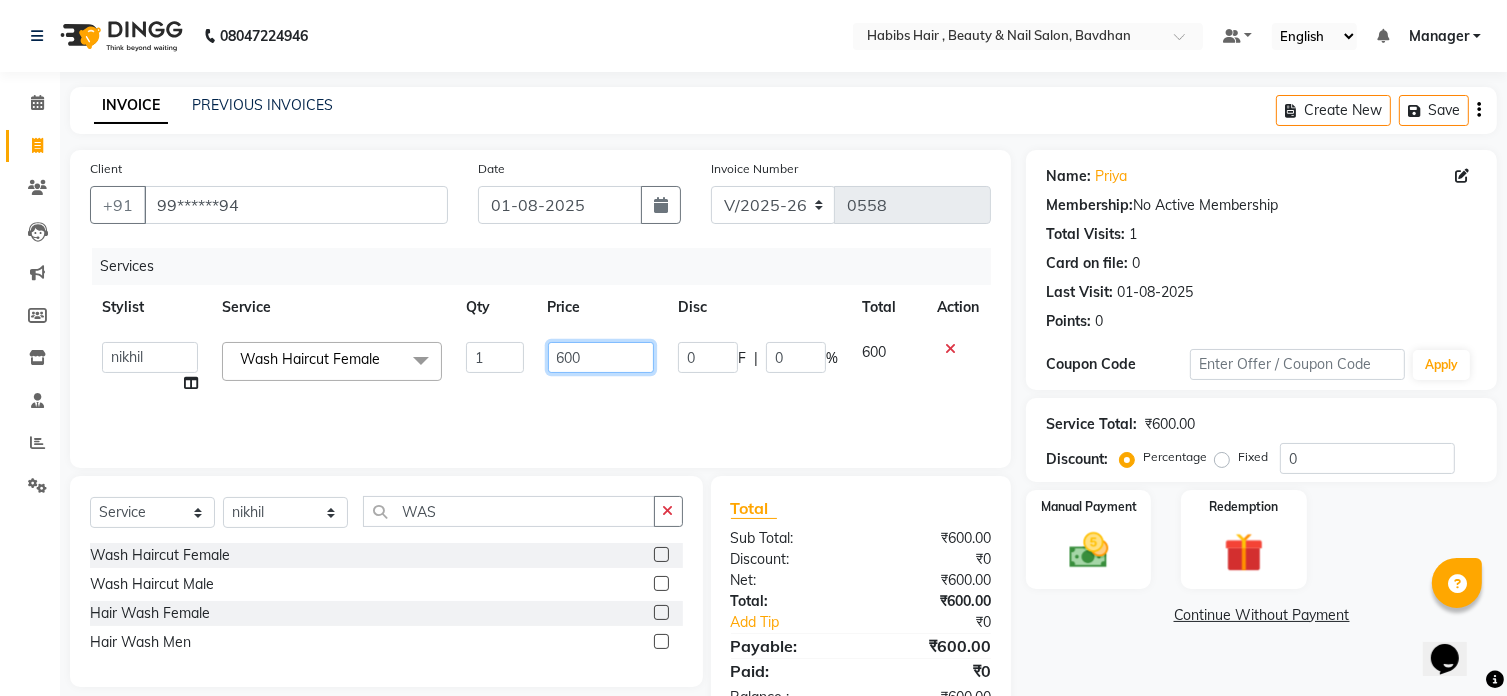 click on "600" 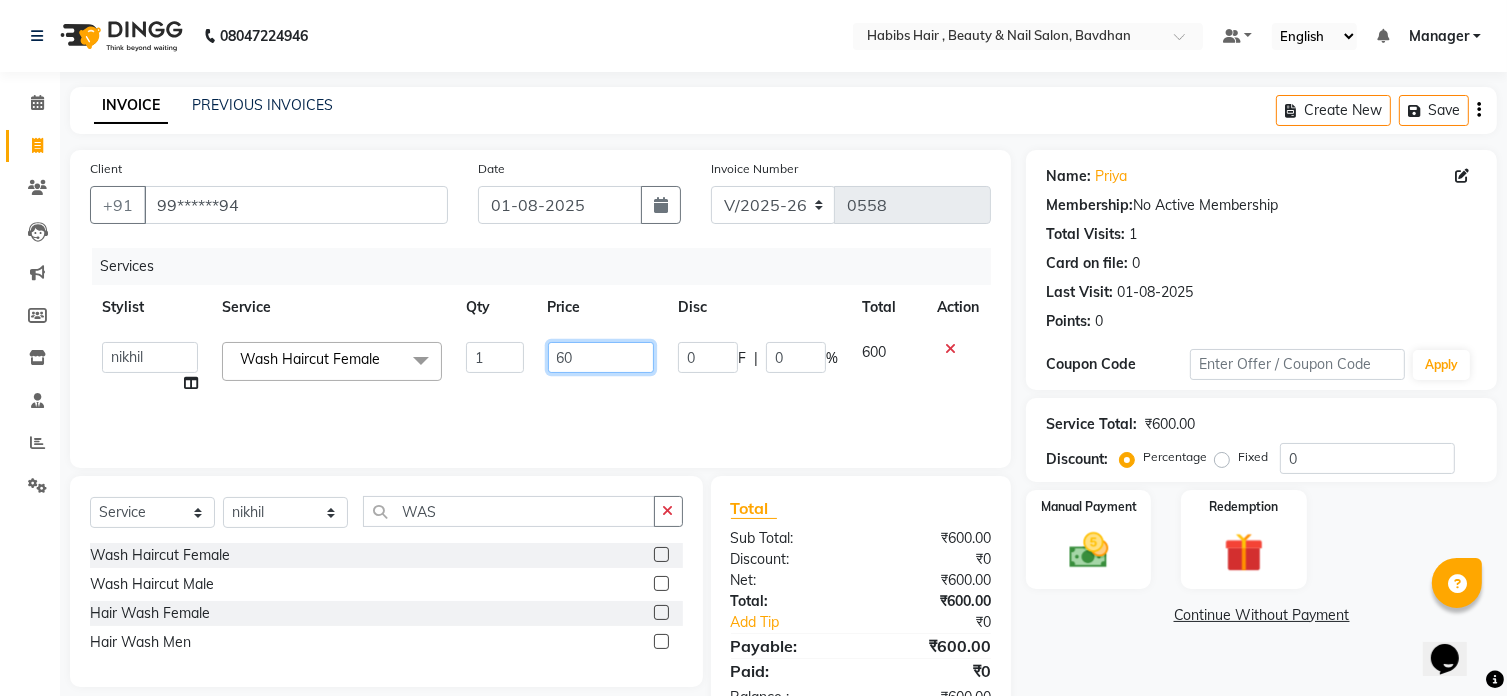 type on "6" 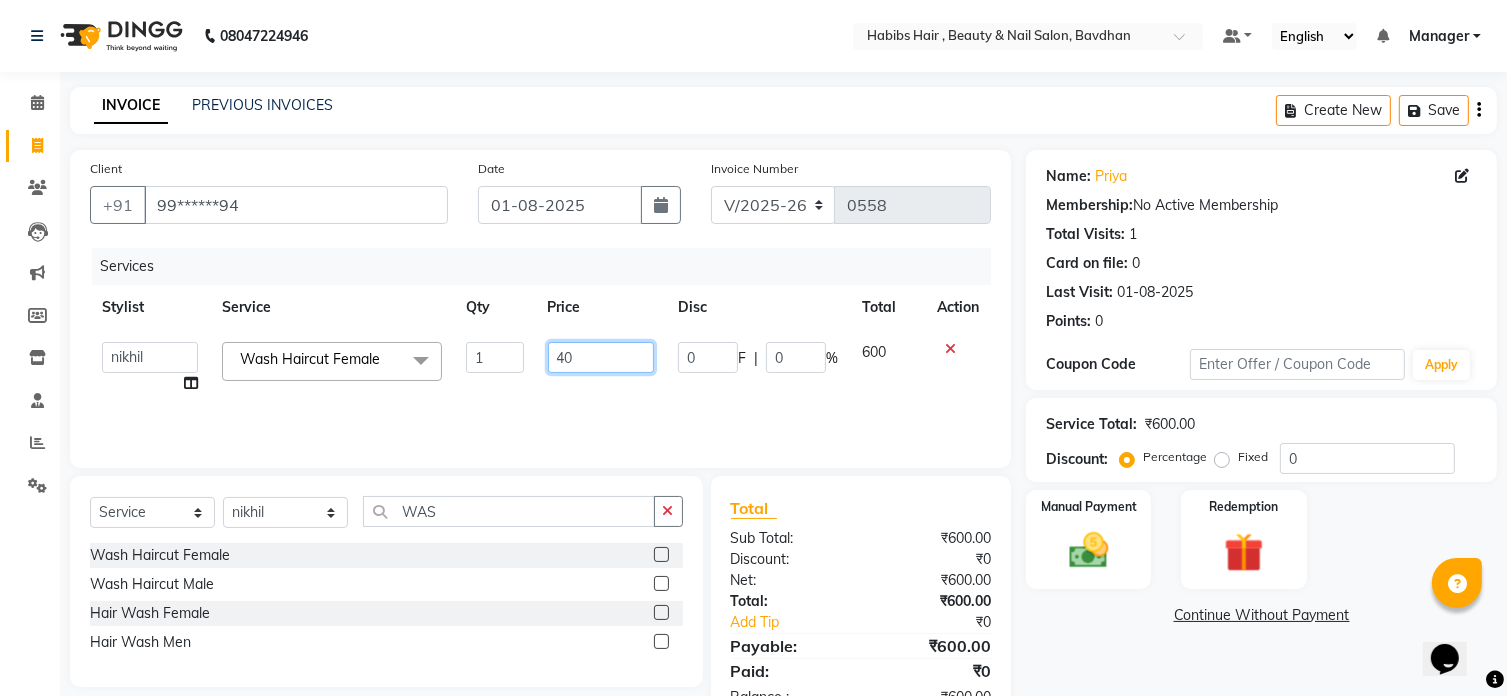 type on "400" 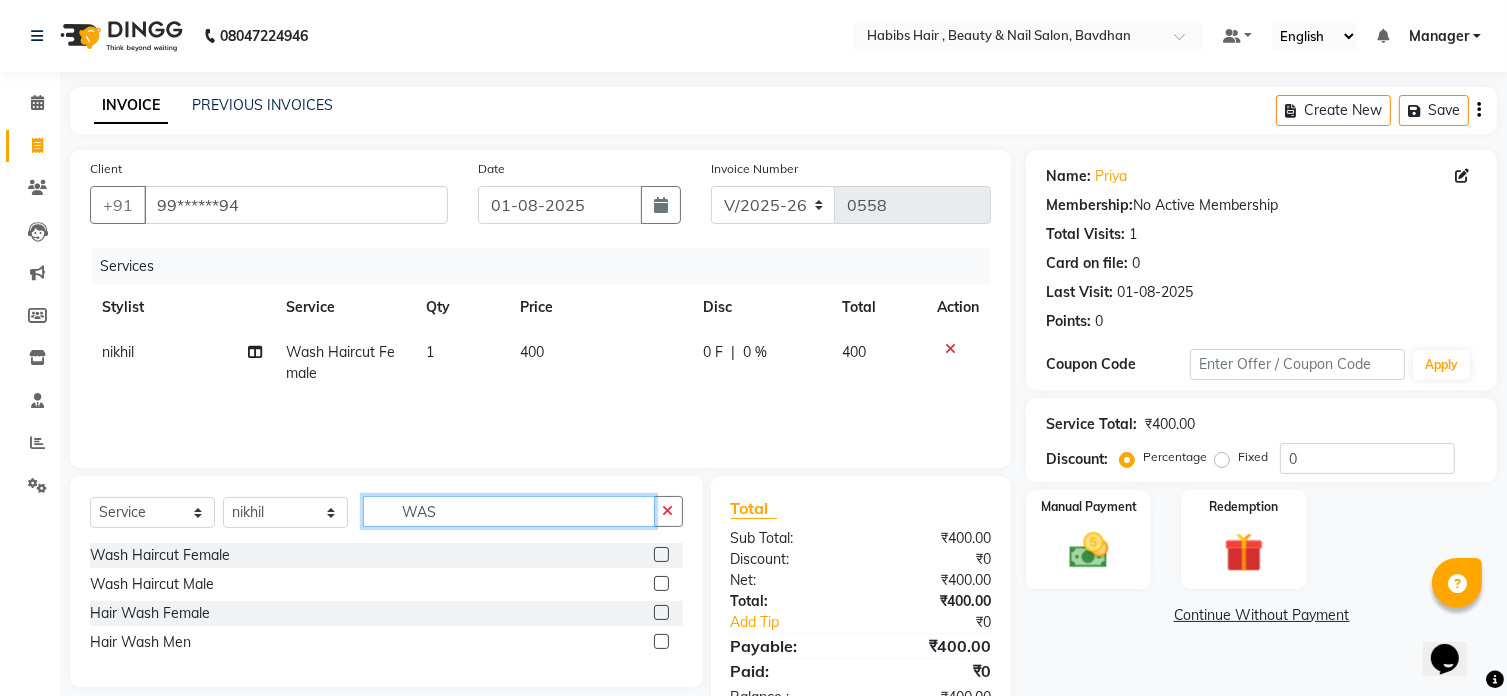click on "WAS" 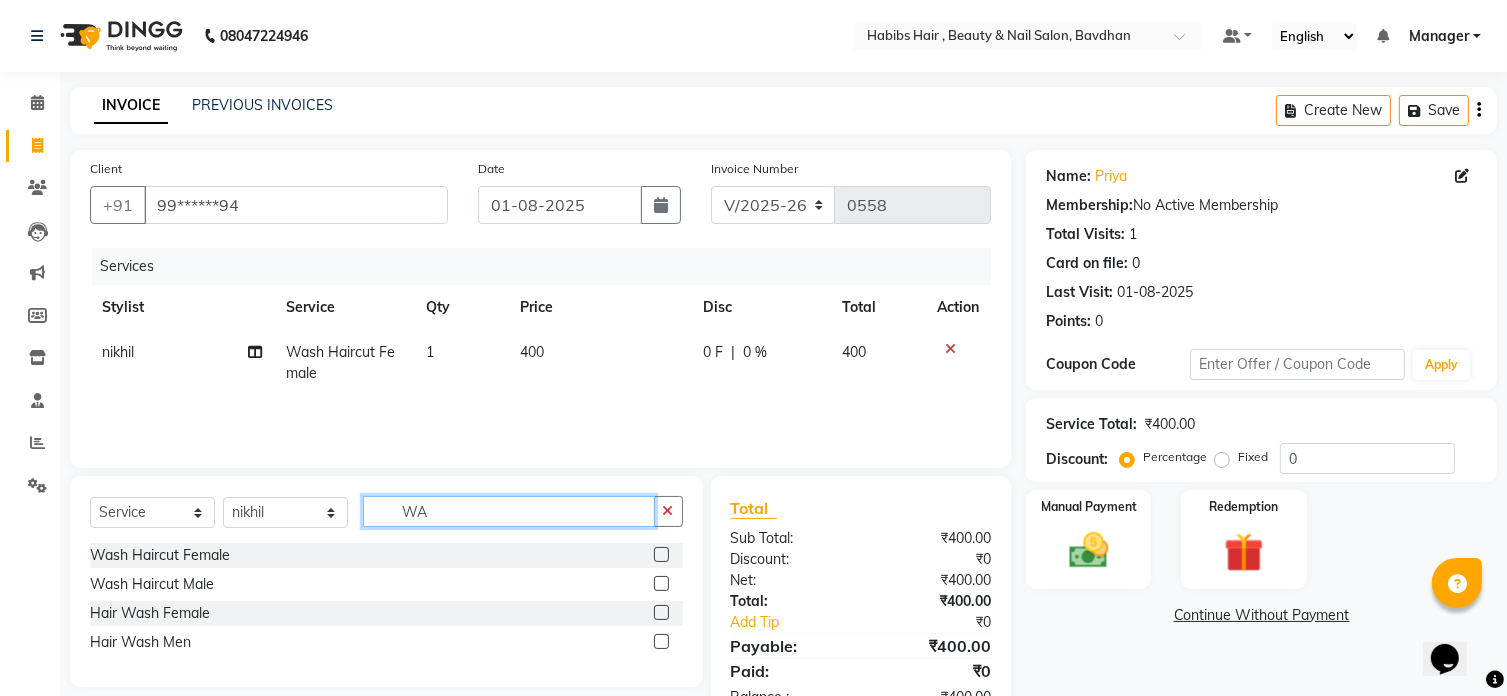 type on "W" 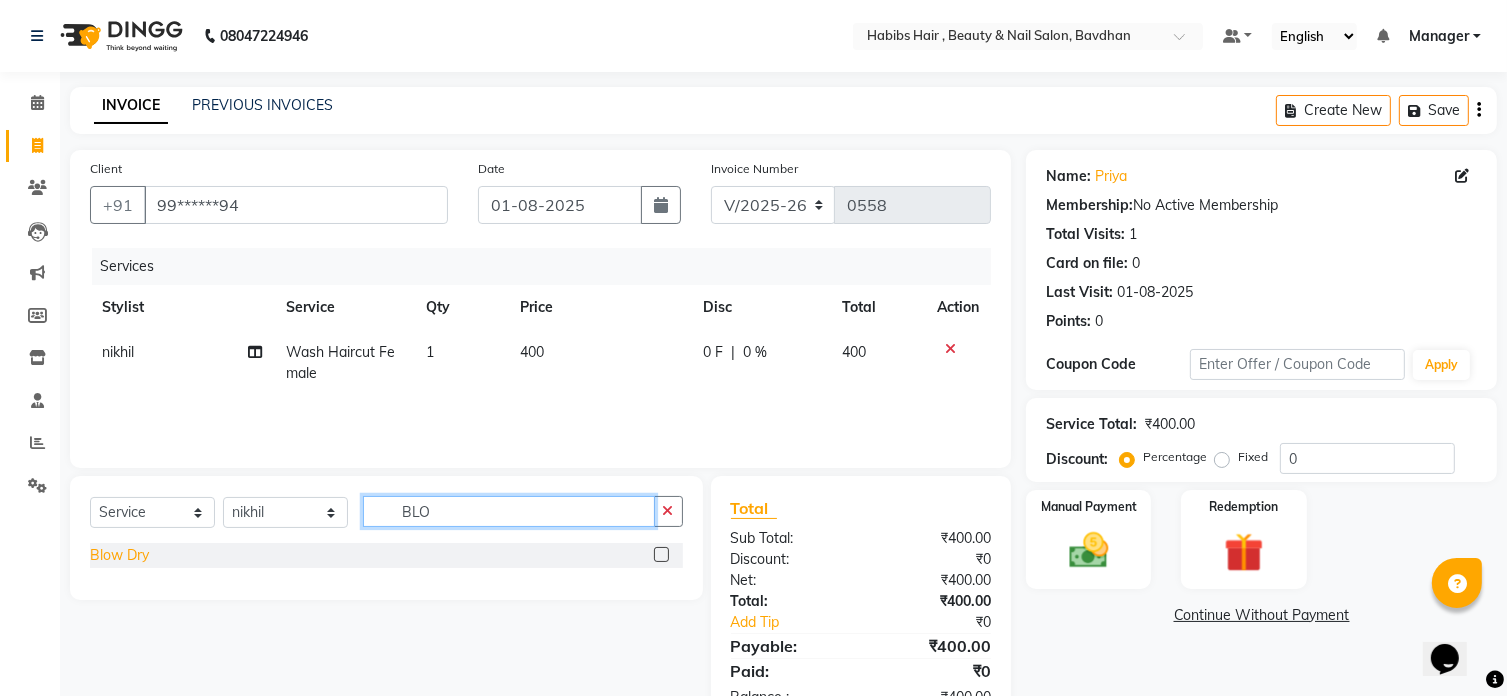 type on "BLO" 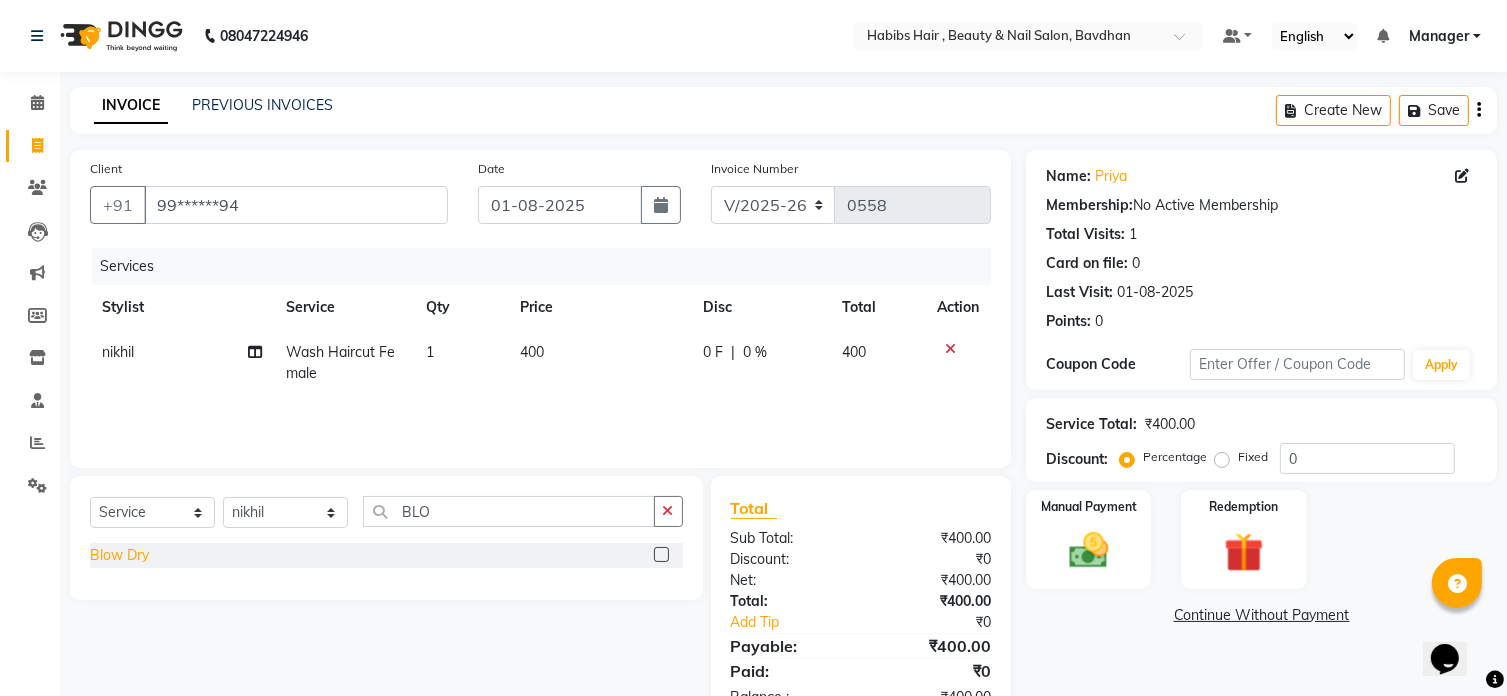 click on "Blow Dry" 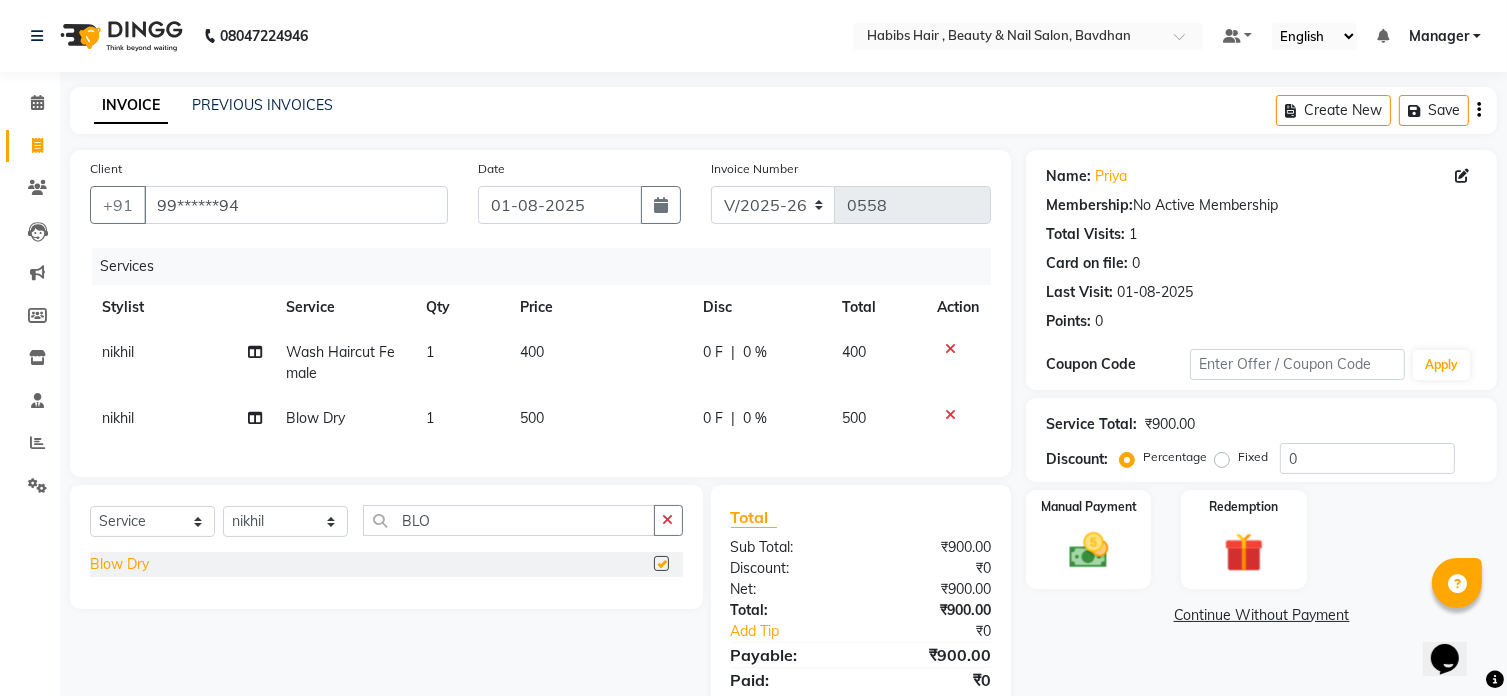 checkbox on "false" 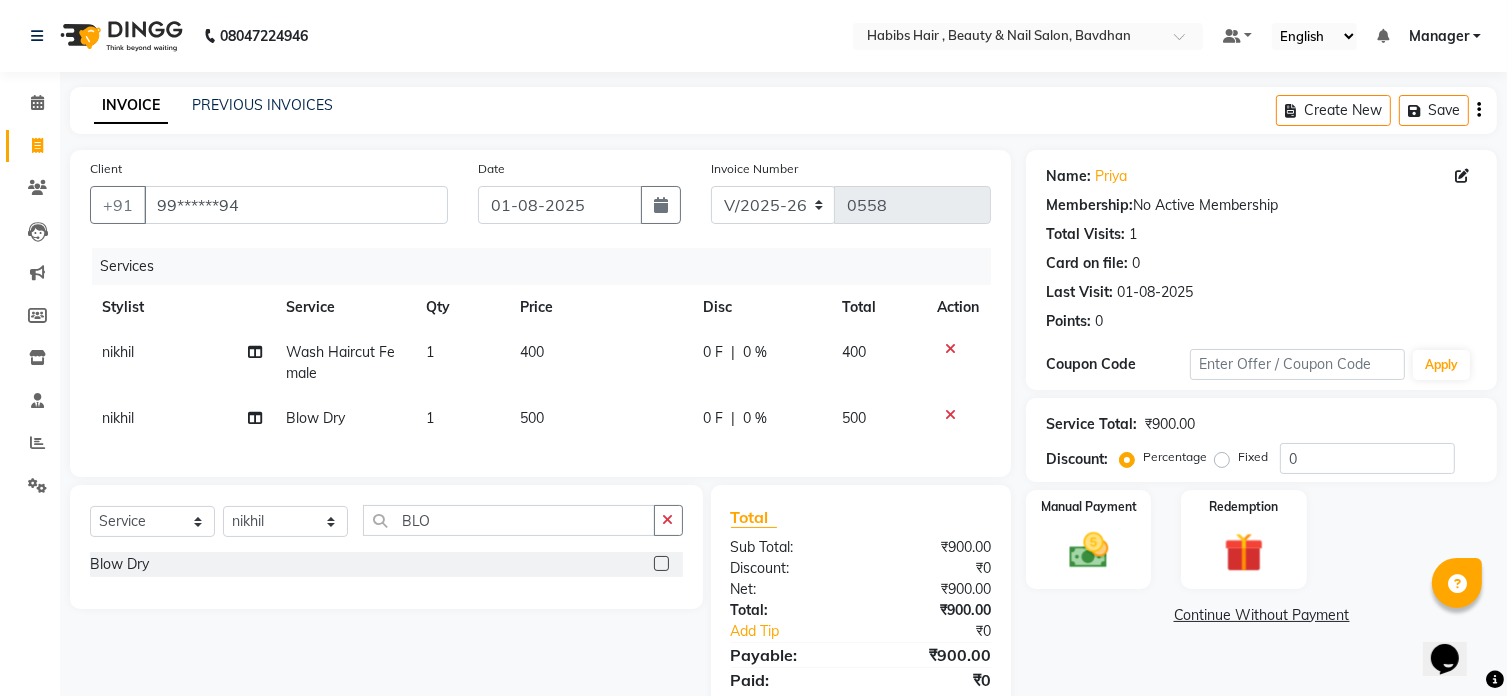 click on "500" 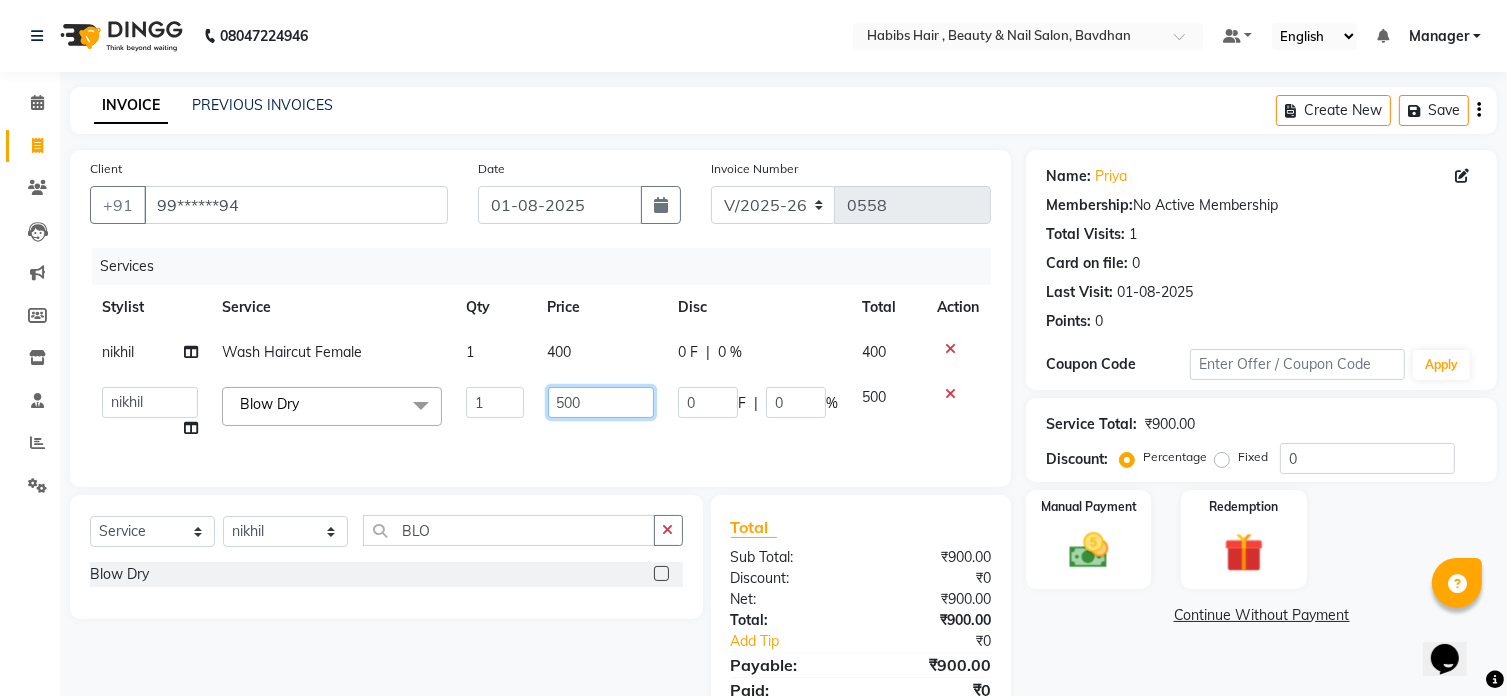 click on "500" 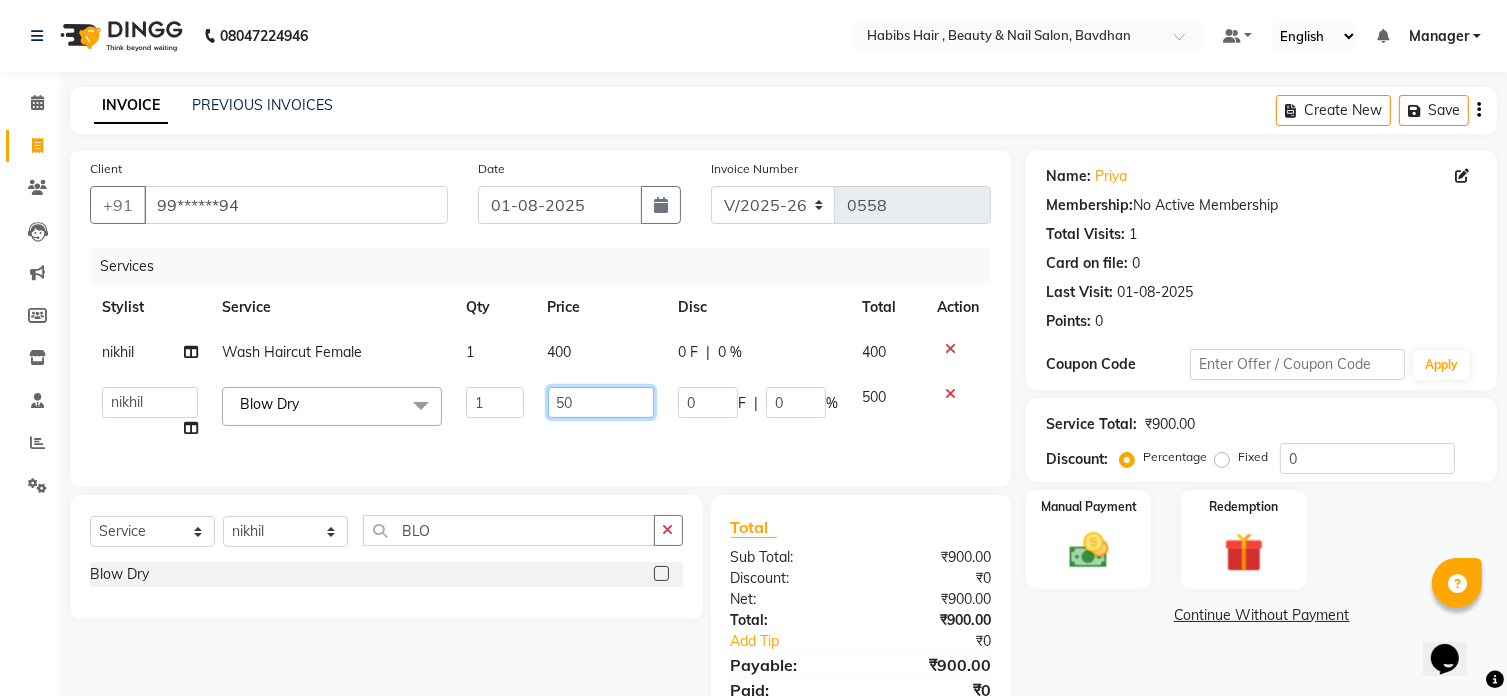 type on "5" 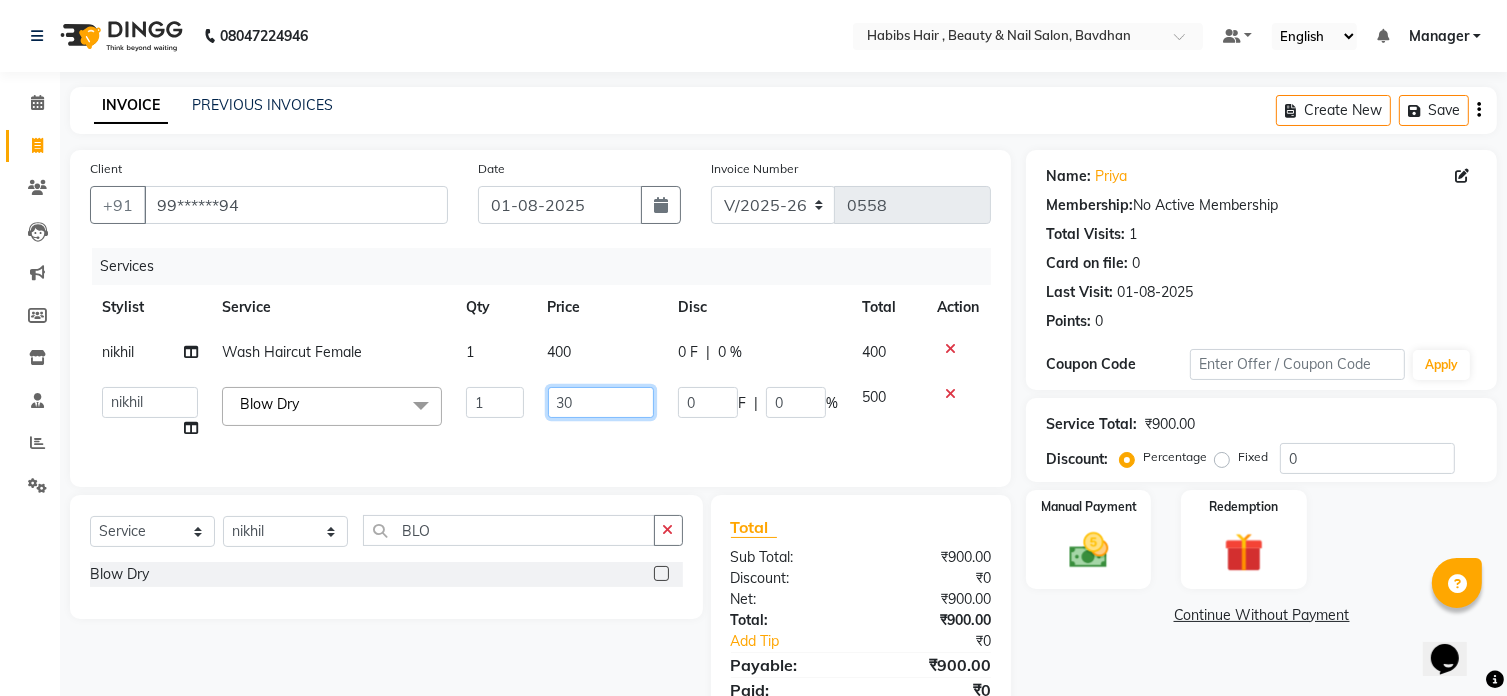 type on "300" 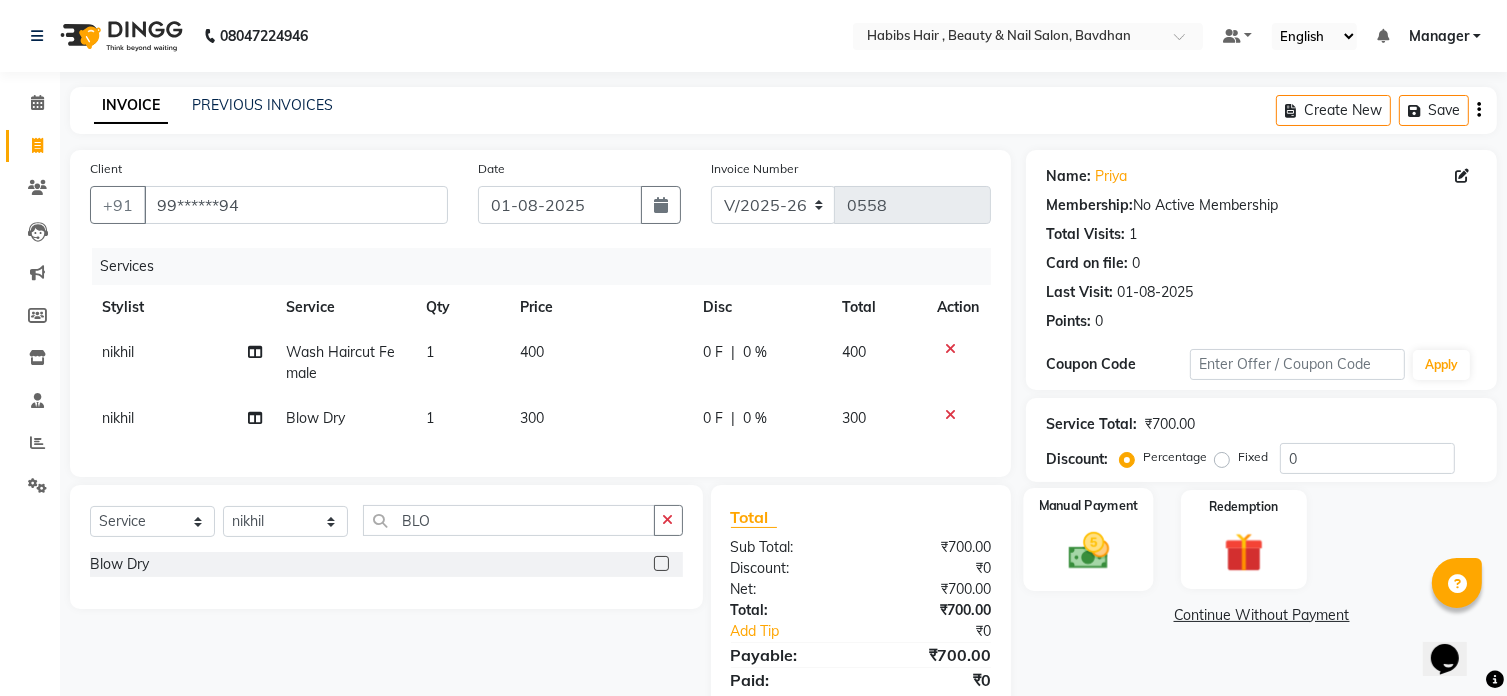 click on "Manual Payment" 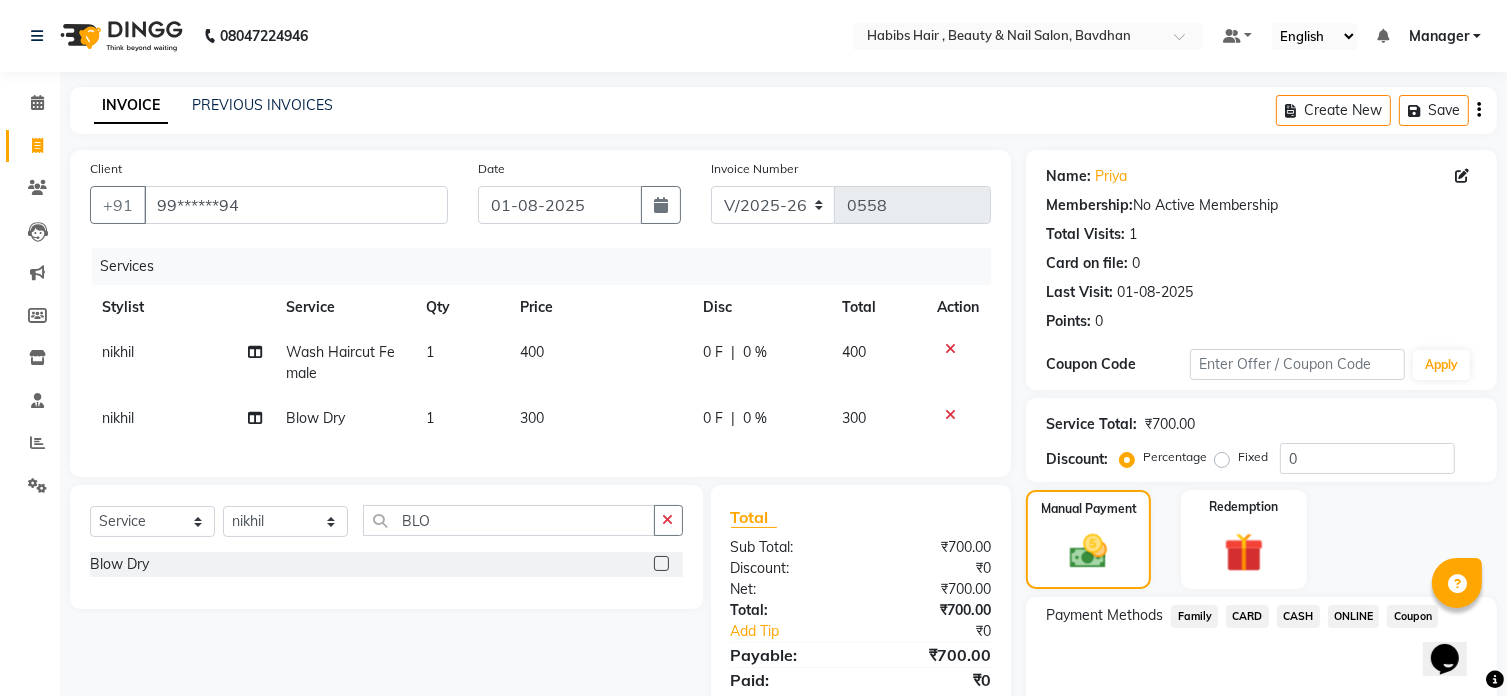 click on "ONLINE" 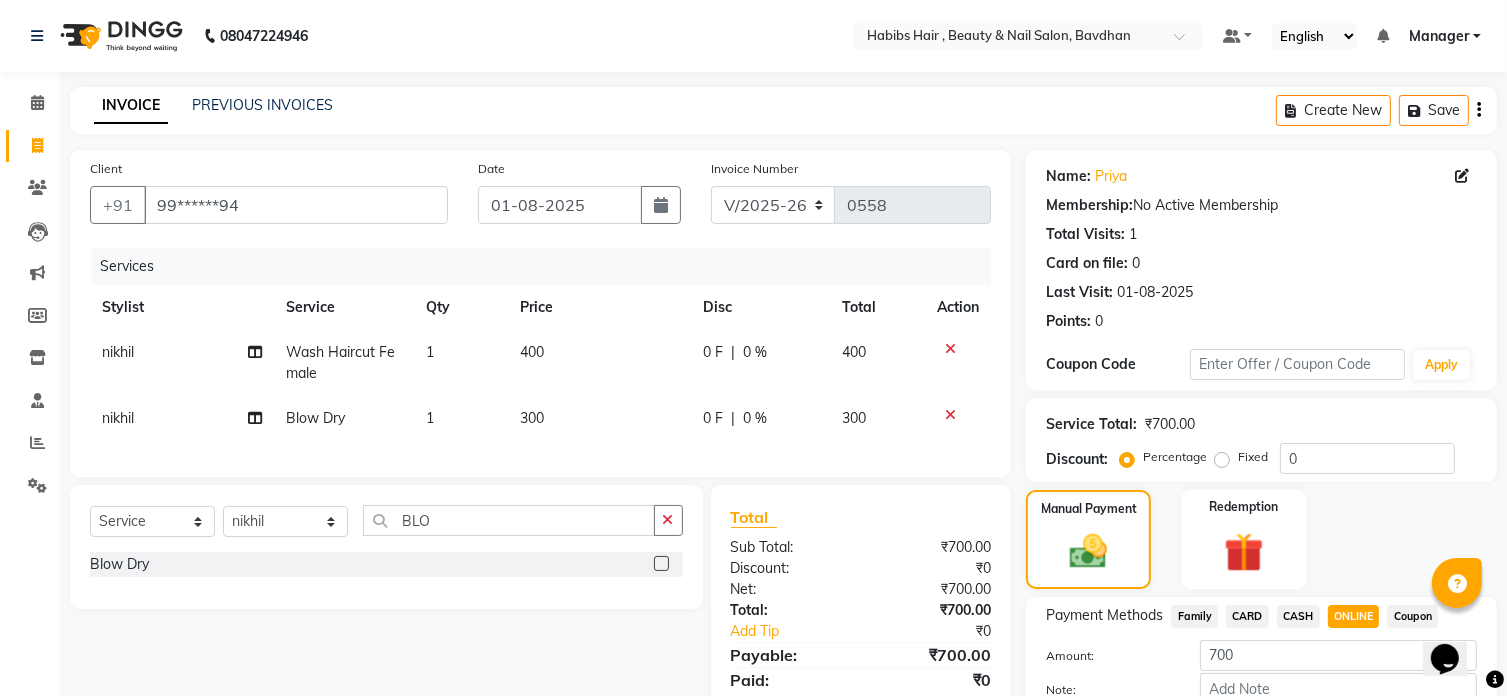 scroll, scrollTop: 122, scrollLeft: 0, axis: vertical 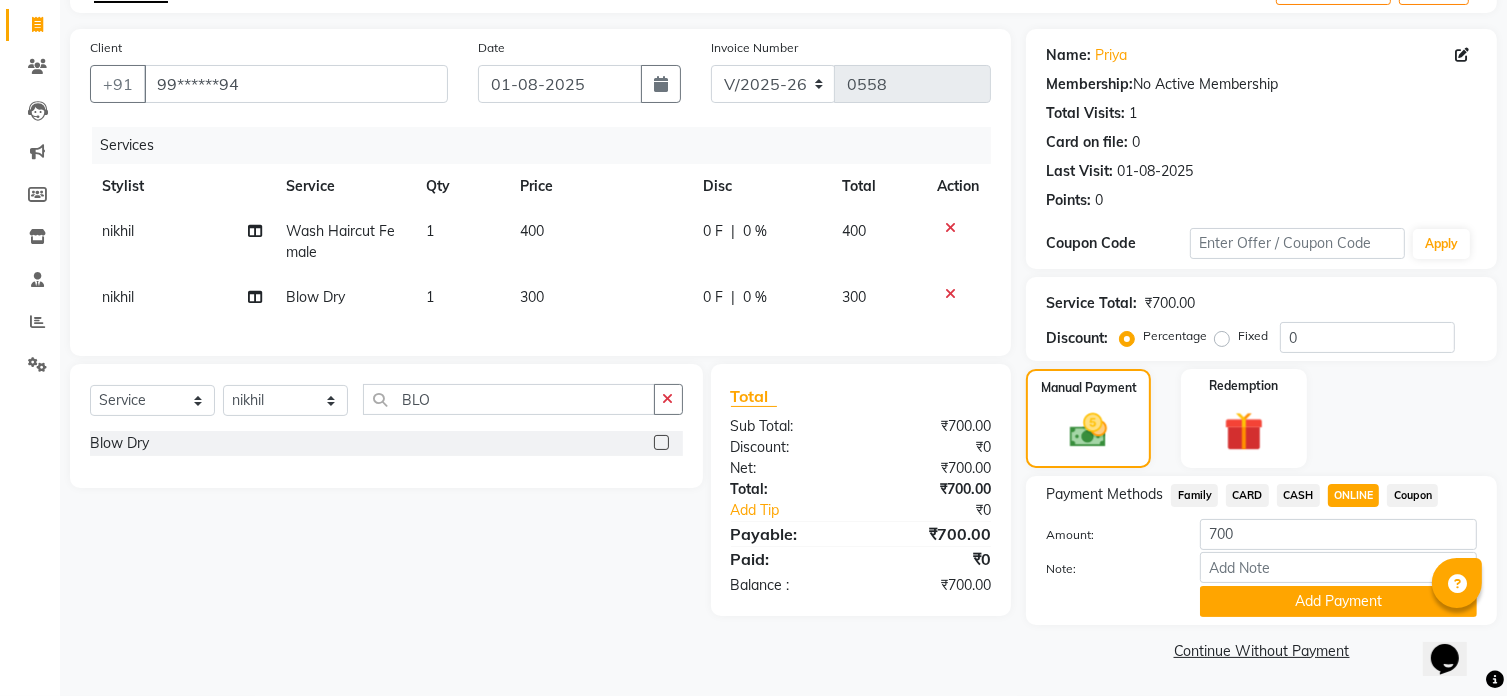click on "Add Payment" 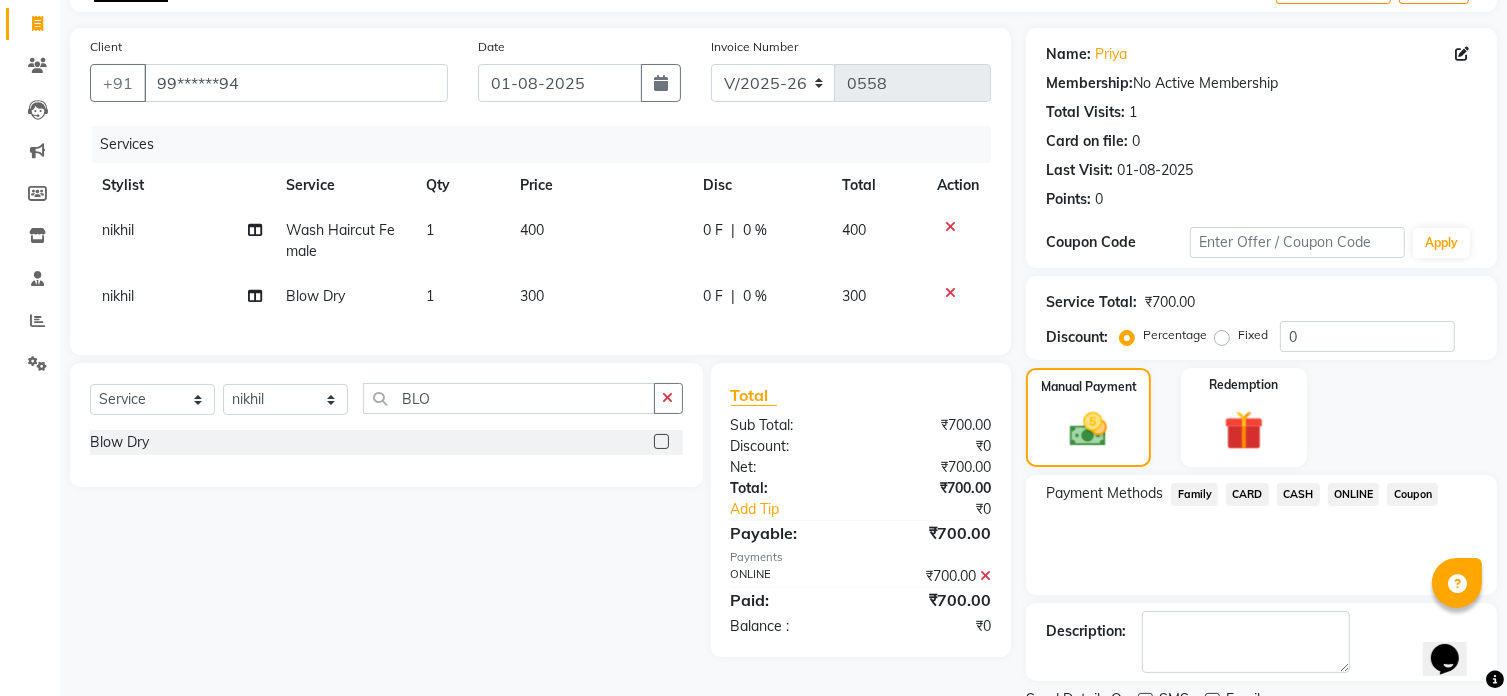 scroll, scrollTop: 204, scrollLeft: 0, axis: vertical 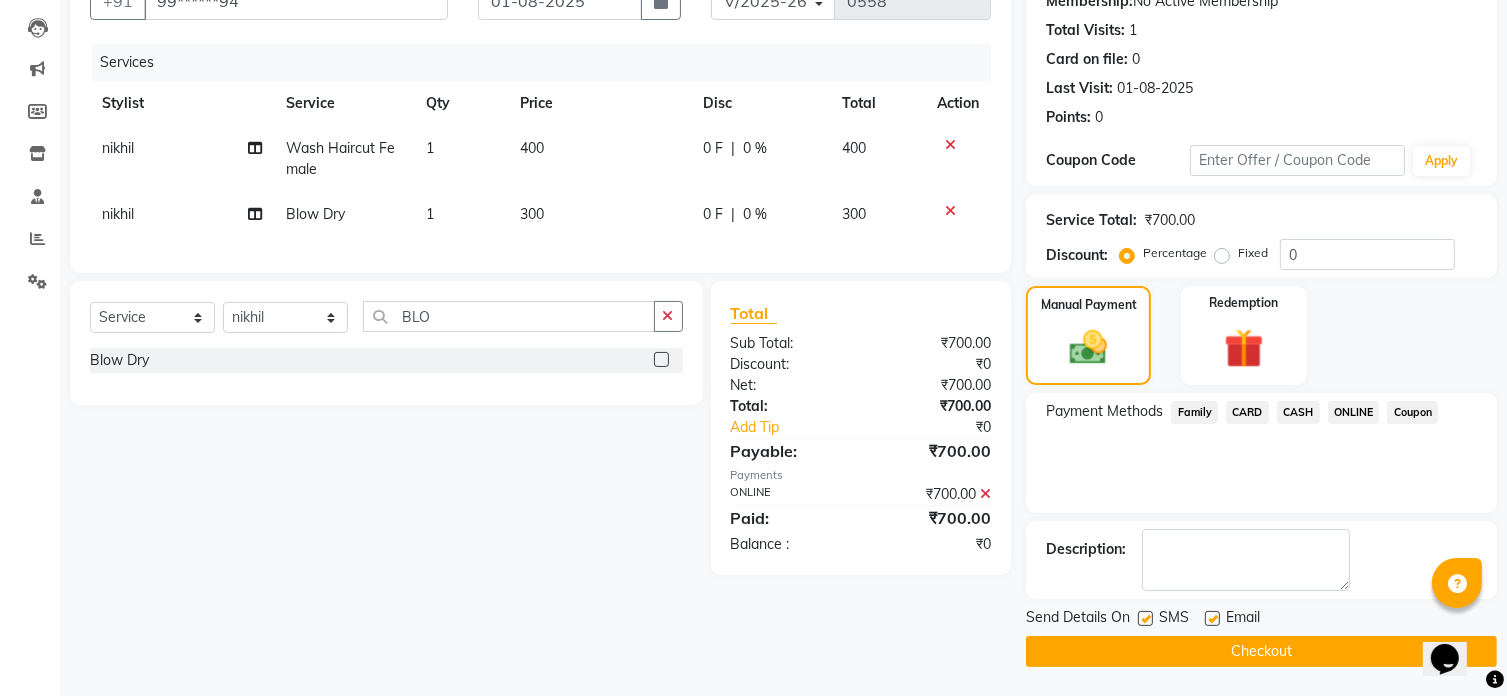 click on "Checkout" 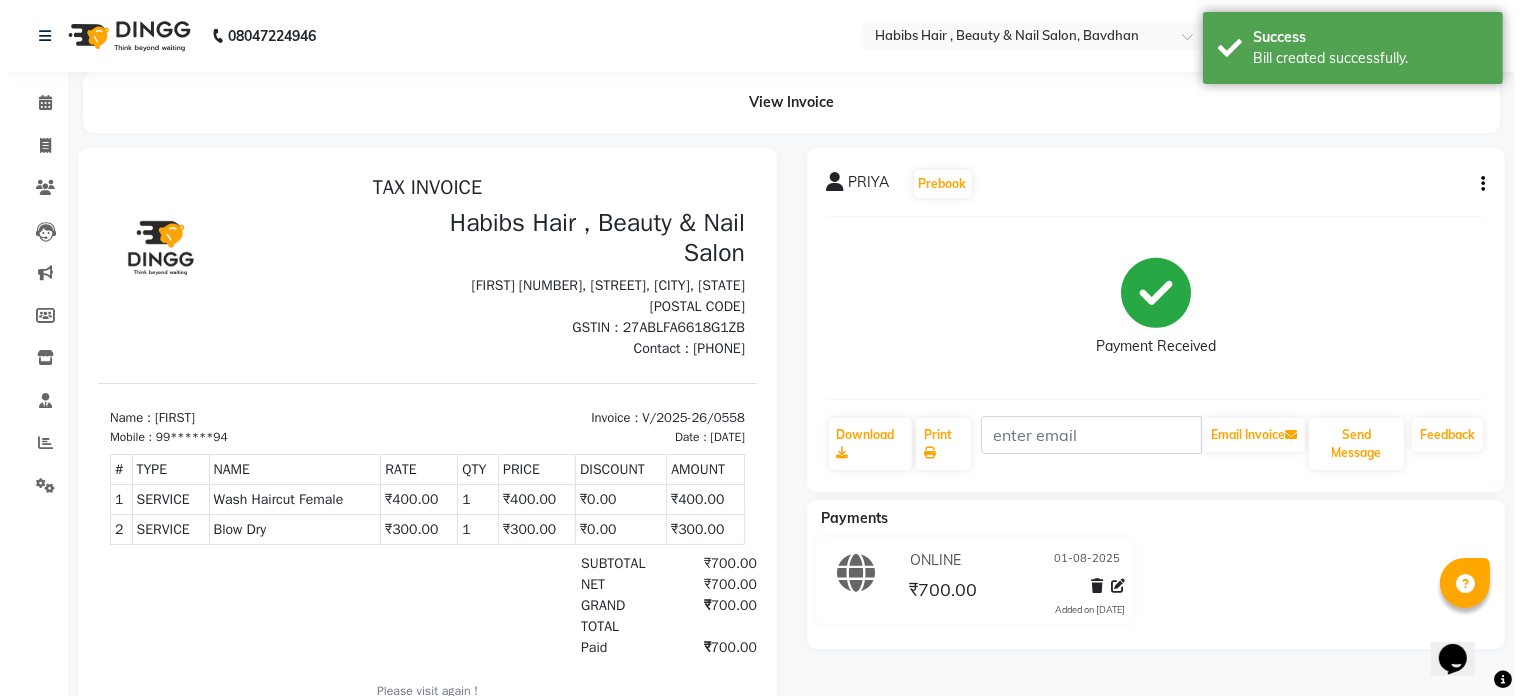 scroll, scrollTop: 0, scrollLeft: 0, axis: both 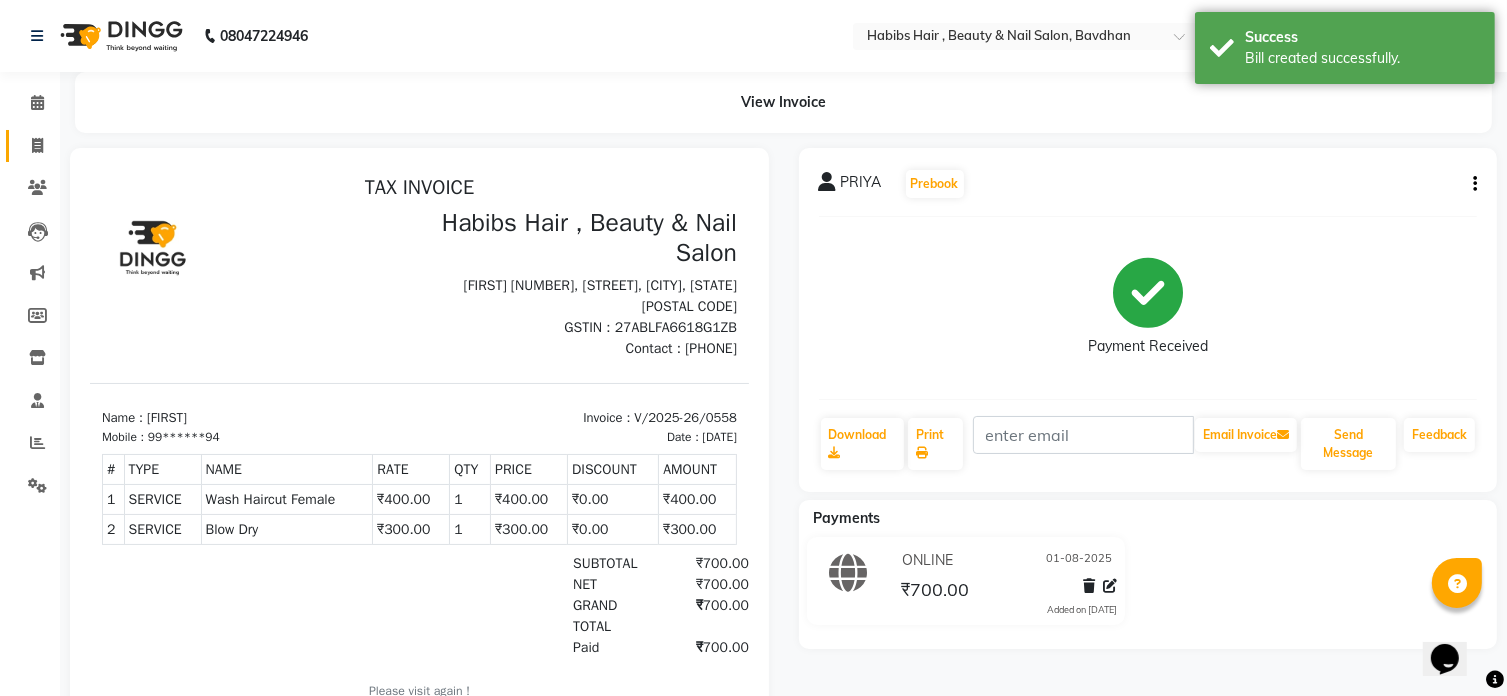 click 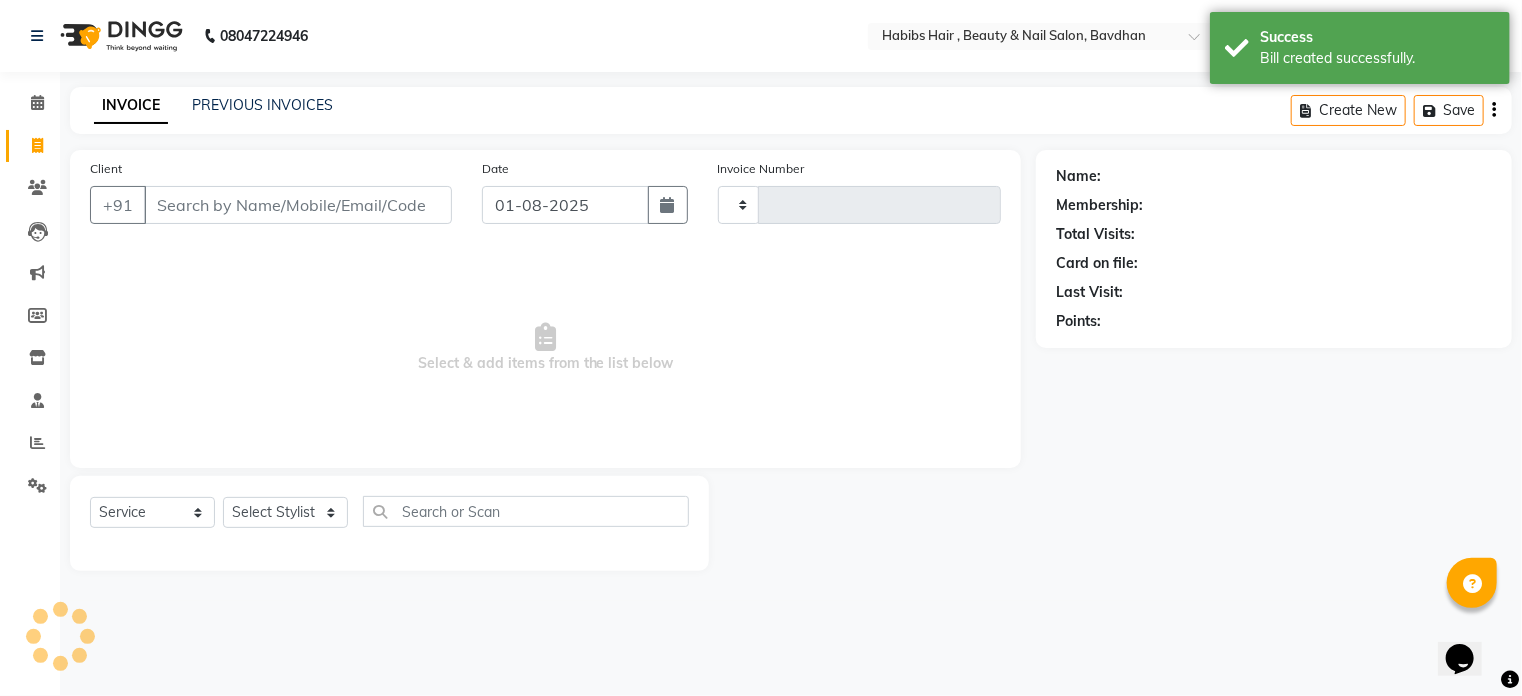 type on "0559" 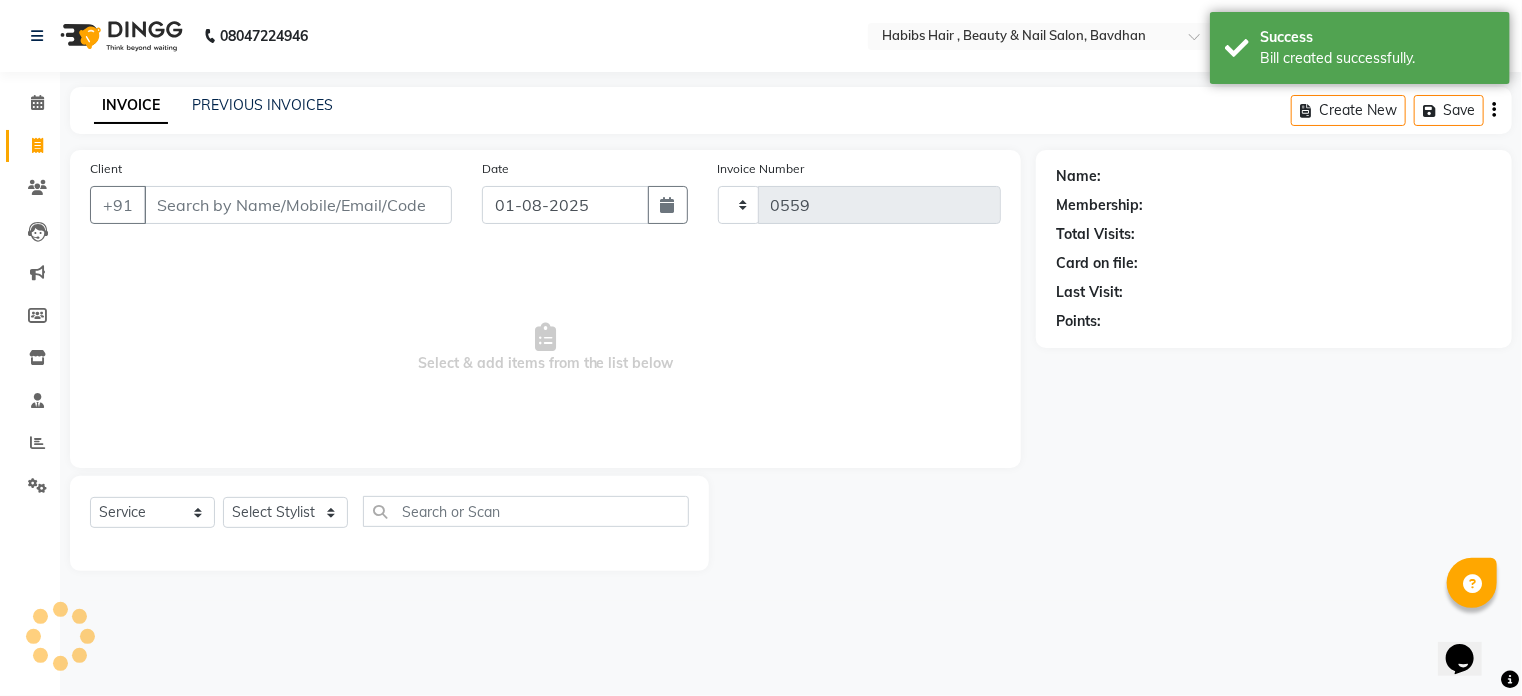 select on "7414" 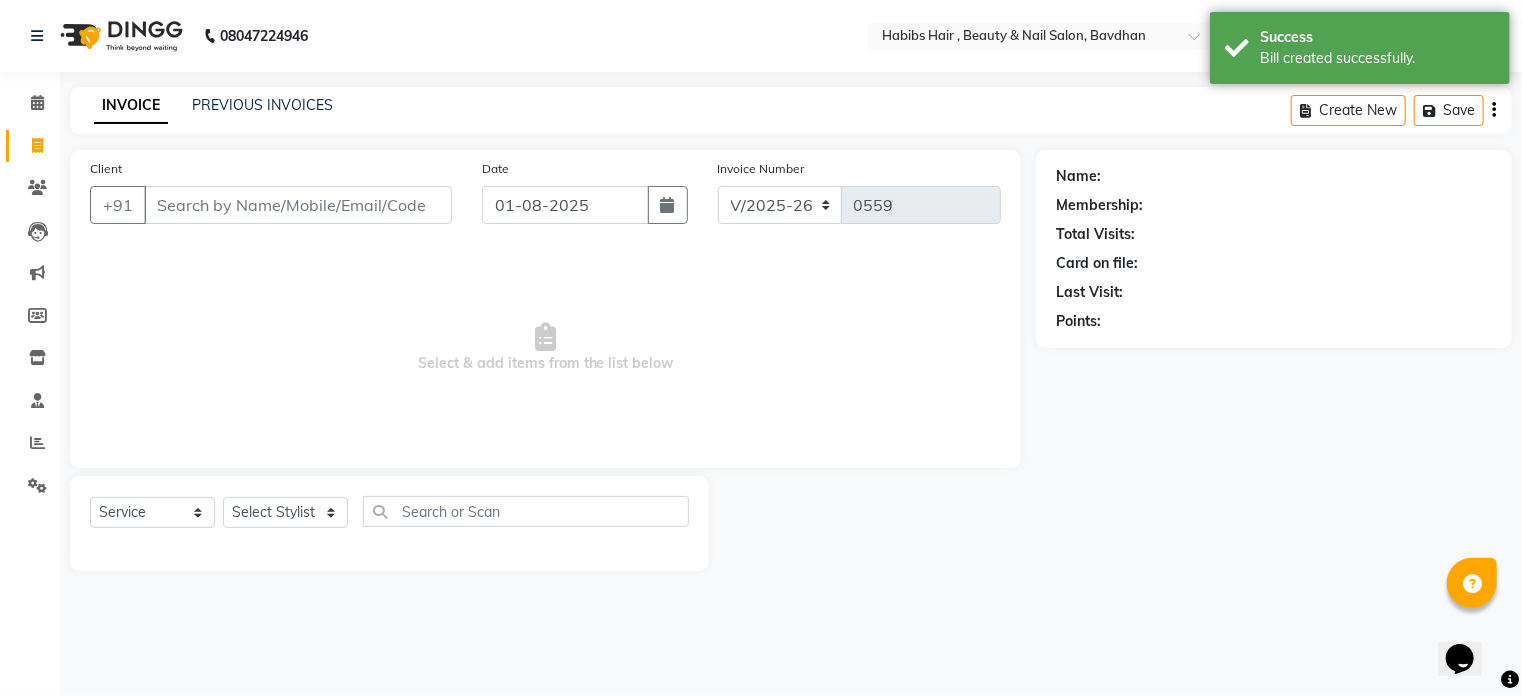 click on "Client" at bounding box center (298, 205) 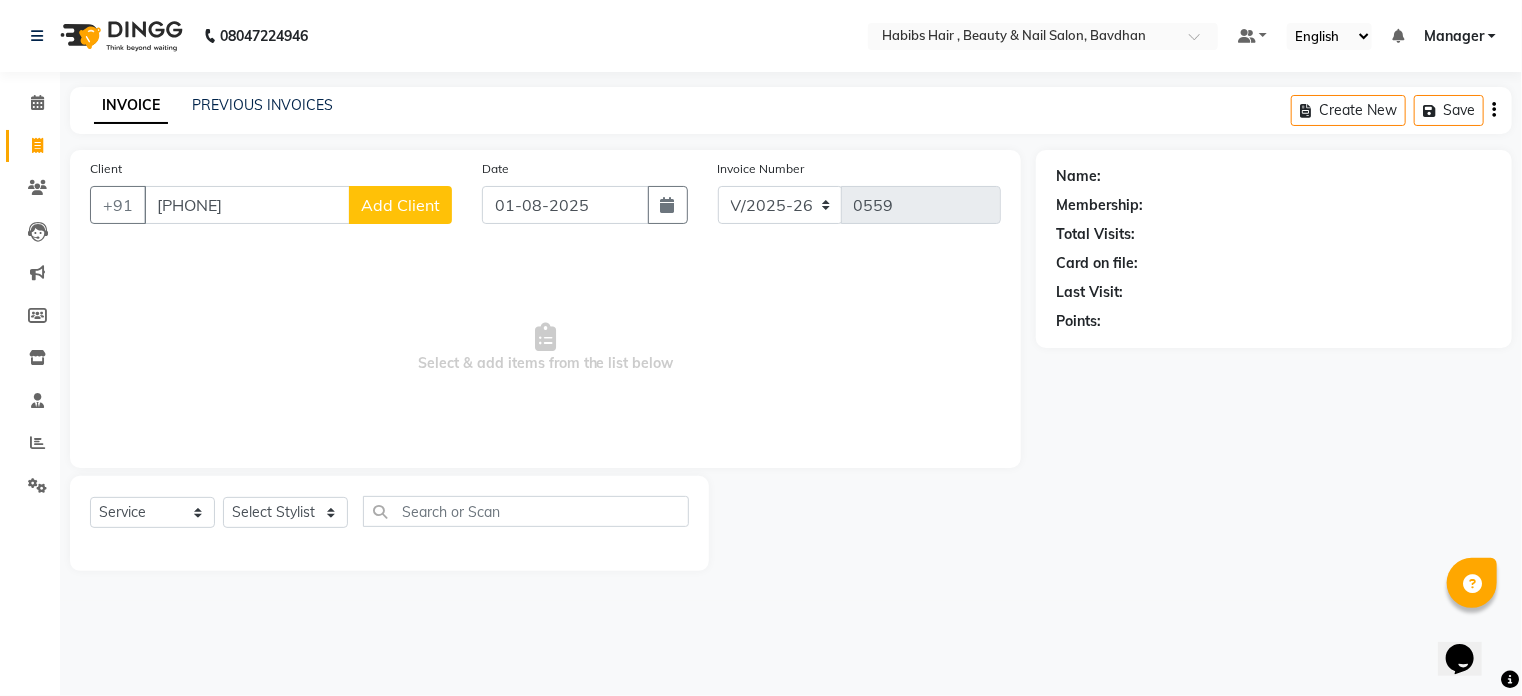 type on "[PHONE]" 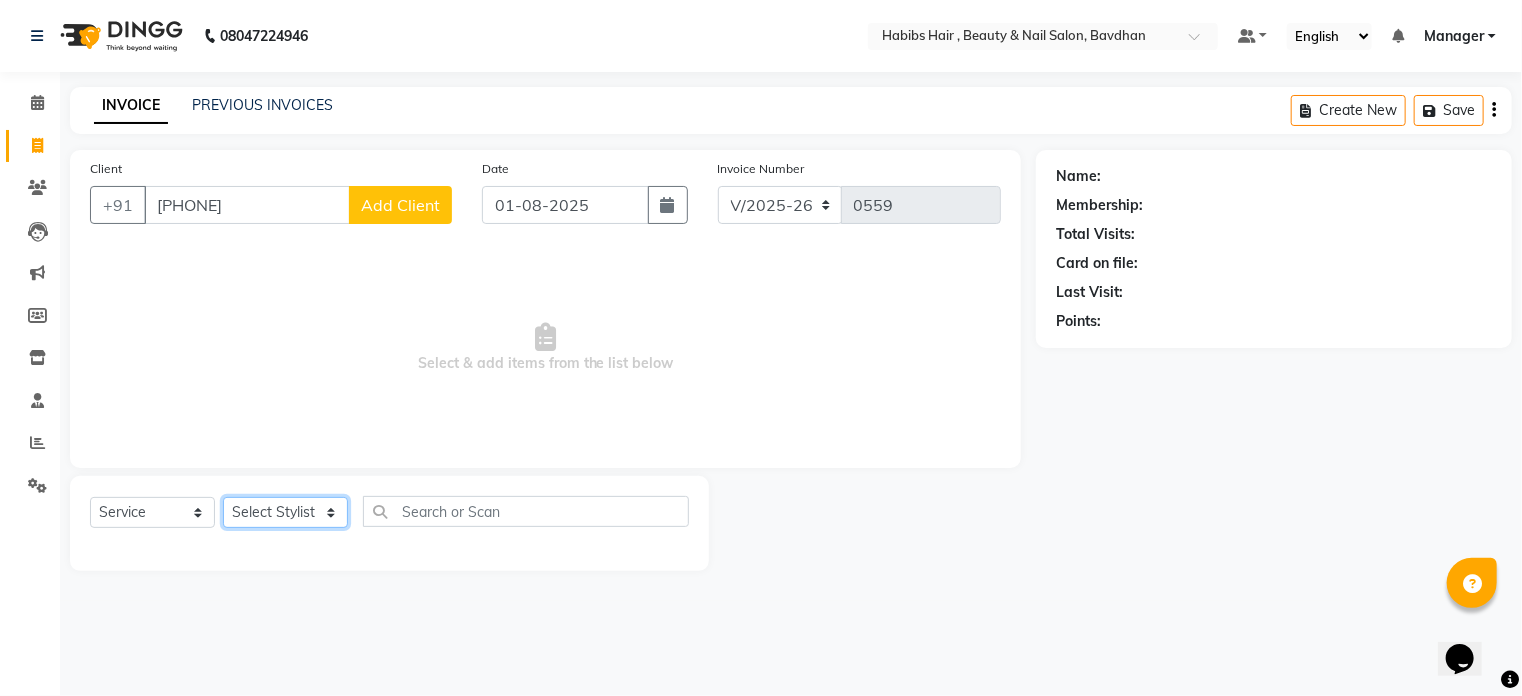 click on "Select Stylist Akash Aman Aniket Ashish Ganesh Manager mayur nikhil sujata" 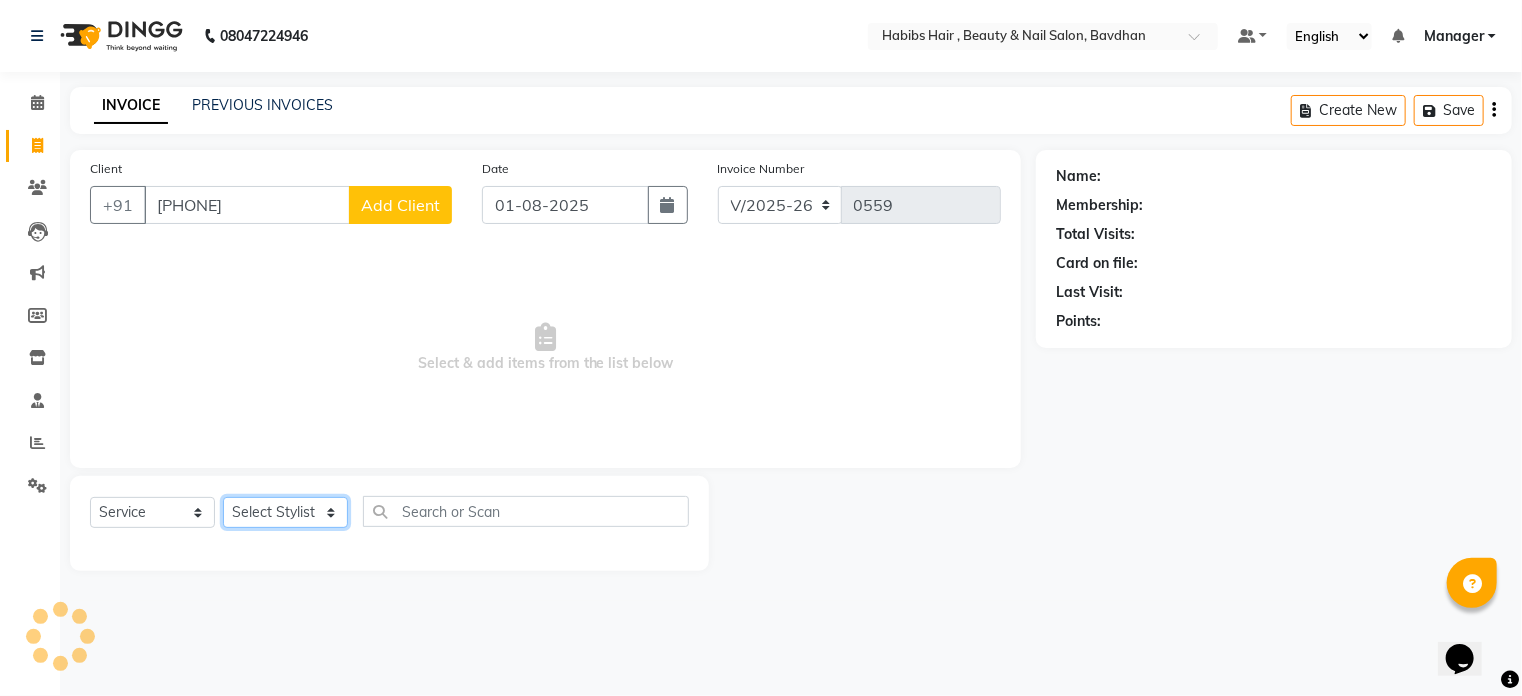 select on "70883" 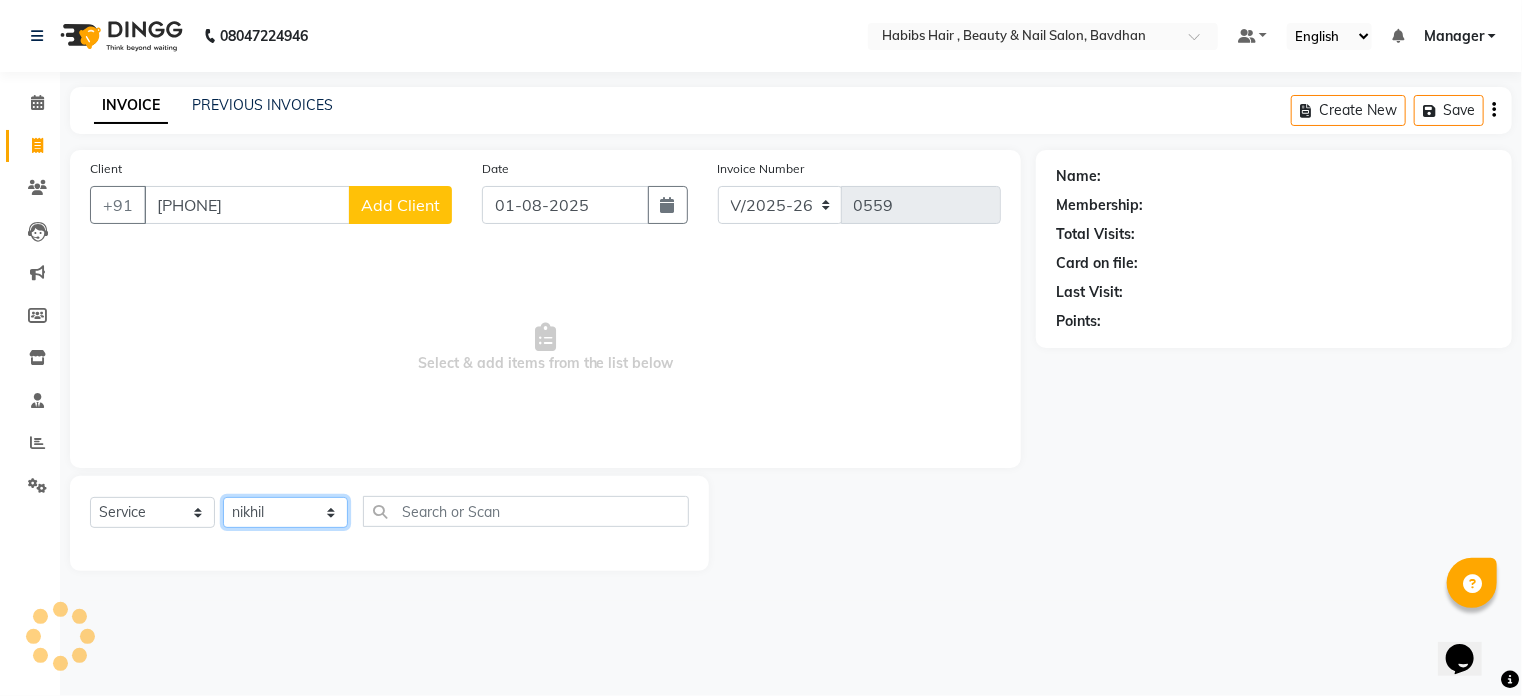 click on "Select Stylist Akash Aman Aniket Ashish Ganesh Manager mayur nikhil sujata" 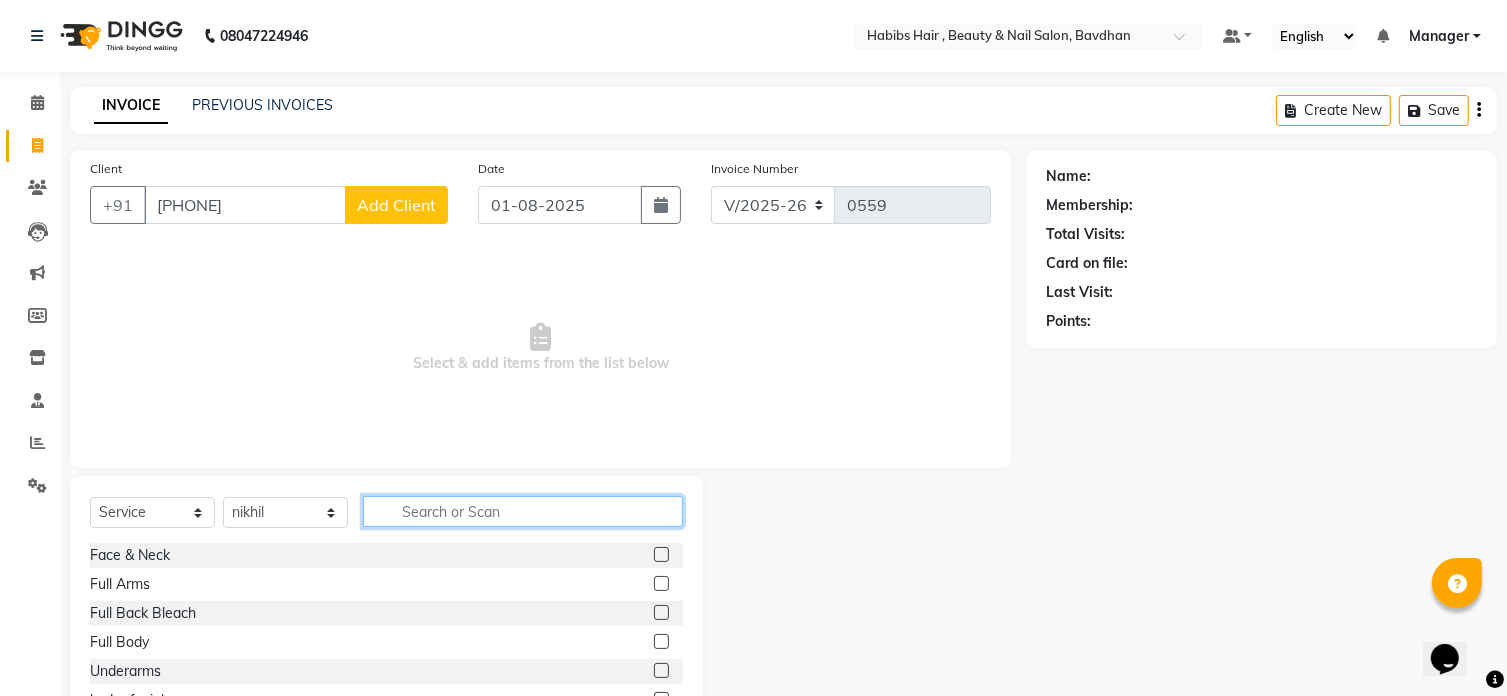click 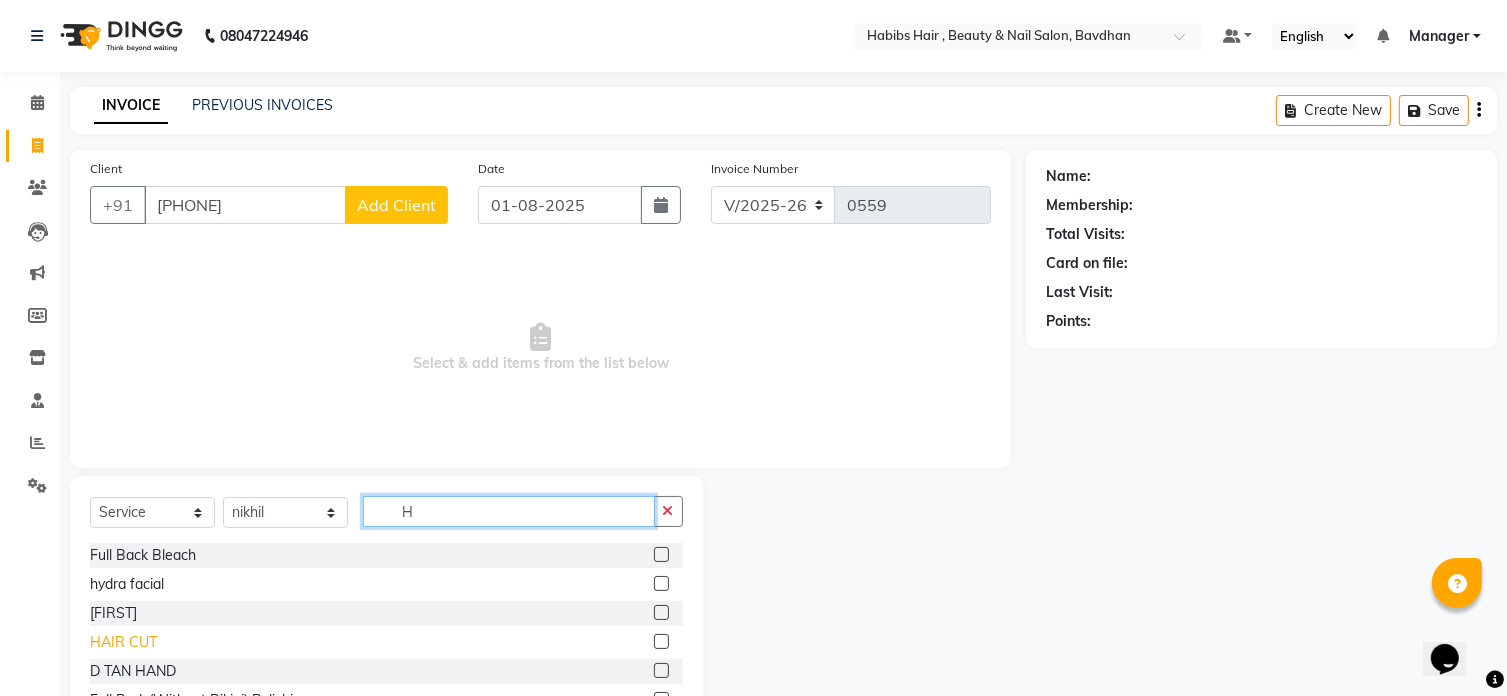 type on "H" 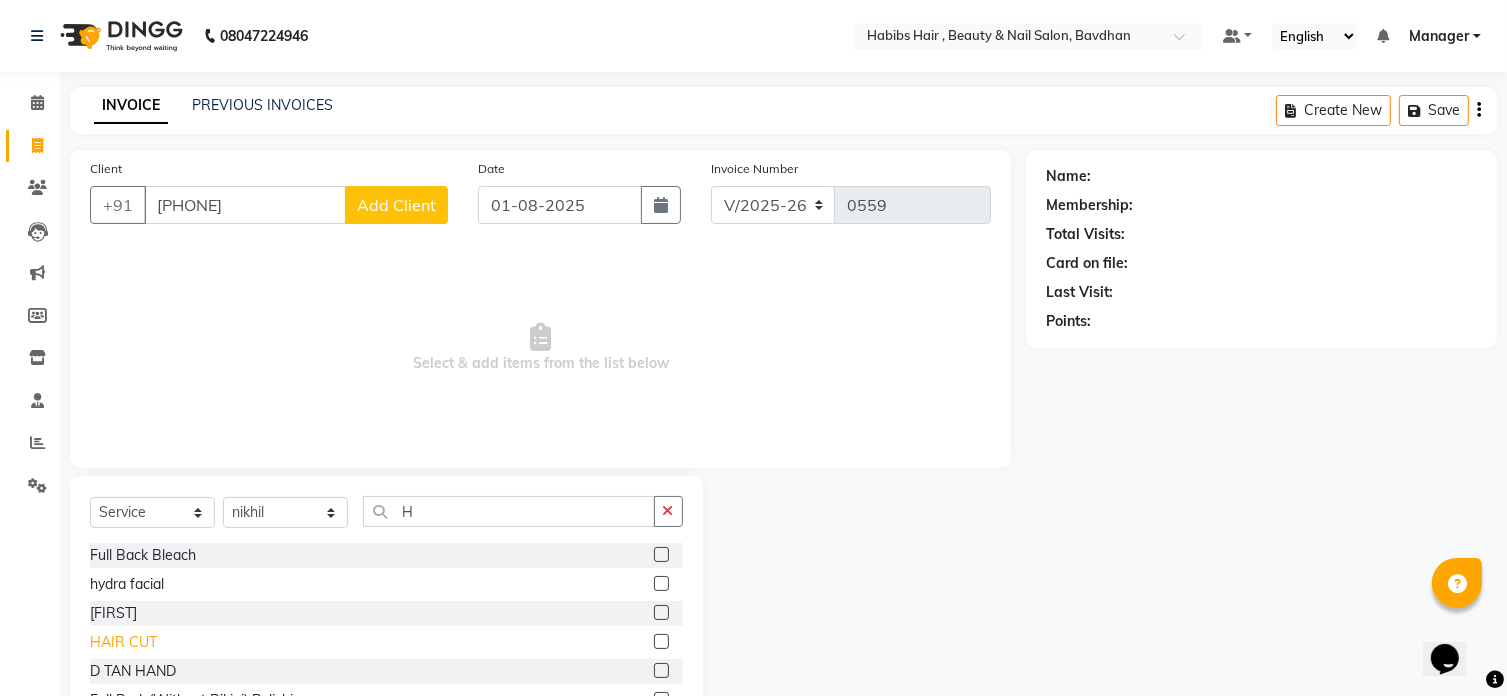 click on "HAIR CUT" 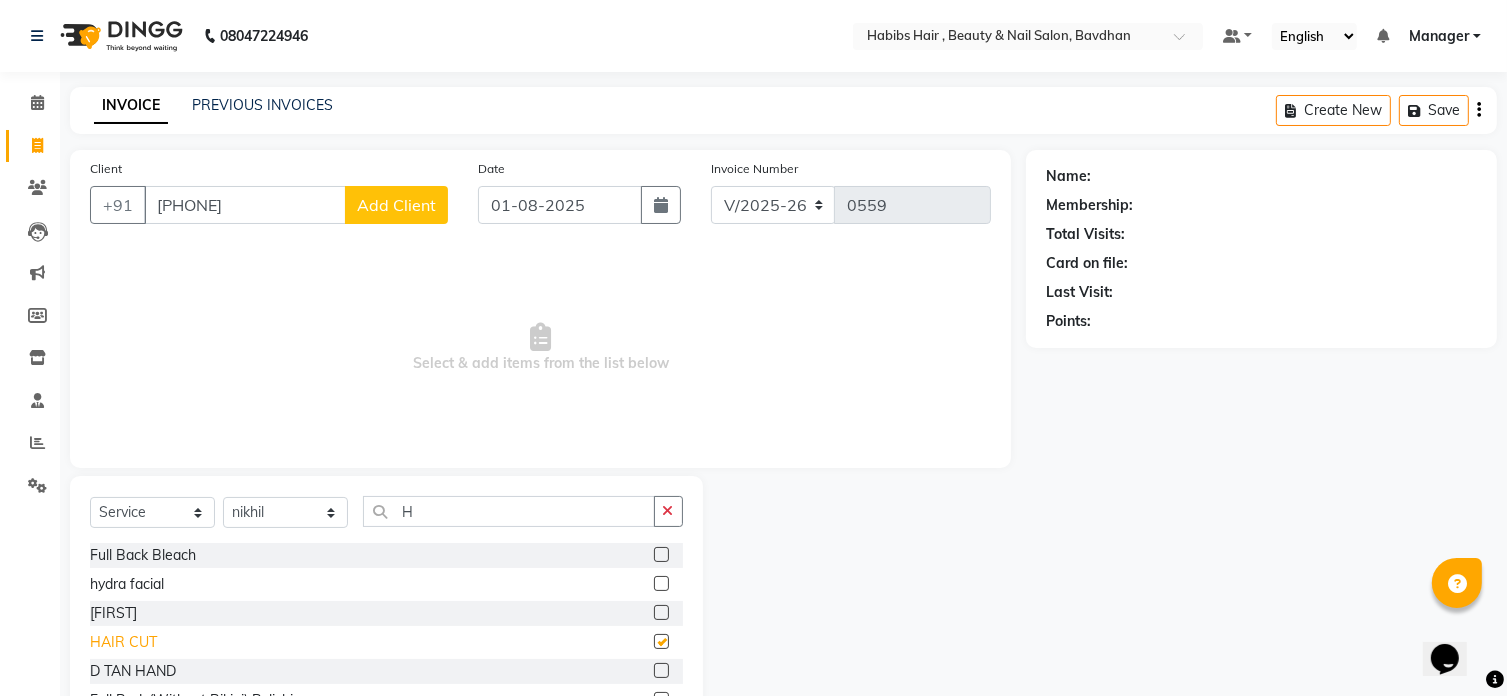 checkbox on "false" 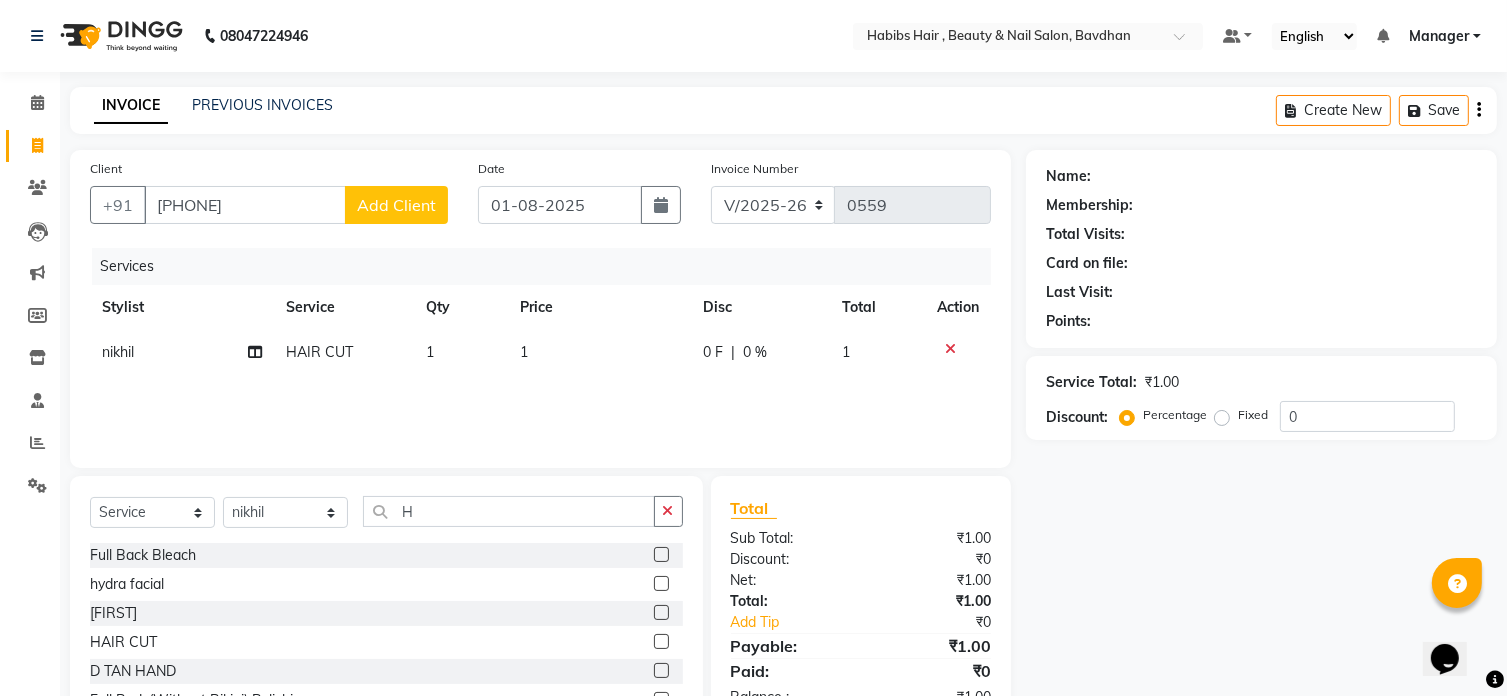 click on "1" 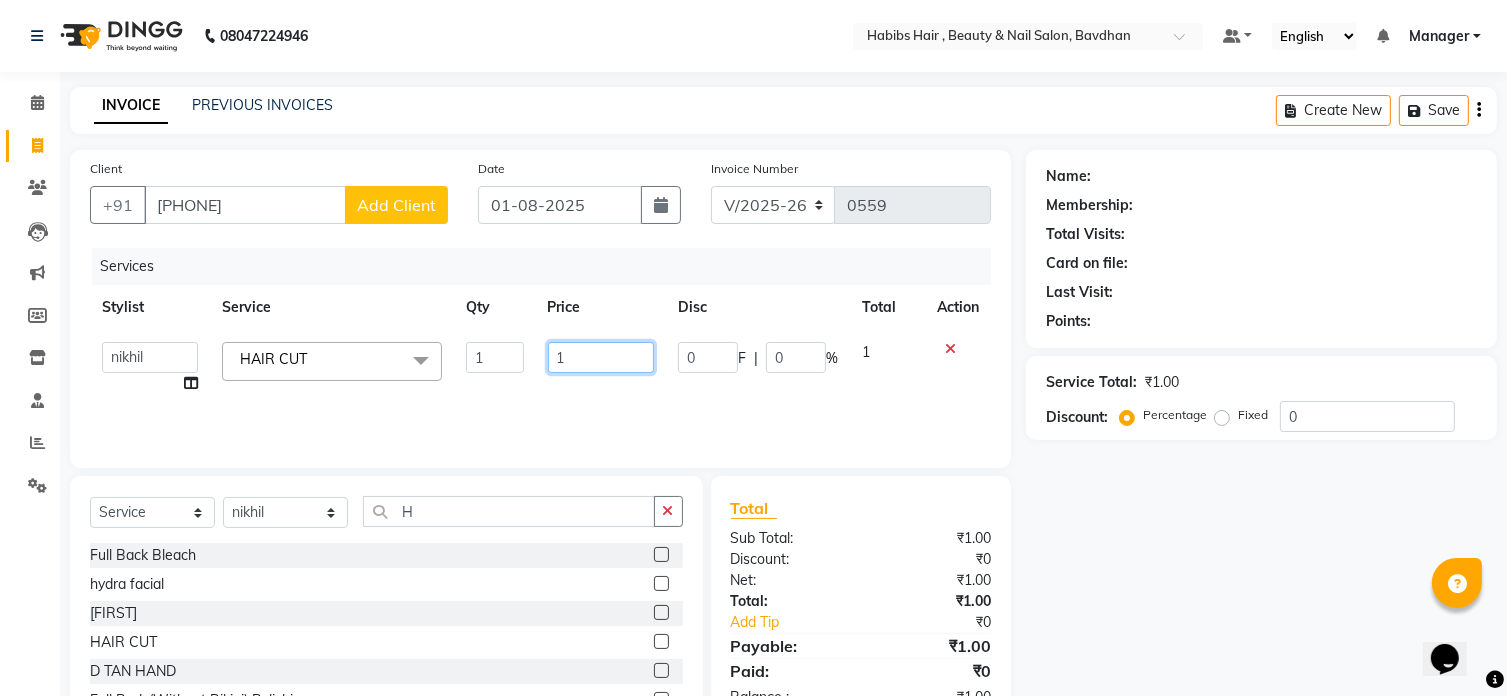click on "1" 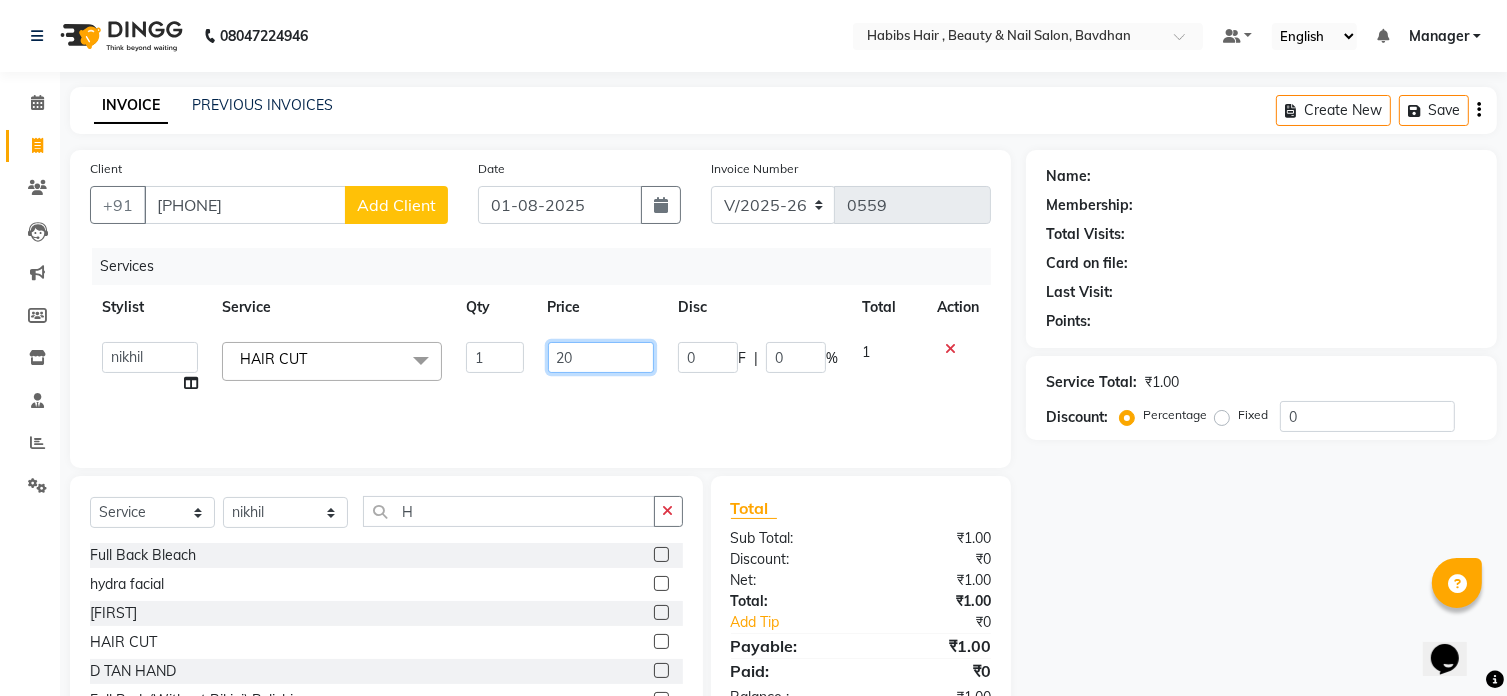 type on "200" 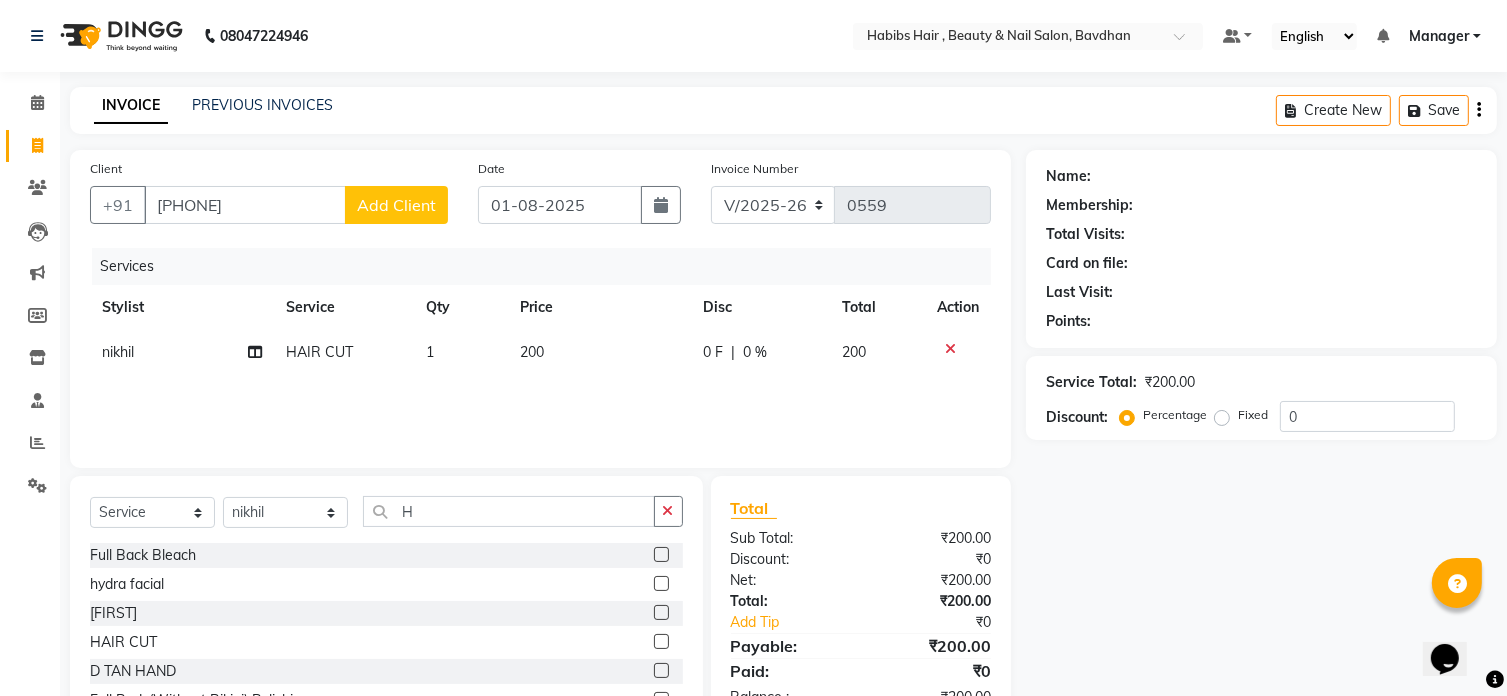click on "Add Client" 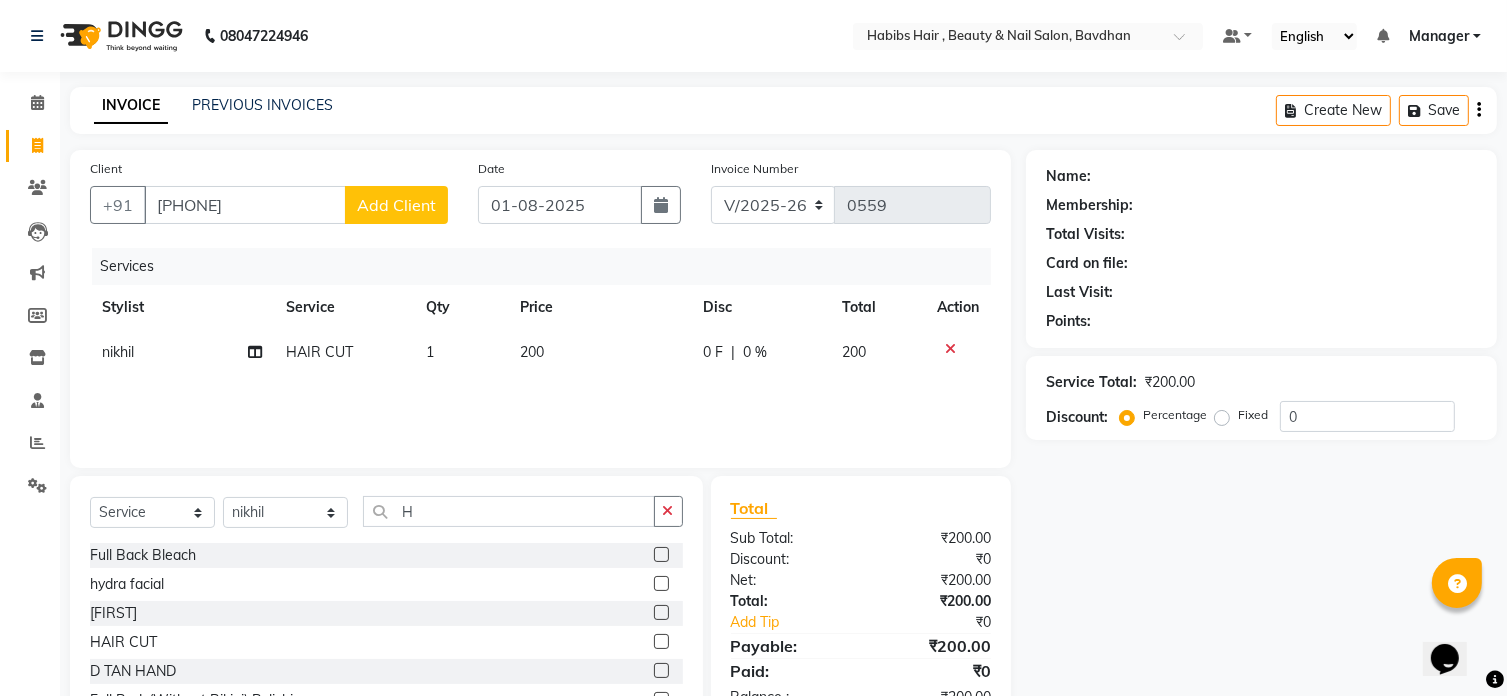 select on "22" 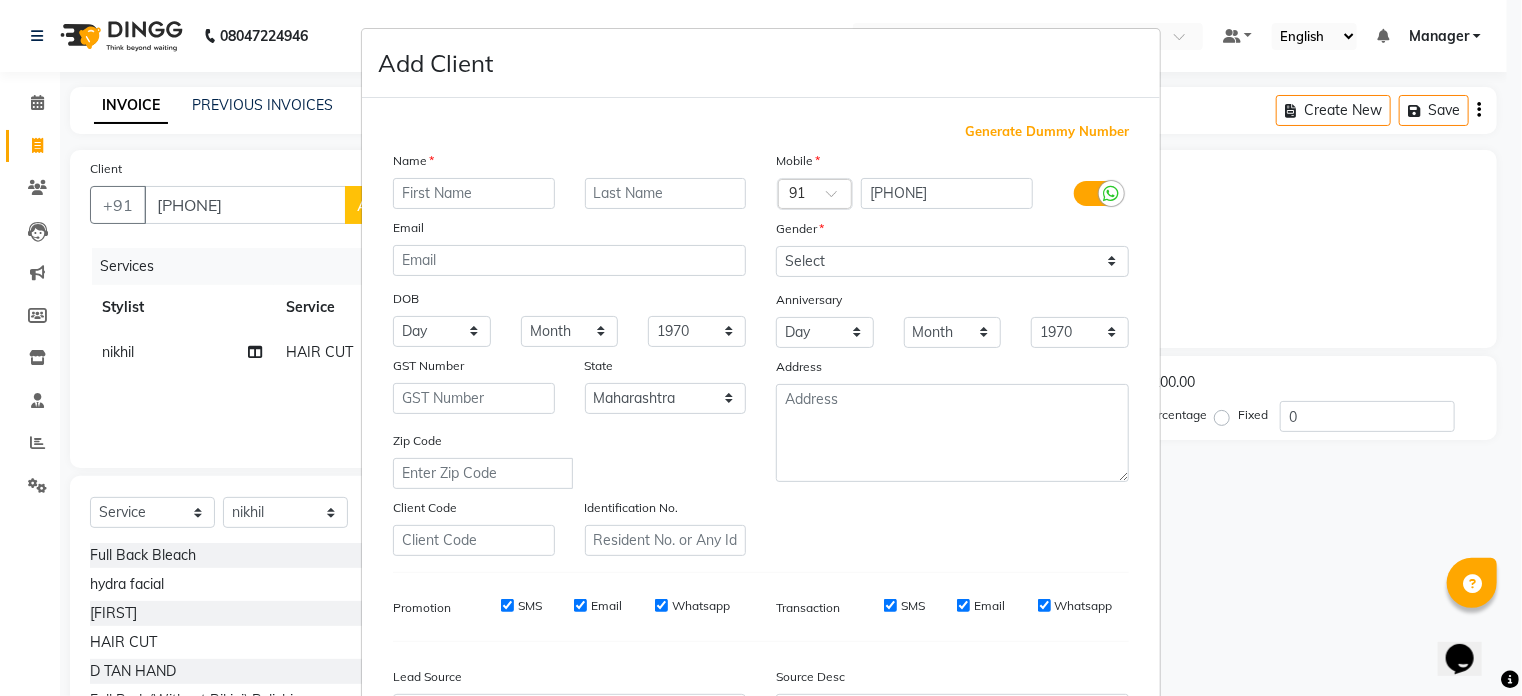 click at bounding box center [474, 193] 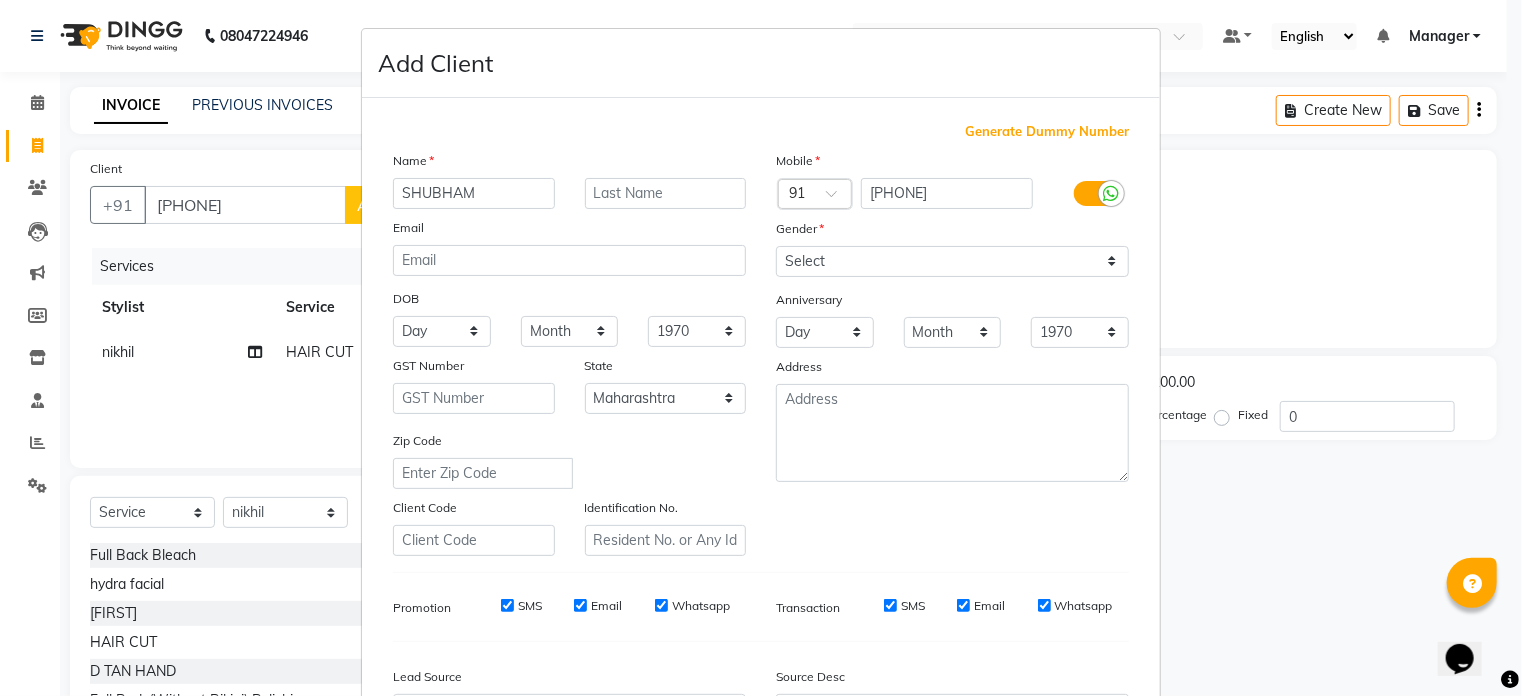 type on "SHUBHAM" 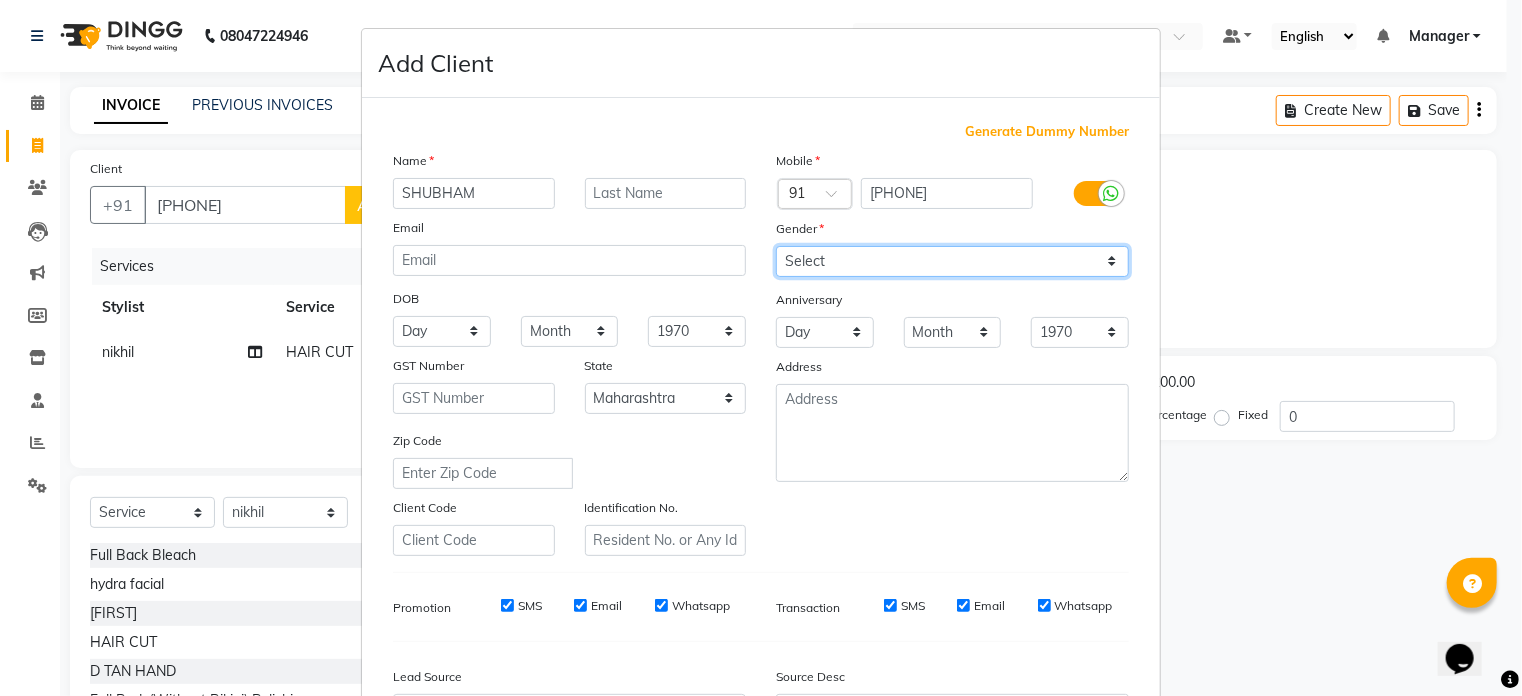 click on "Select Male Female Other Prefer Not To Say" at bounding box center (952, 261) 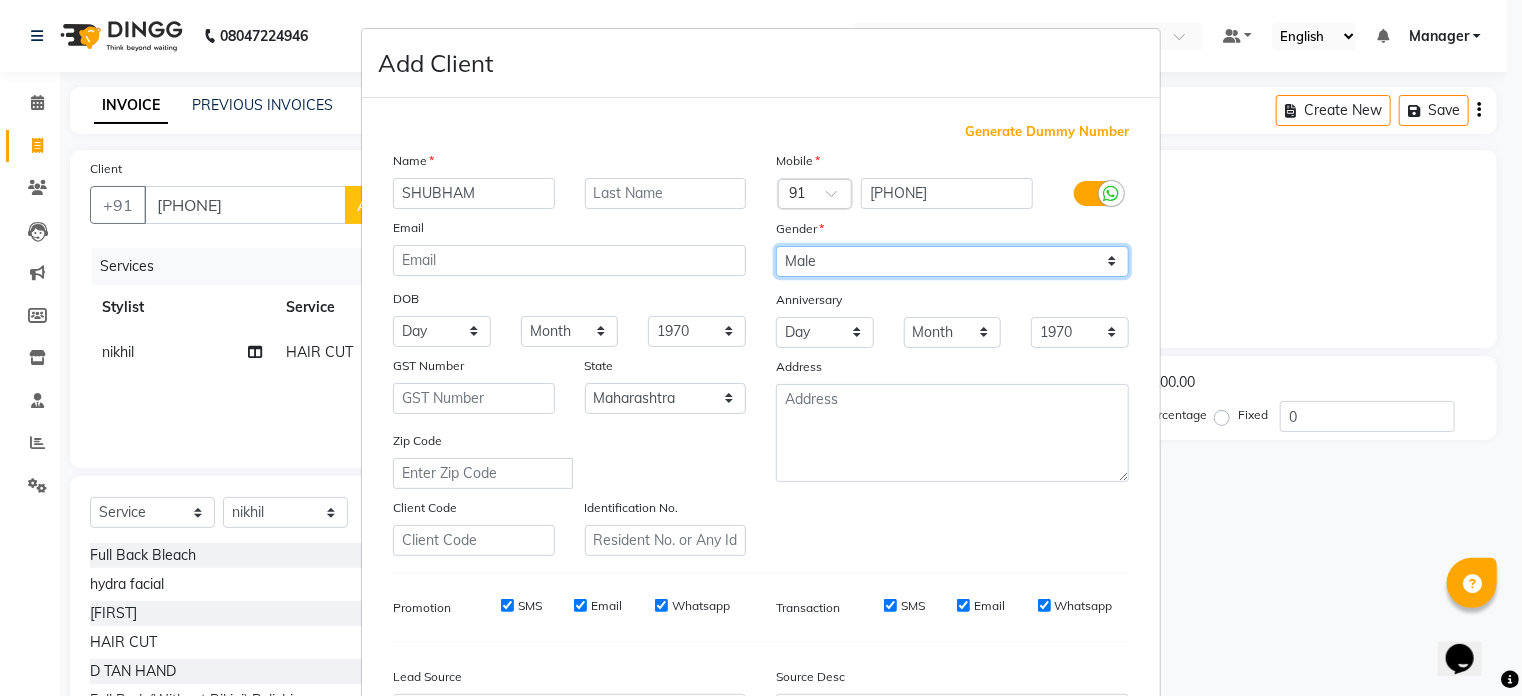 click on "Select Male Female Other Prefer Not To Say" at bounding box center (952, 261) 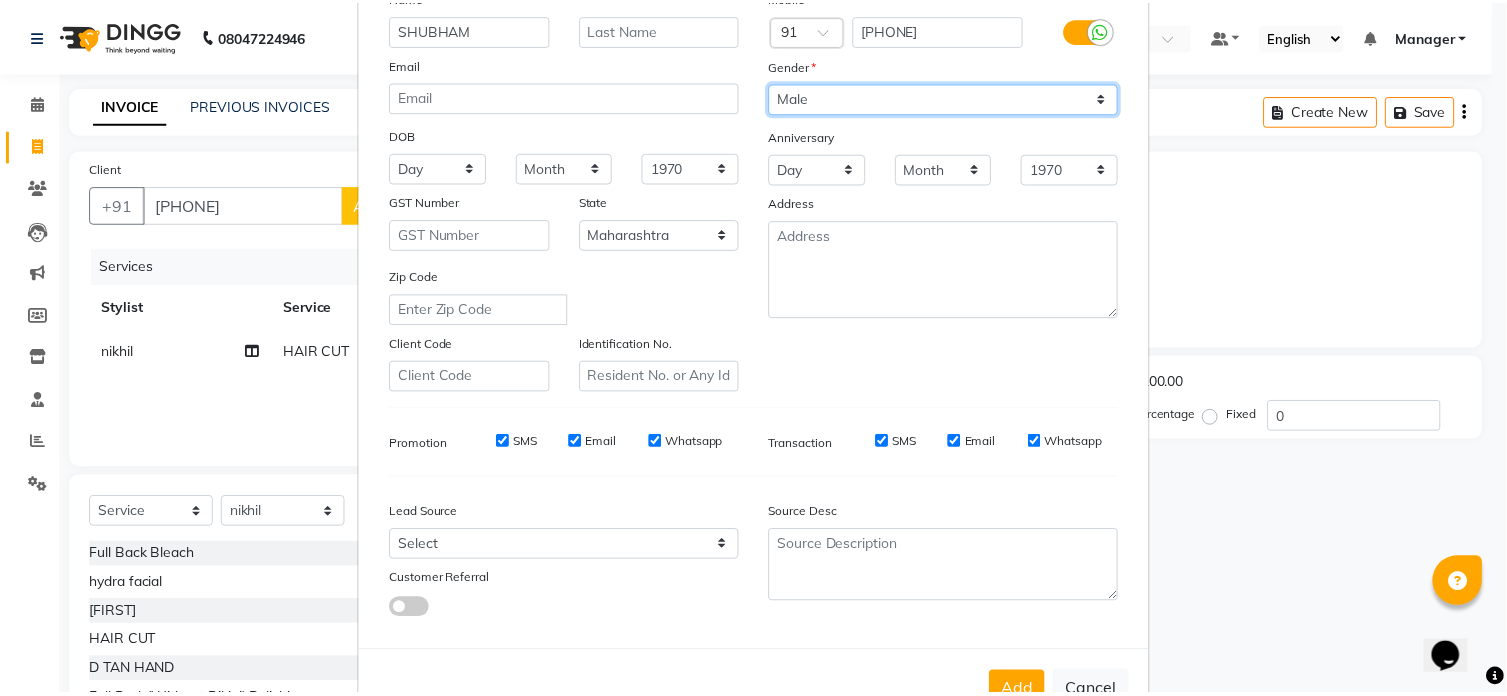 scroll, scrollTop: 236, scrollLeft: 0, axis: vertical 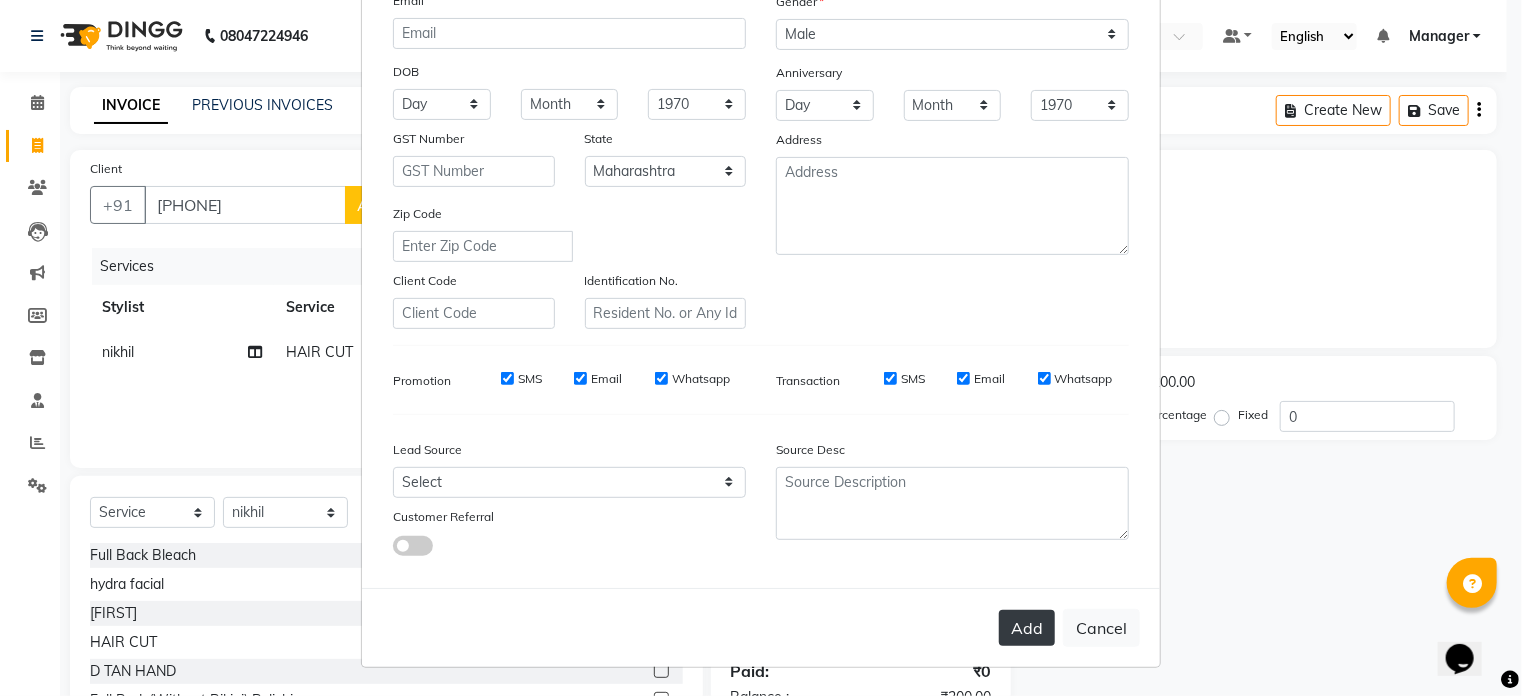 click on "Add" at bounding box center [1027, 628] 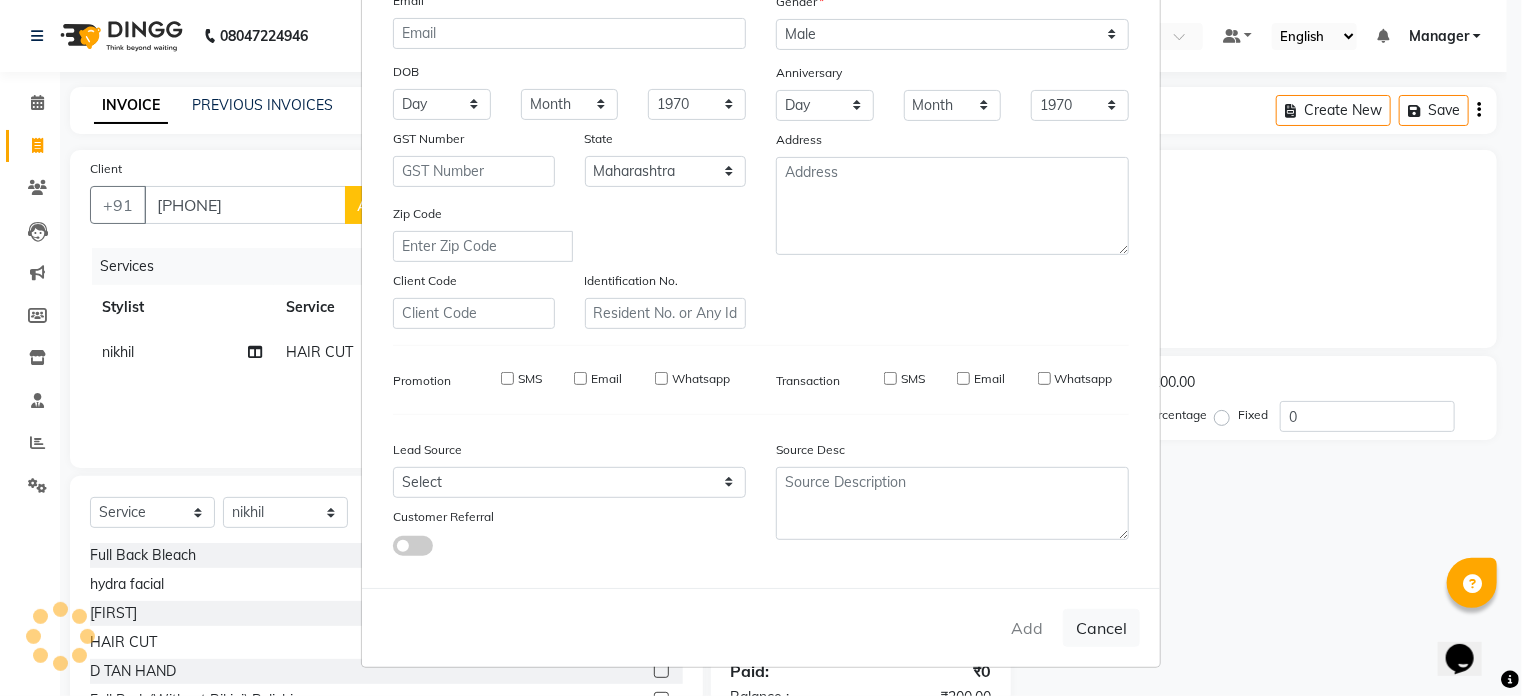 type on "79******53" 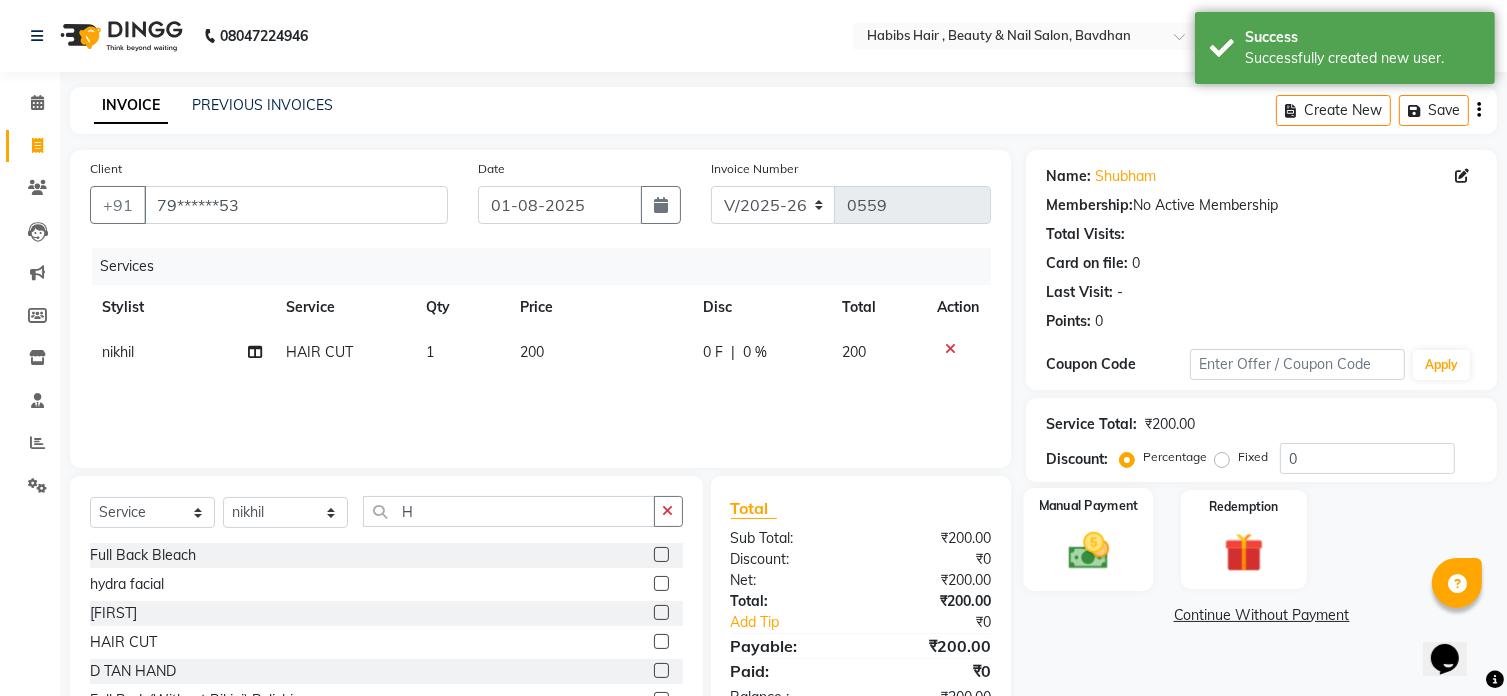 click 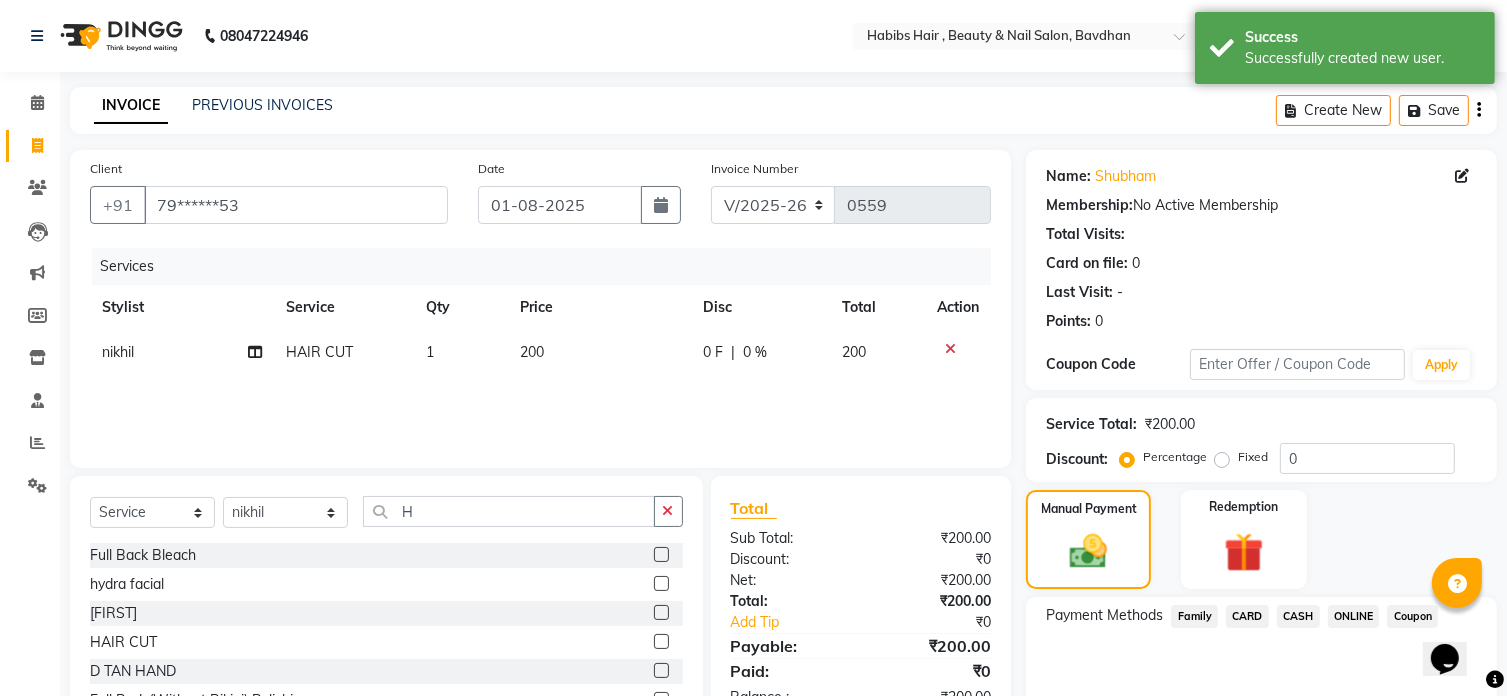 click on "CARD" 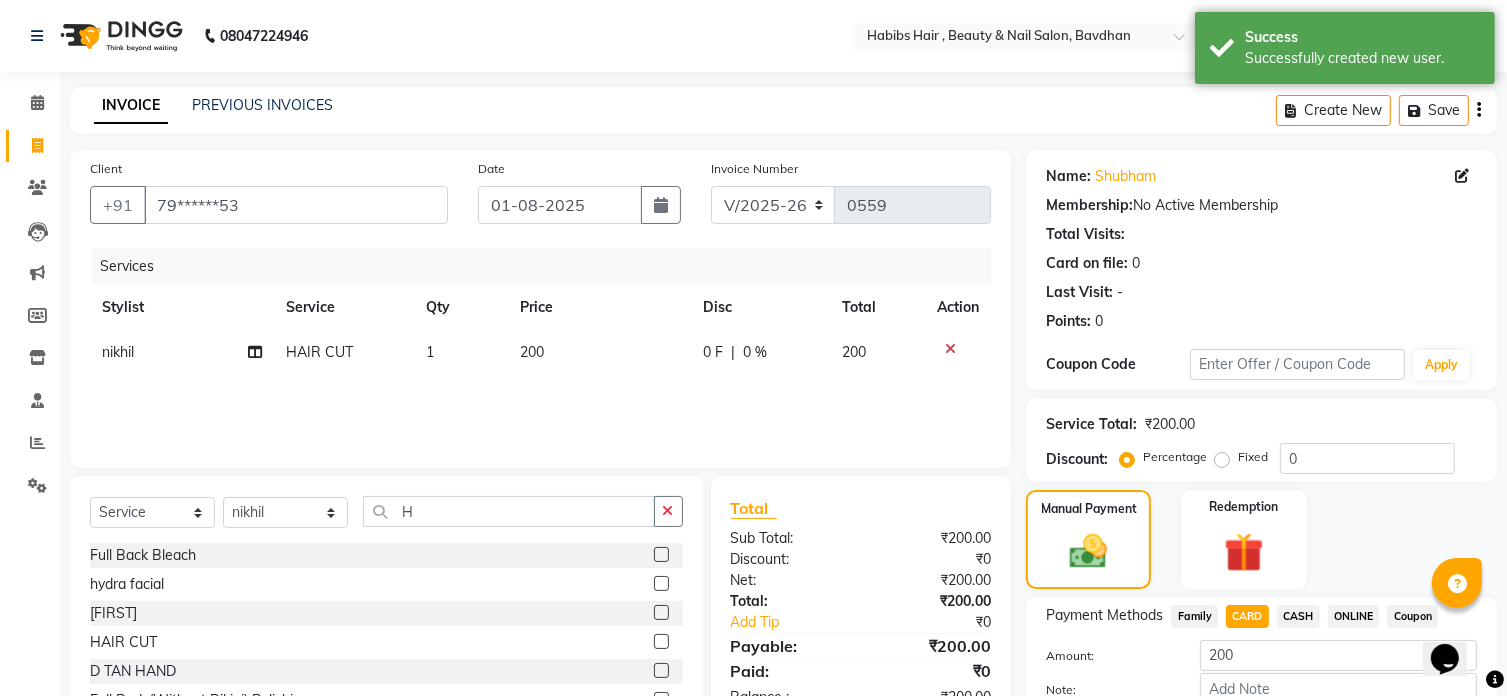 scroll, scrollTop: 122, scrollLeft: 0, axis: vertical 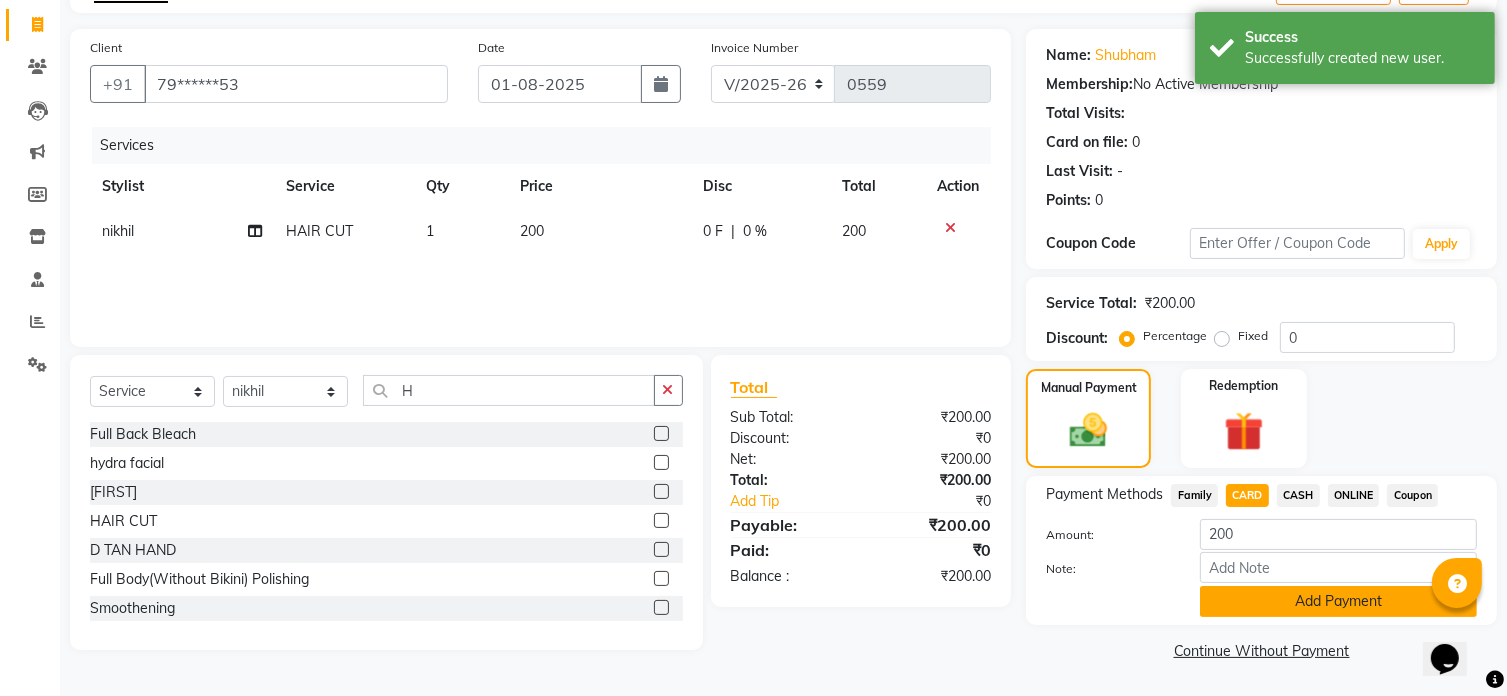 click on "Add Payment" 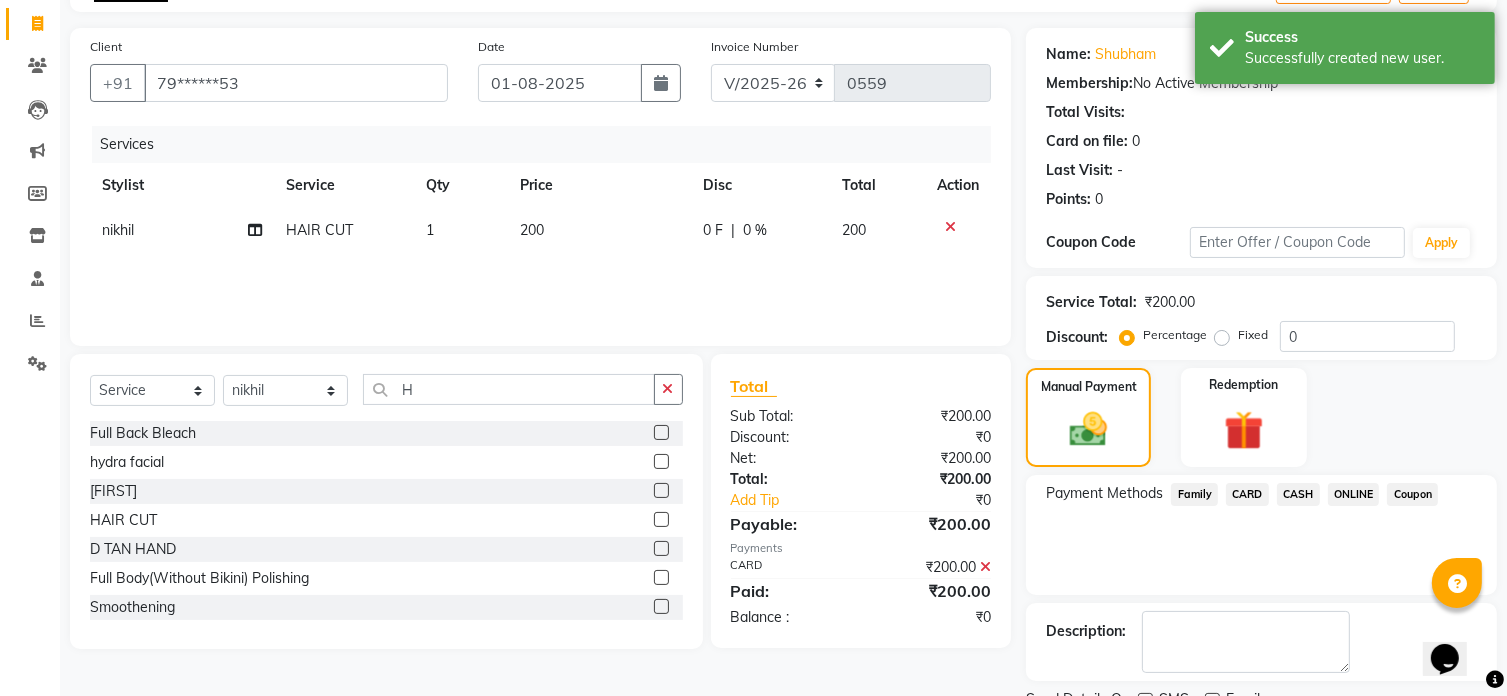 scroll, scrollTop: 204, scrollLeft: 0, axis: vertical 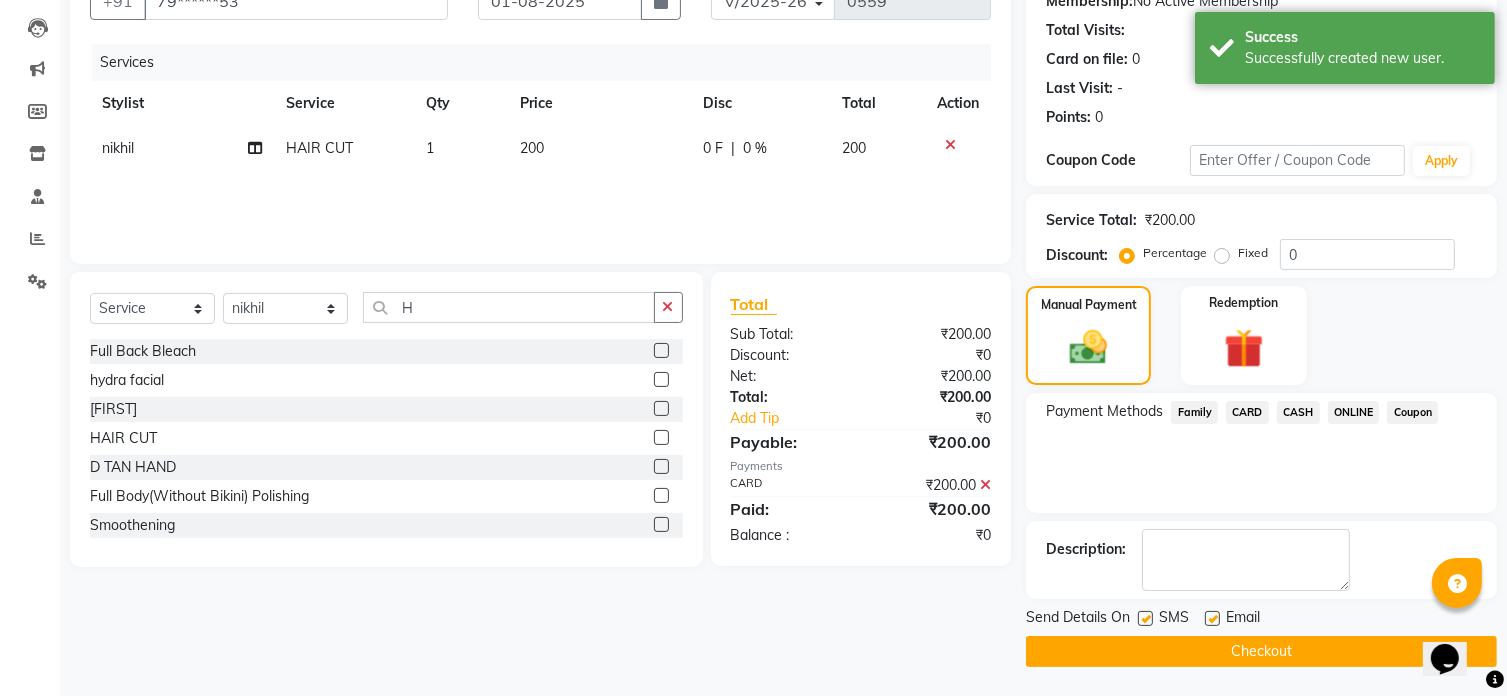 click on "Checkout" 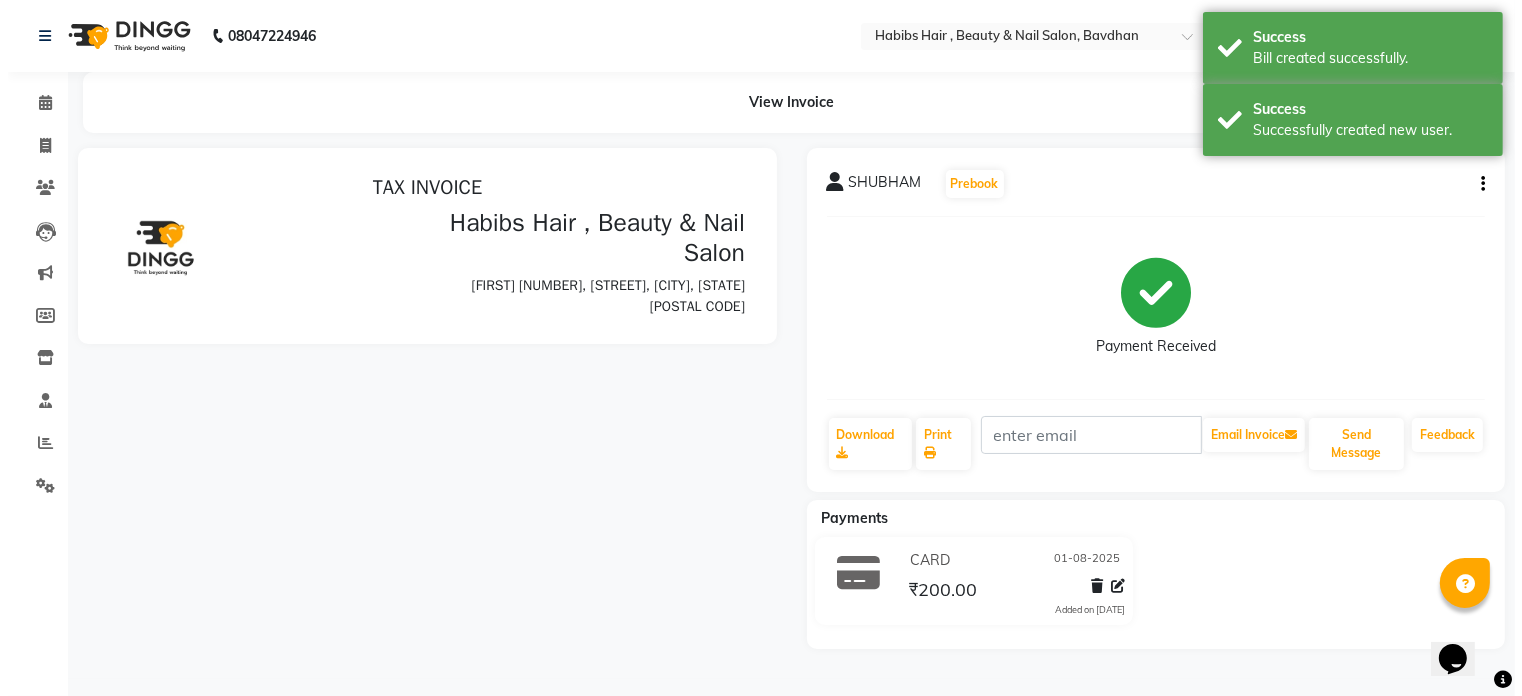 scroll, scrollTop: 0, scrollLeft: 0, axis: both 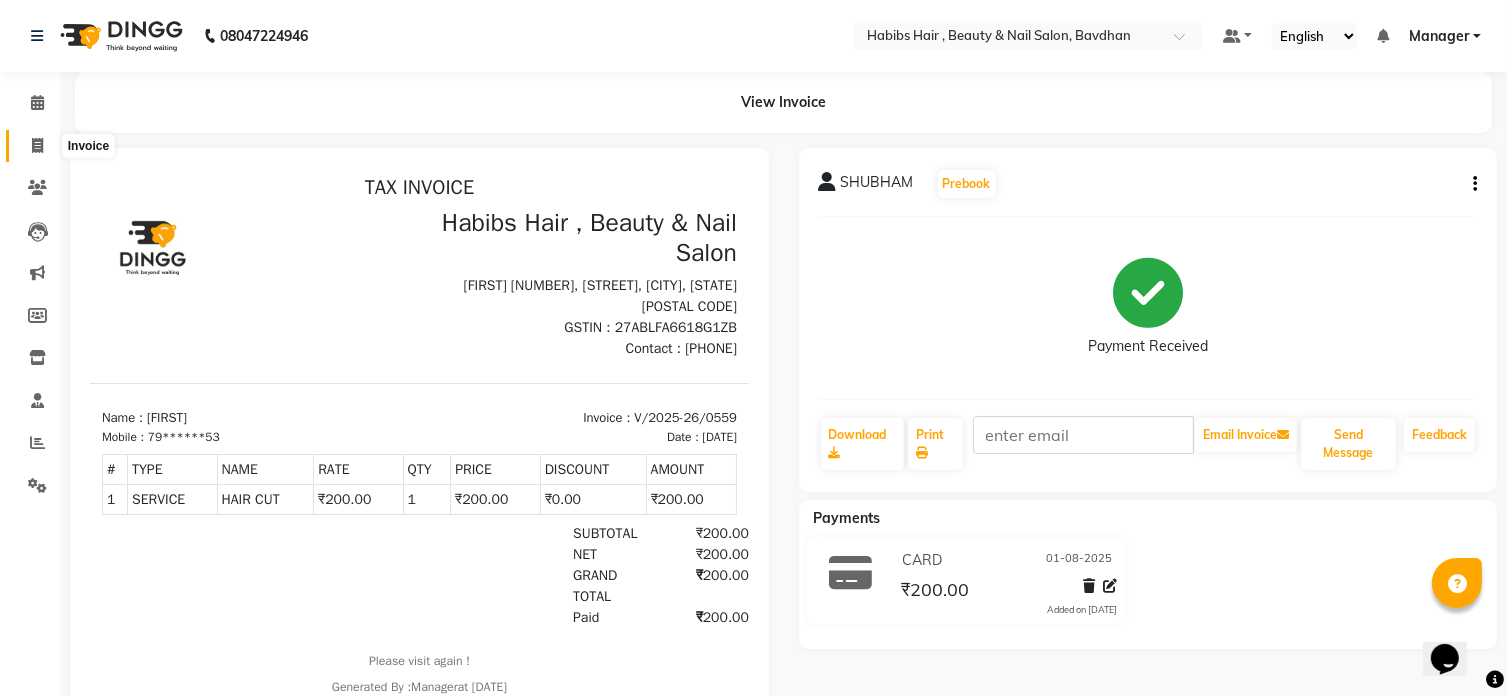 click 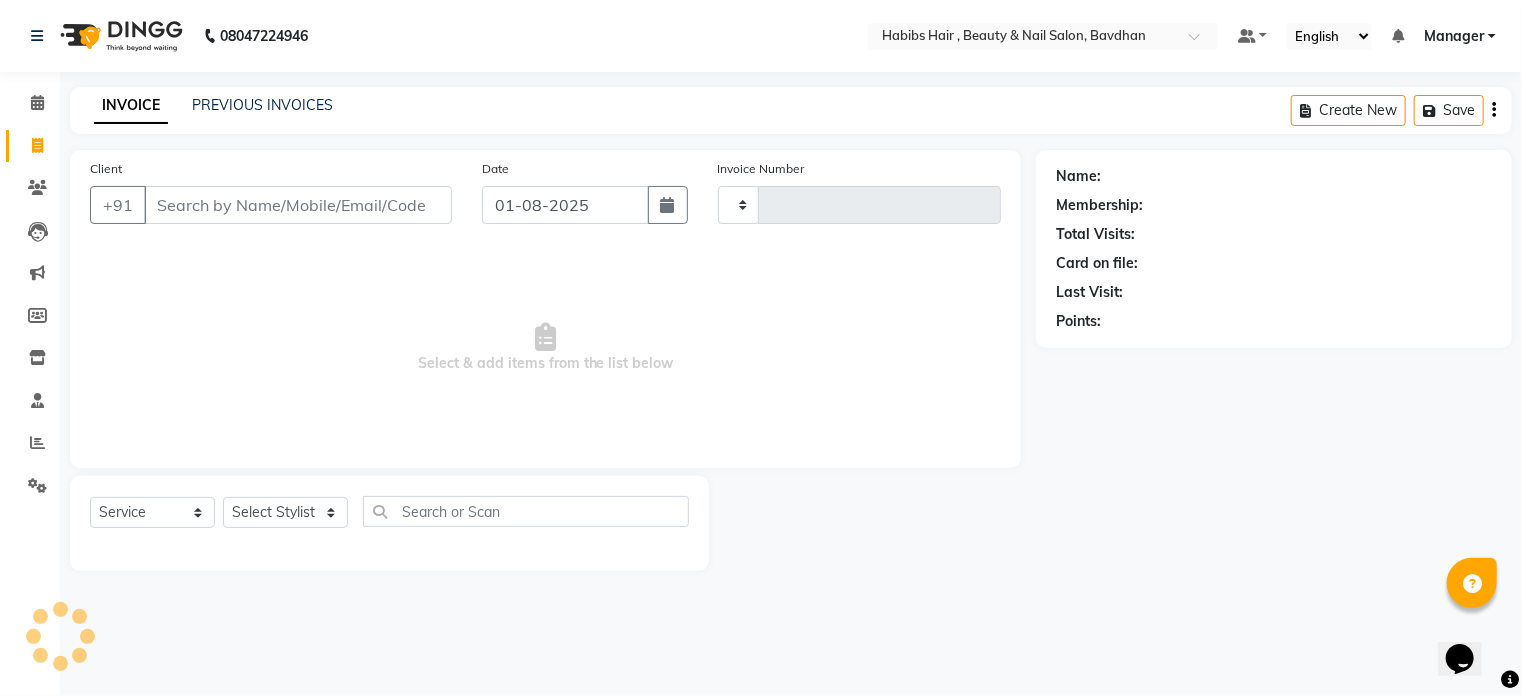 type on "0560" 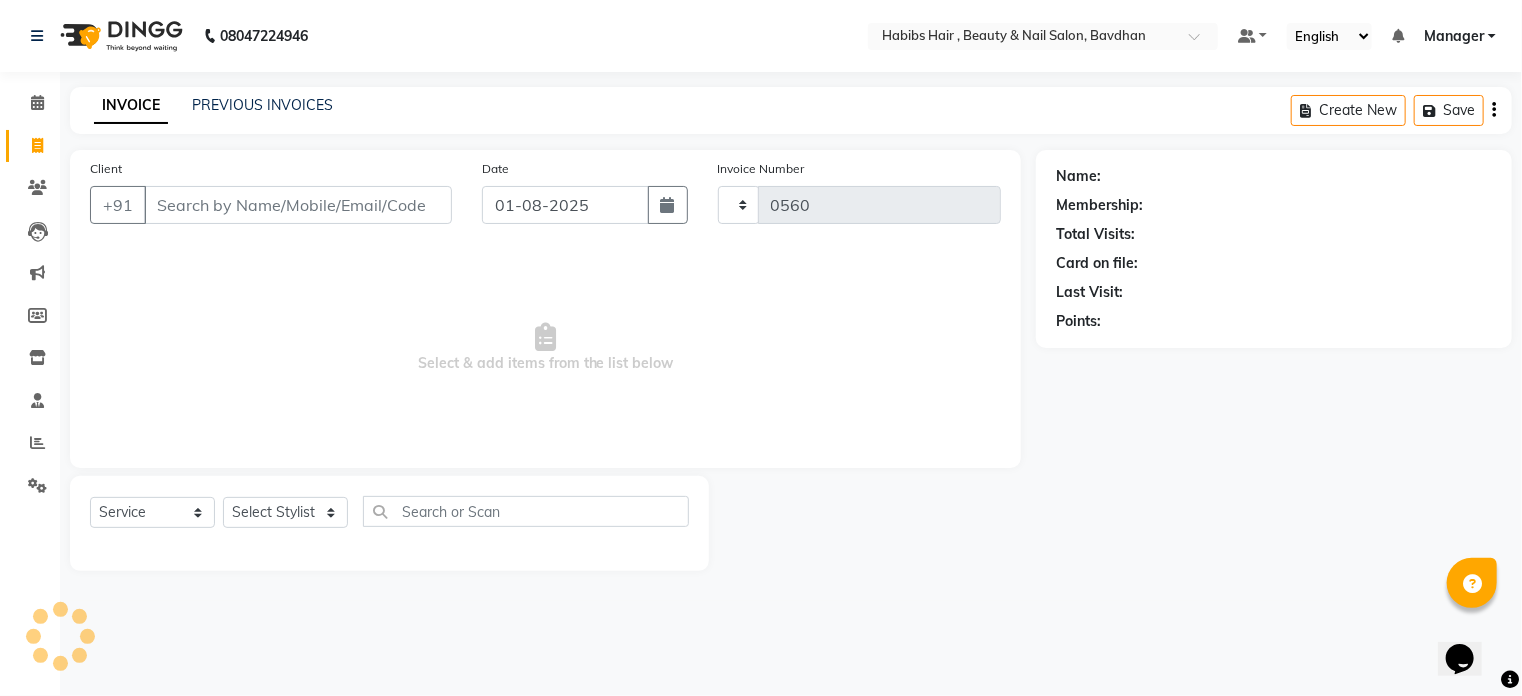 select on "7414" 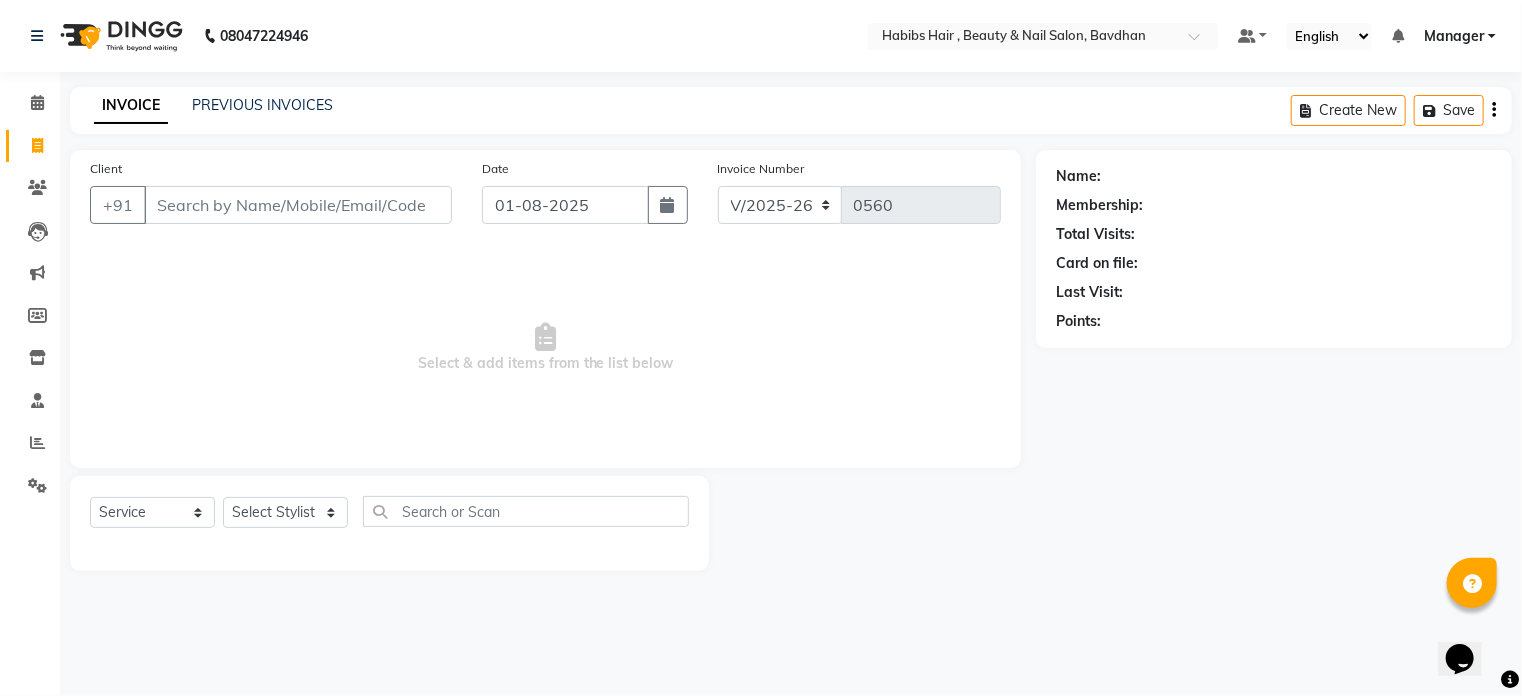 click on "Client" at bounding box center [298, 205] 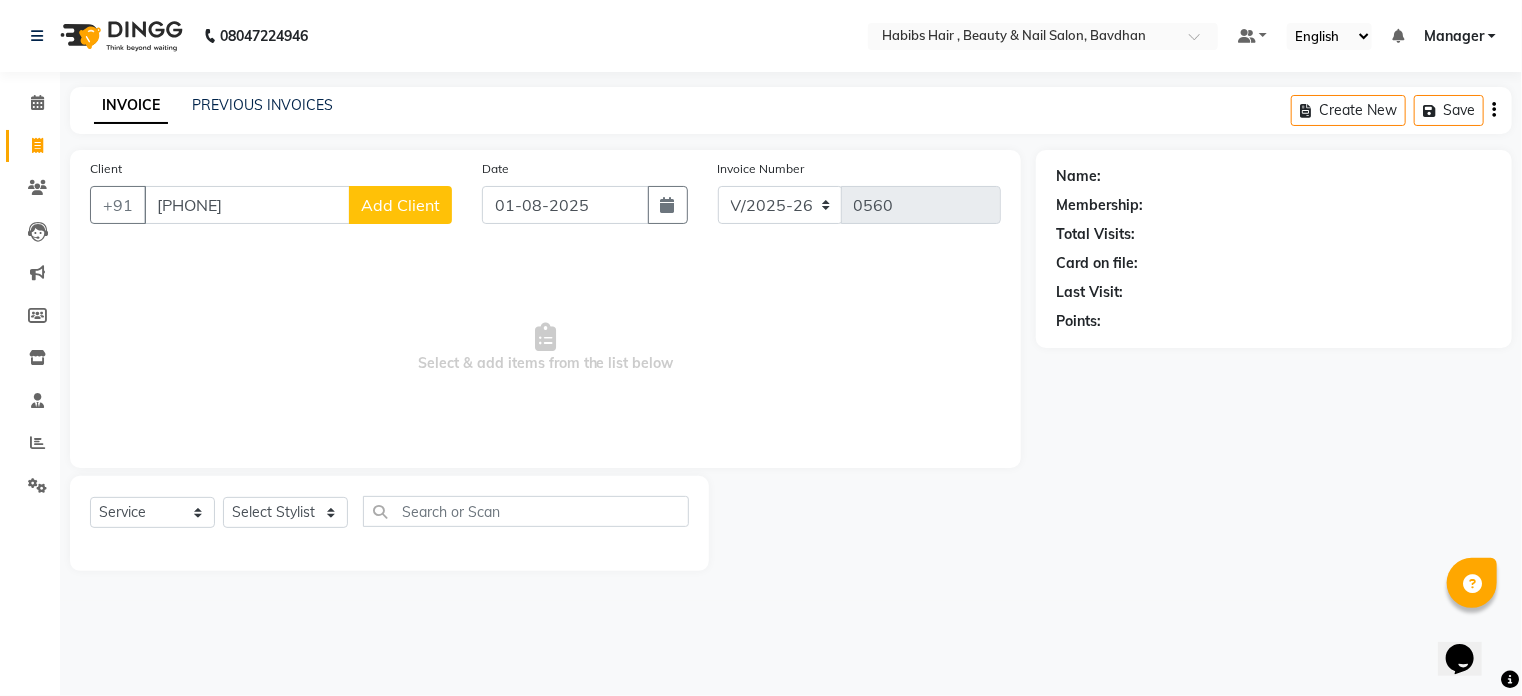 type on "[PHONE]" 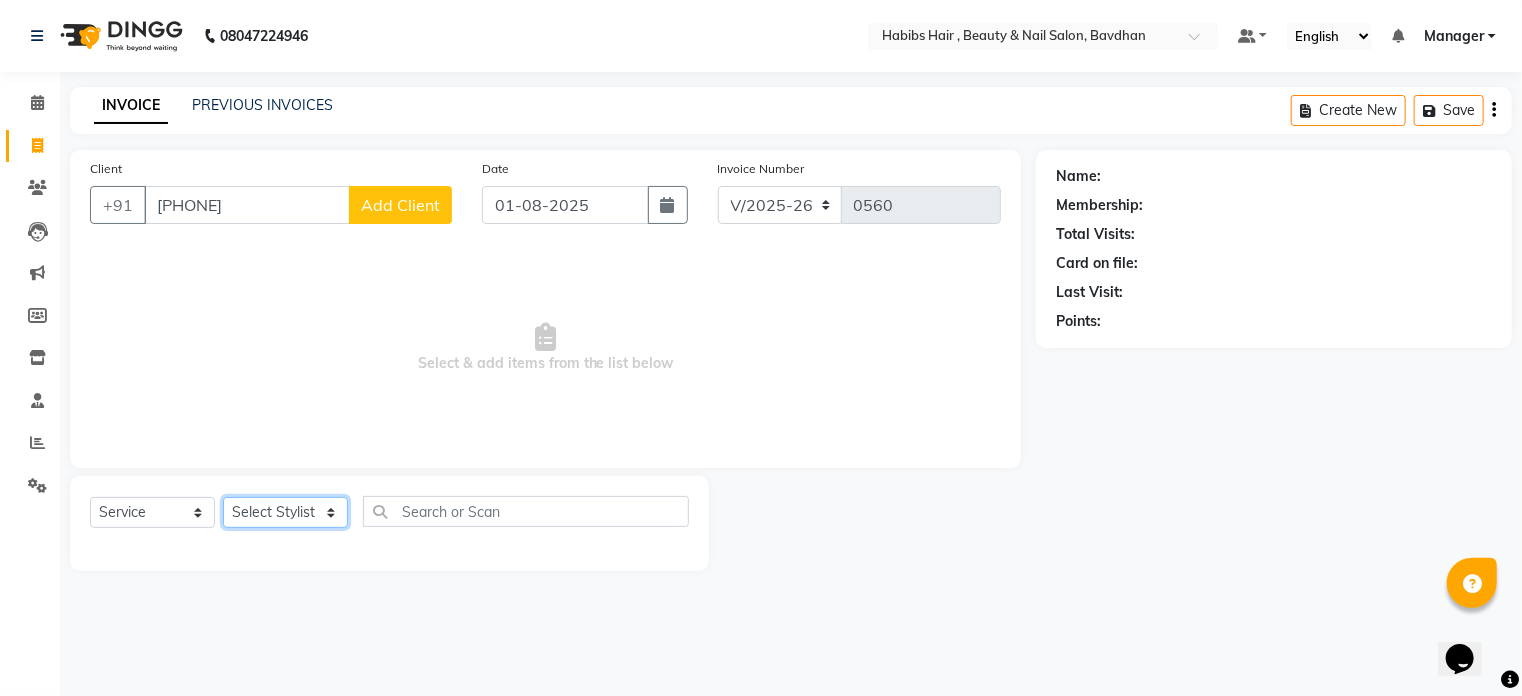 click on "Select Stylist Akash Aman Aniket Ashish Ganesh Manager mayur nikhil sujata" 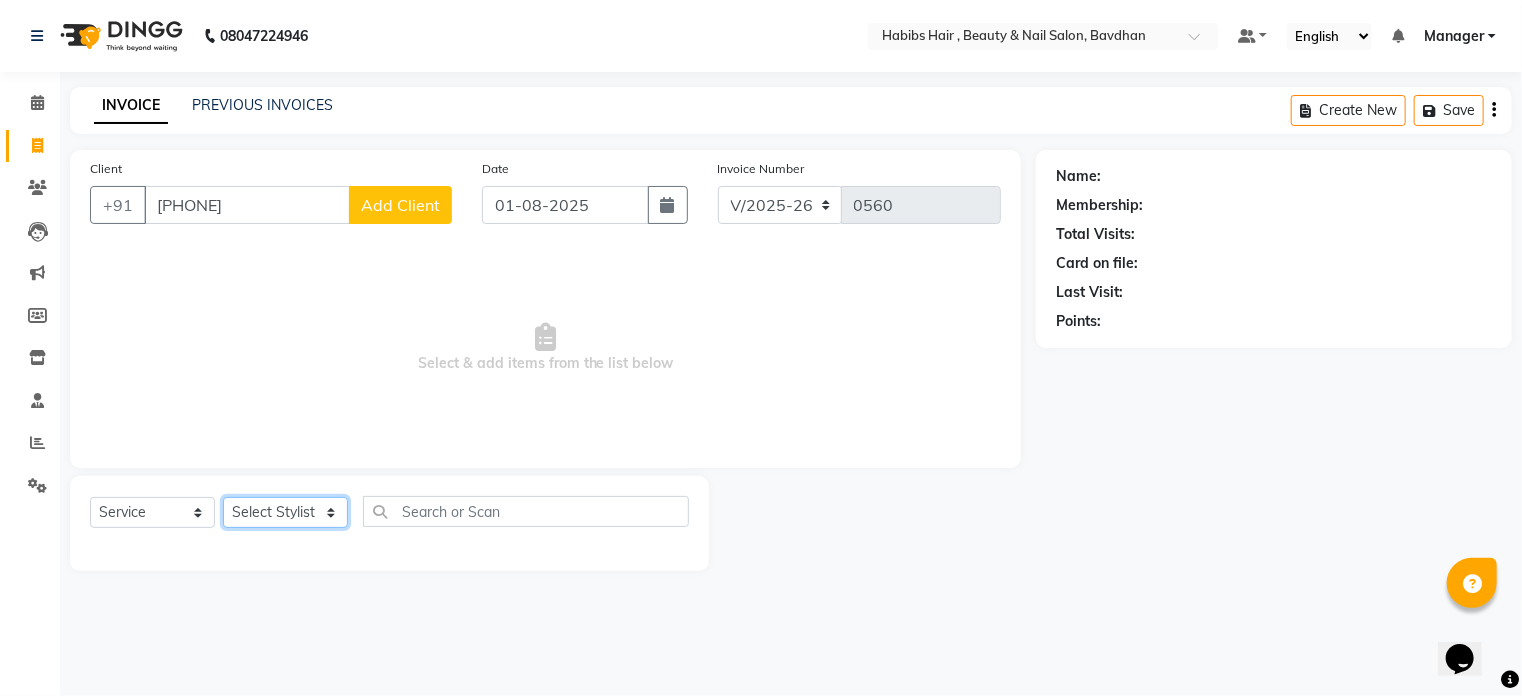 select on "86089" 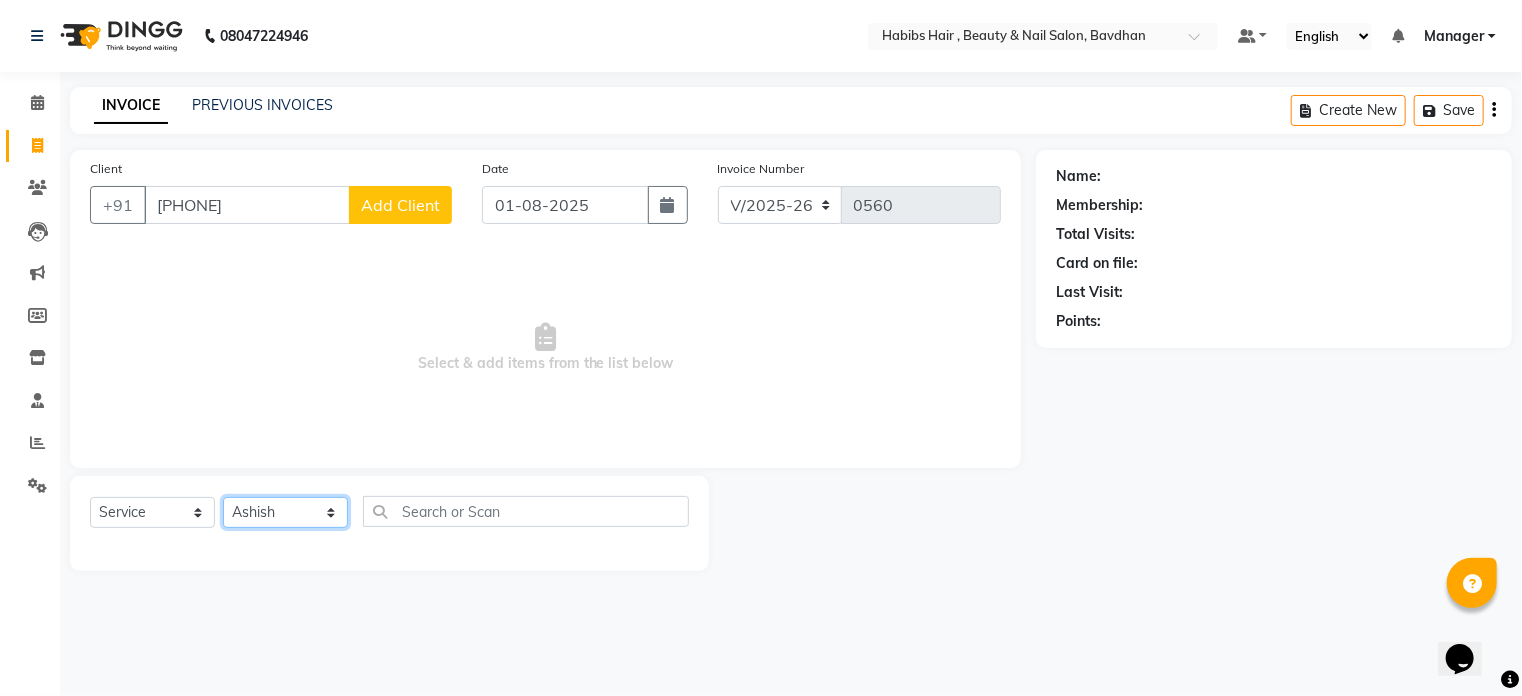 click on "Select Stylist Akash Aman Aniket Ashish Ganesh Manager mayur nikhil sujata" 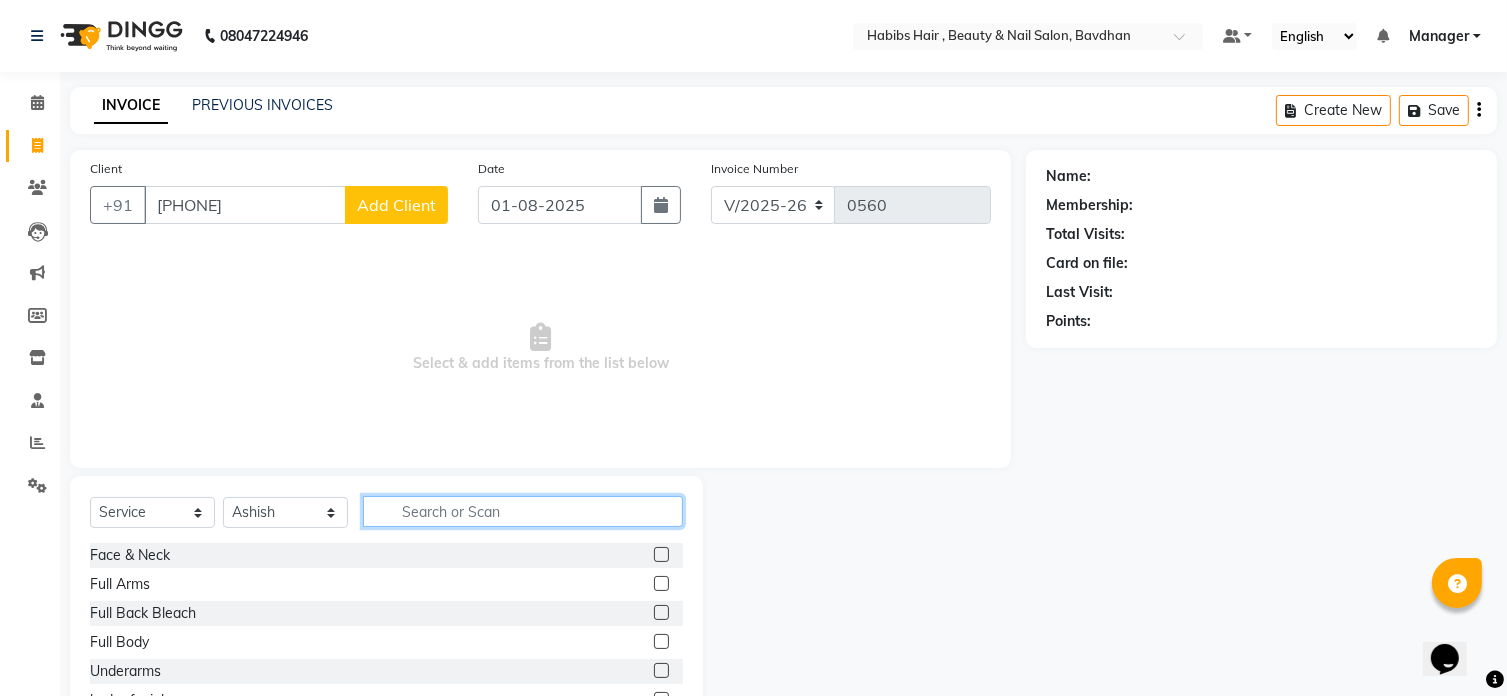 click 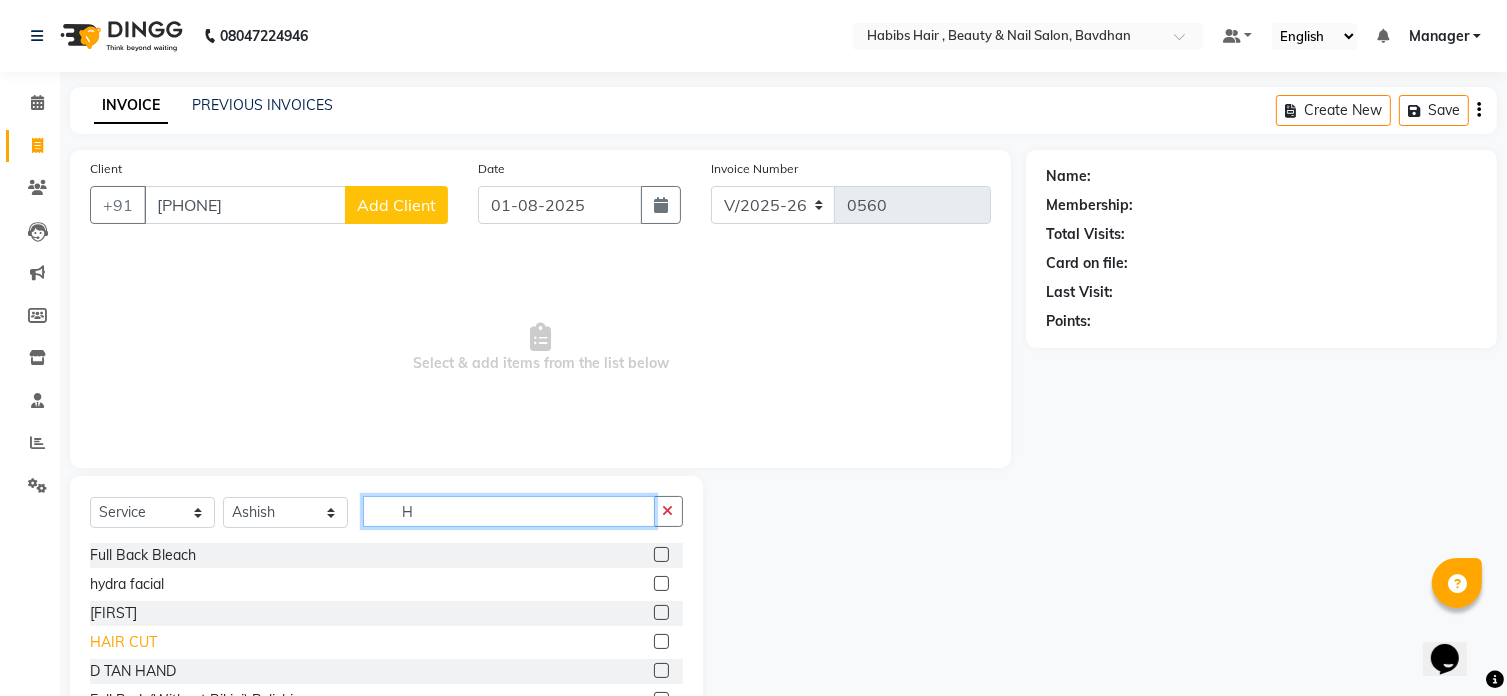 type on "H" 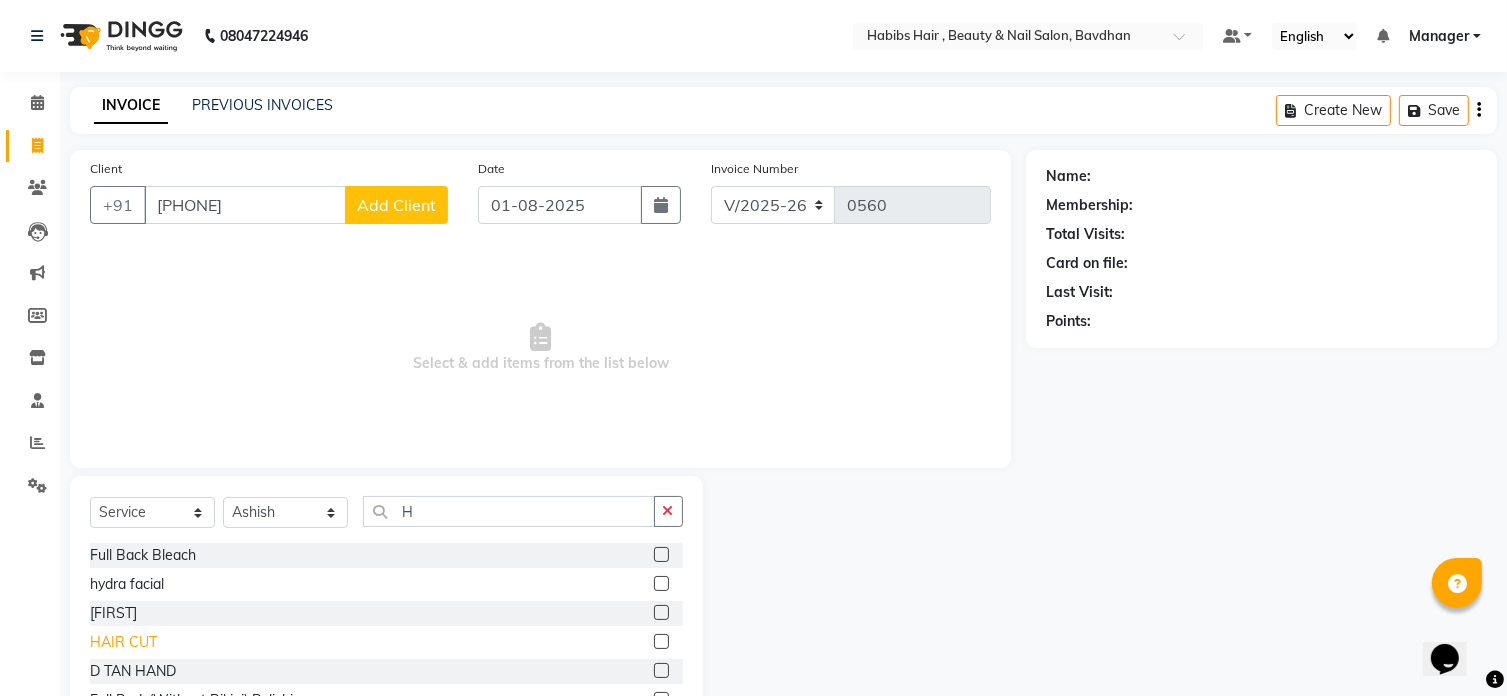 click on "HAIR CUT" 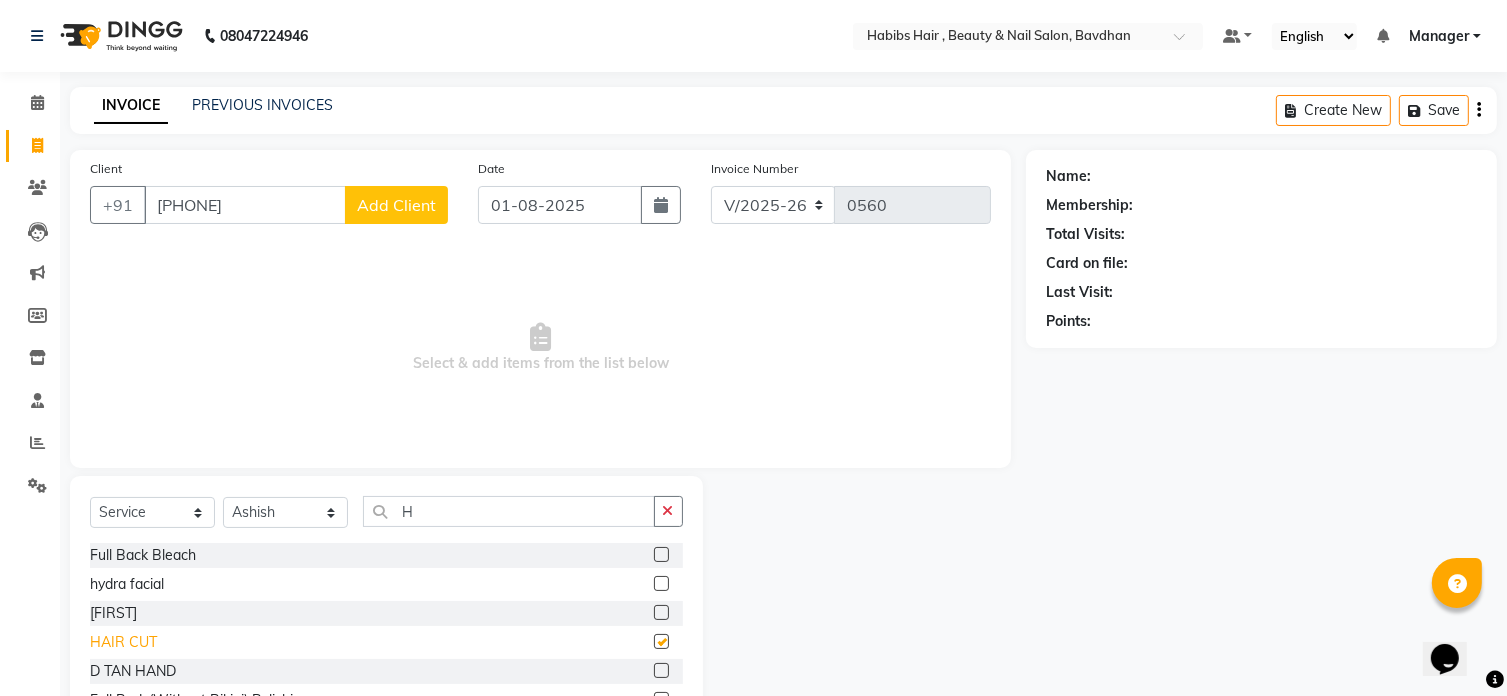 checkbox on "false" 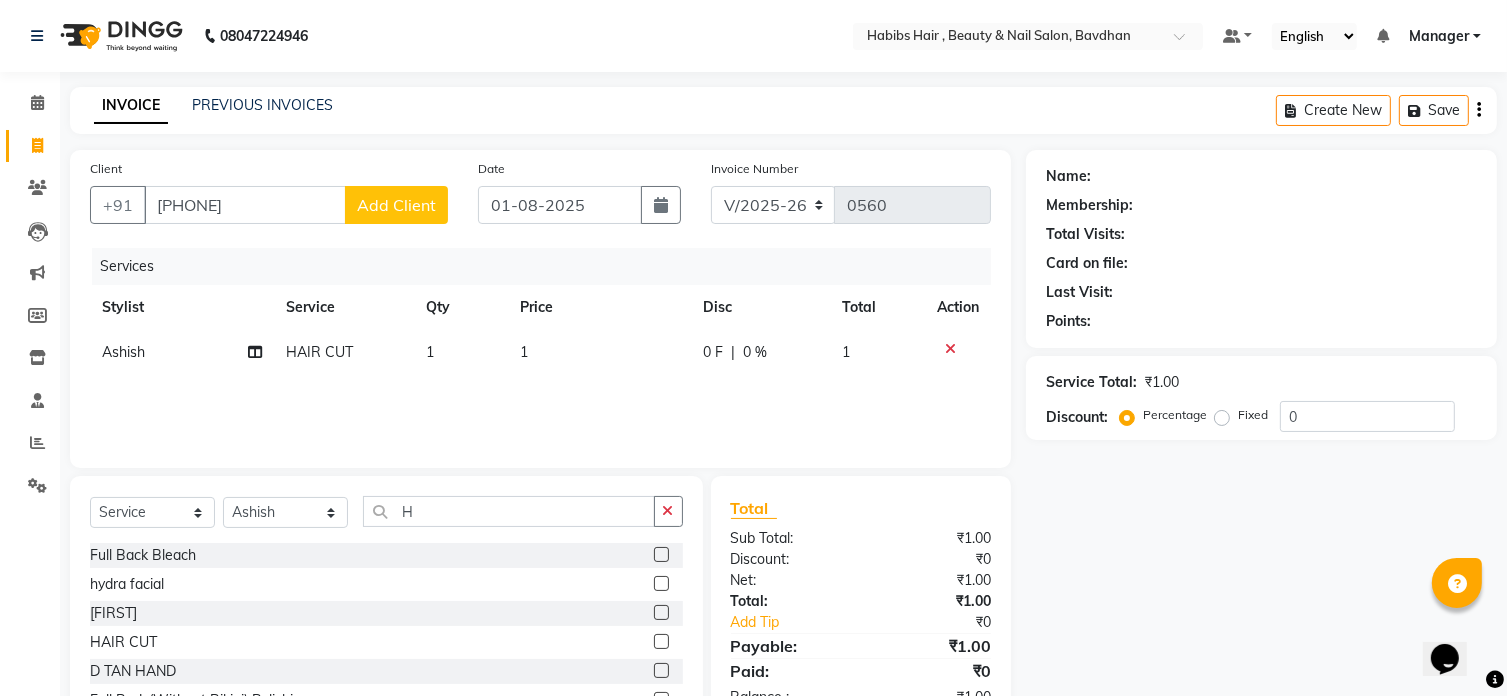 click on "1" 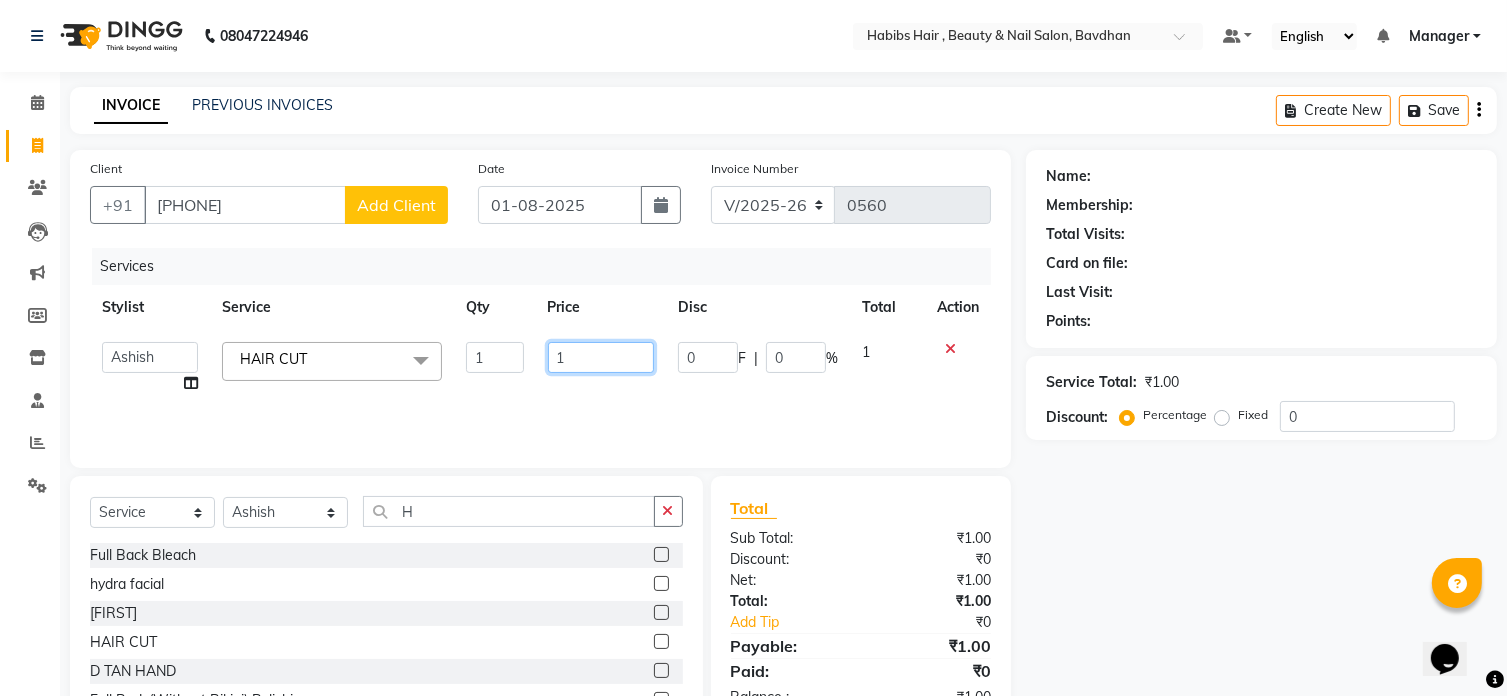 click on "1" 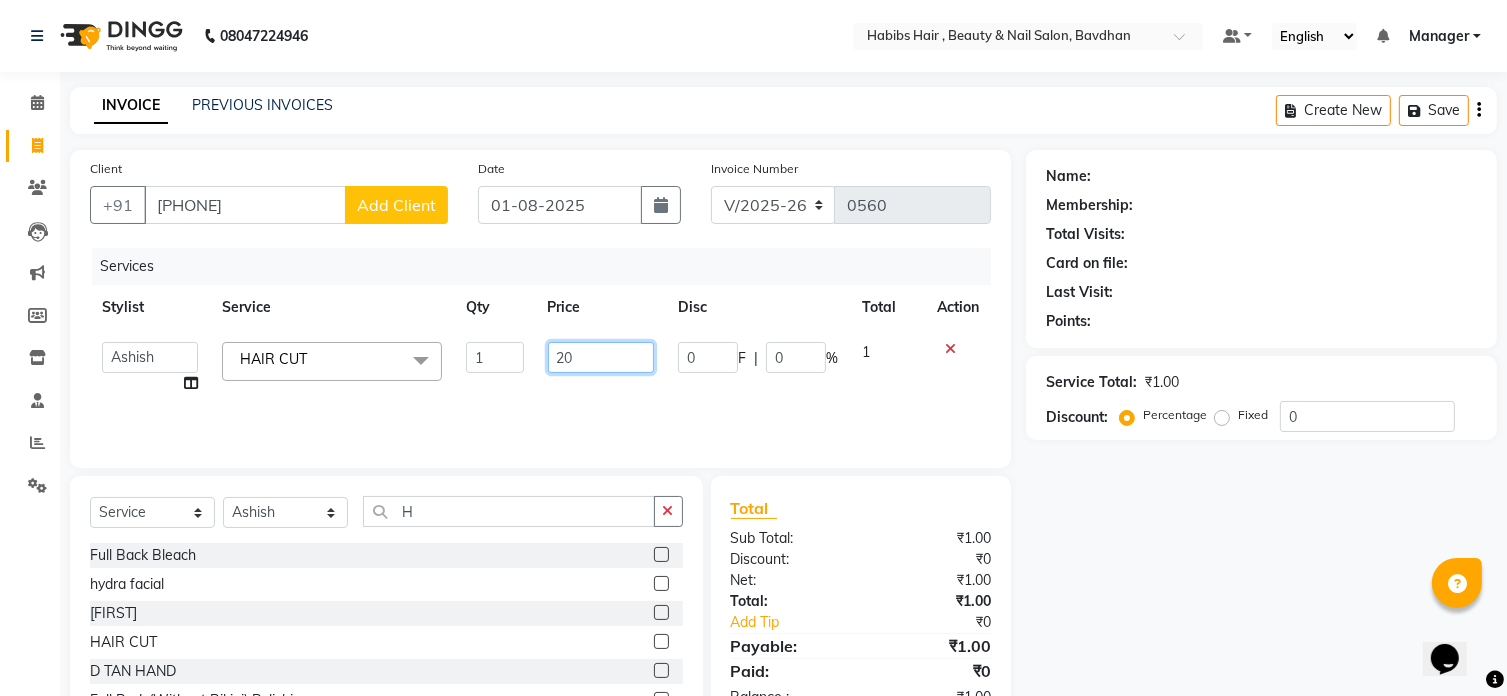 type on "200" 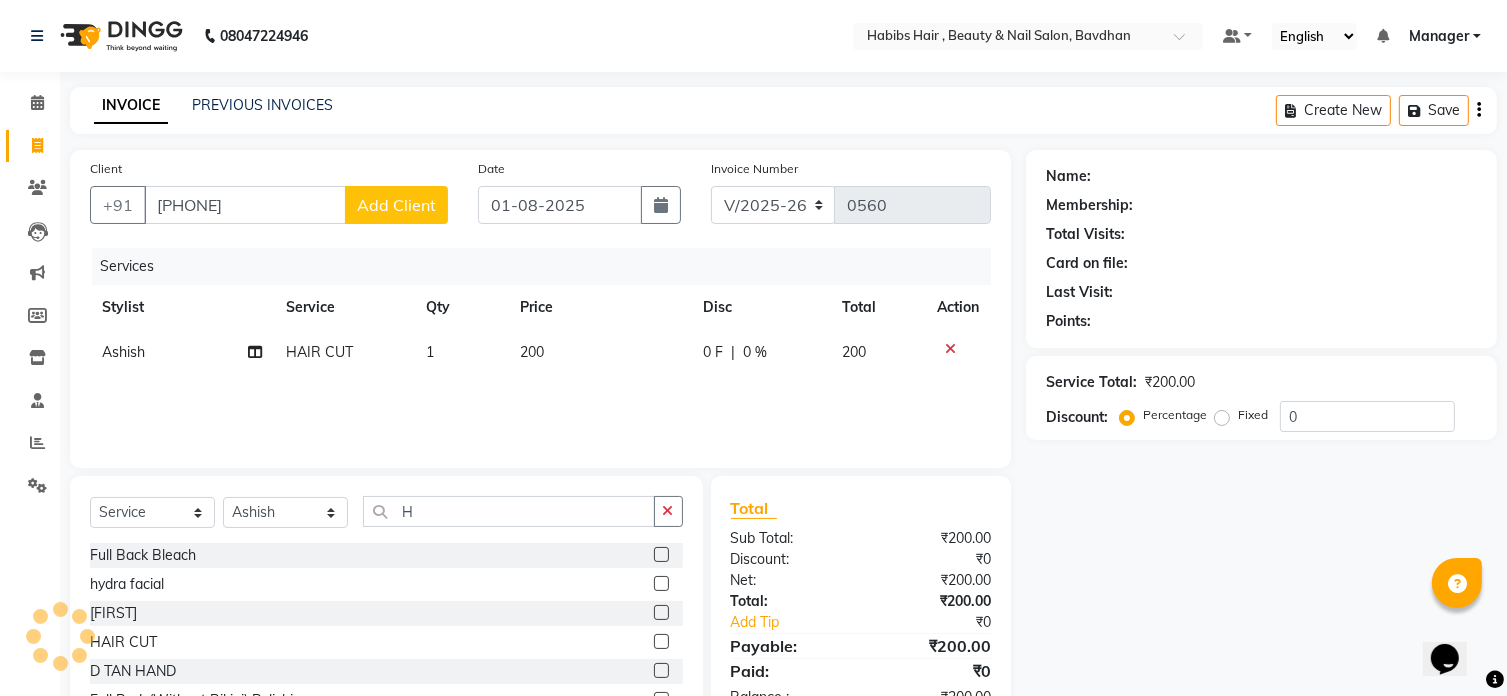 click on "Add Client" 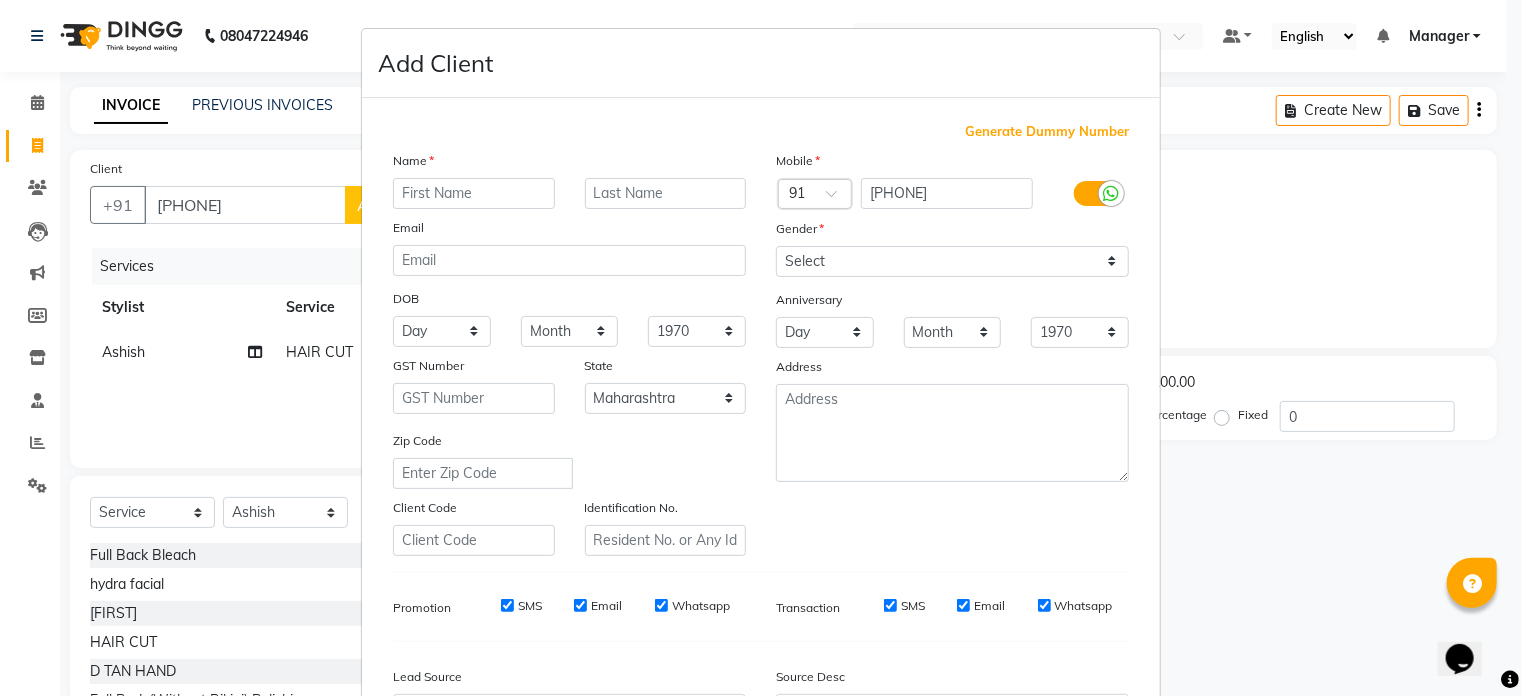 click at bounding box center (474, 193) 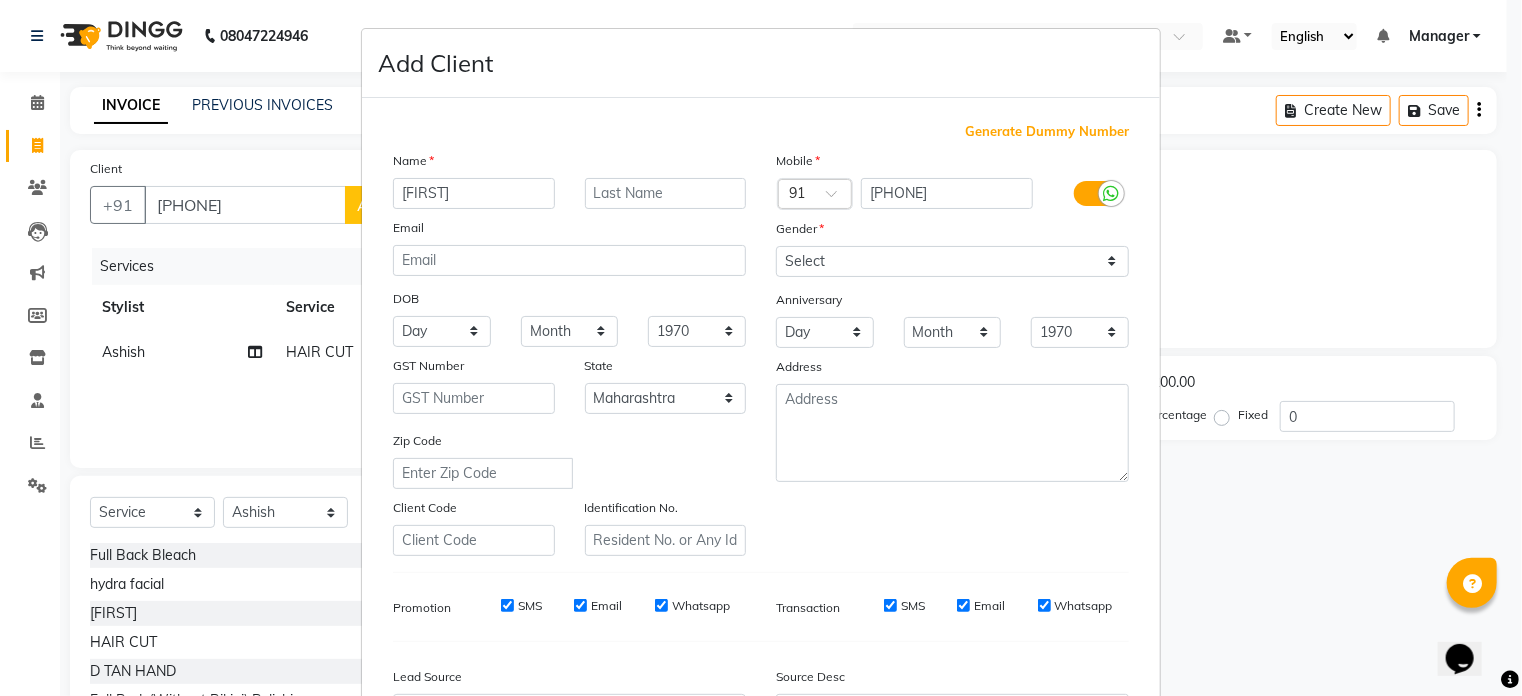 type on "[FIRST]" 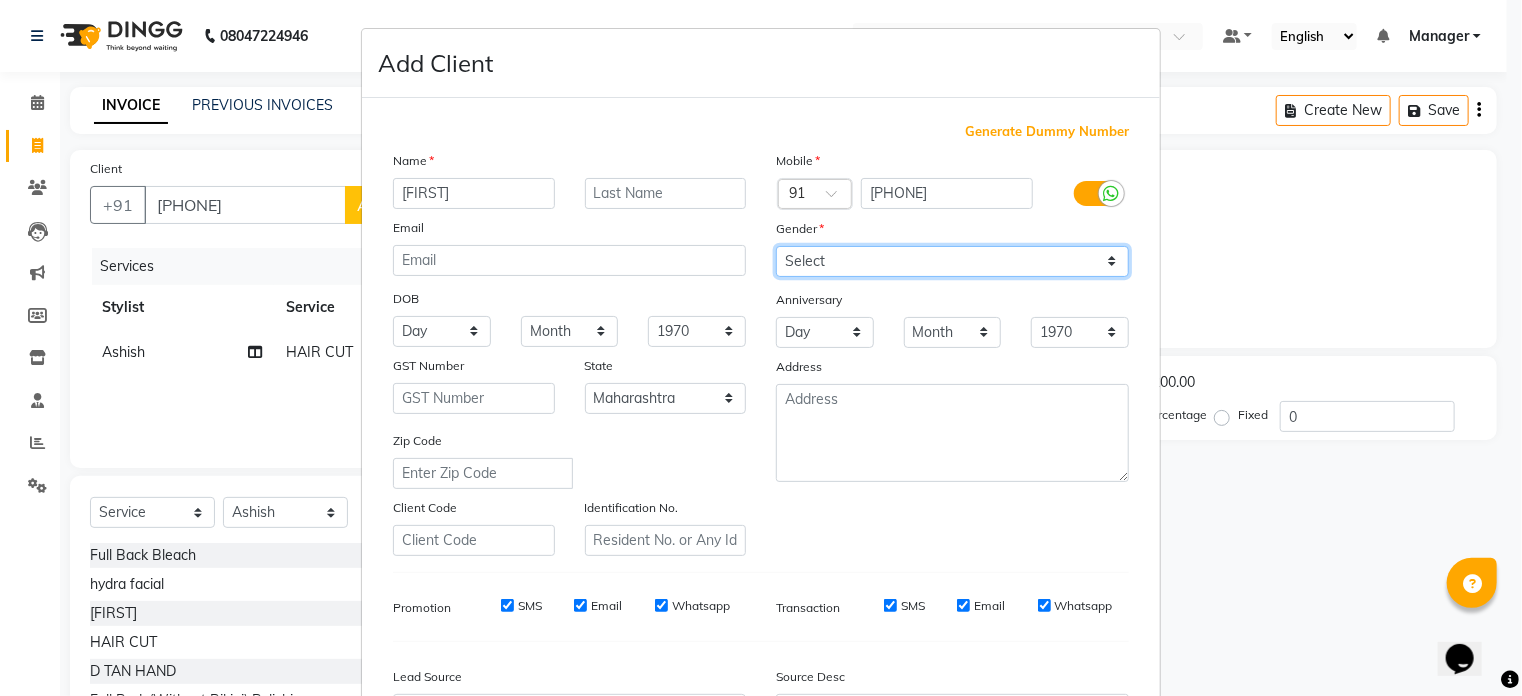 click on "Select Male Female Other Prefer Not To Say" at bounding box center [952, 261] 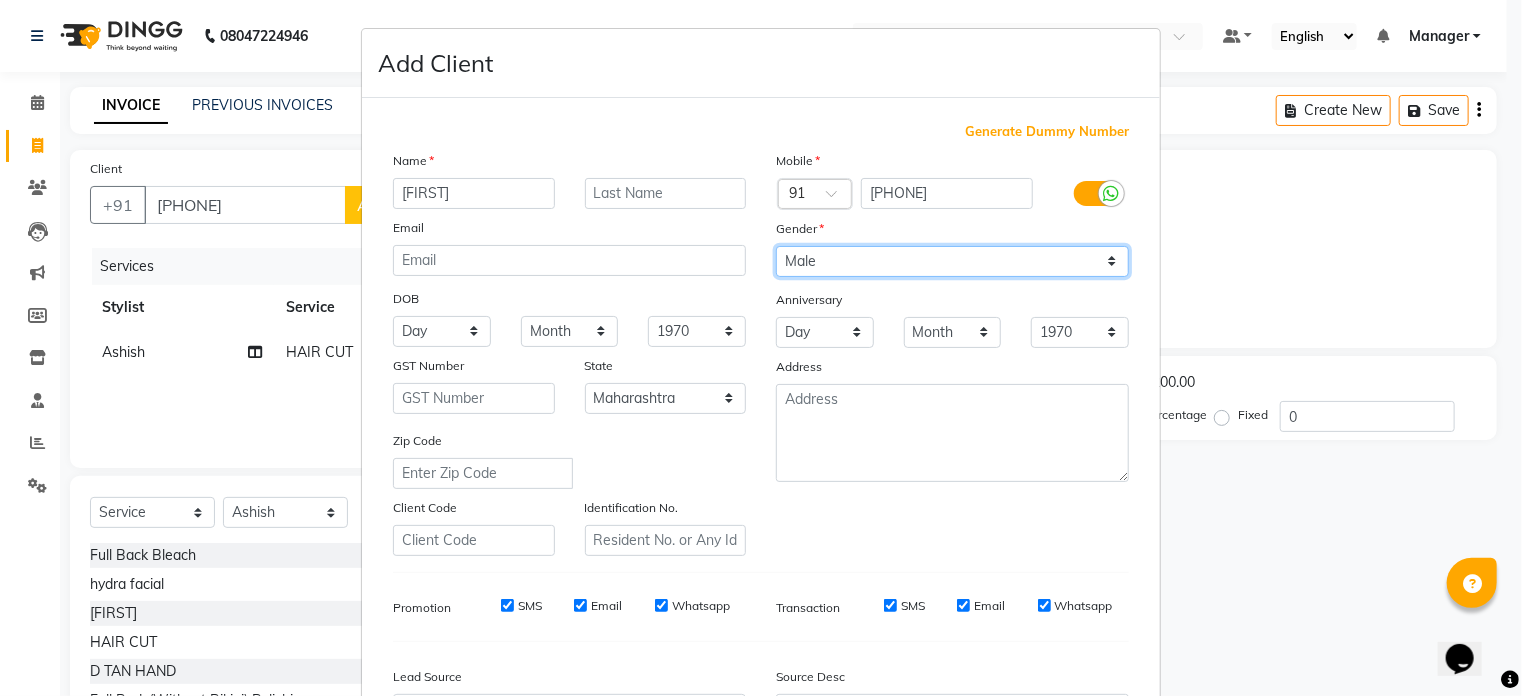 click on "Select Male Female Other Prefer Not To Say" at bounding box center [952, 261] 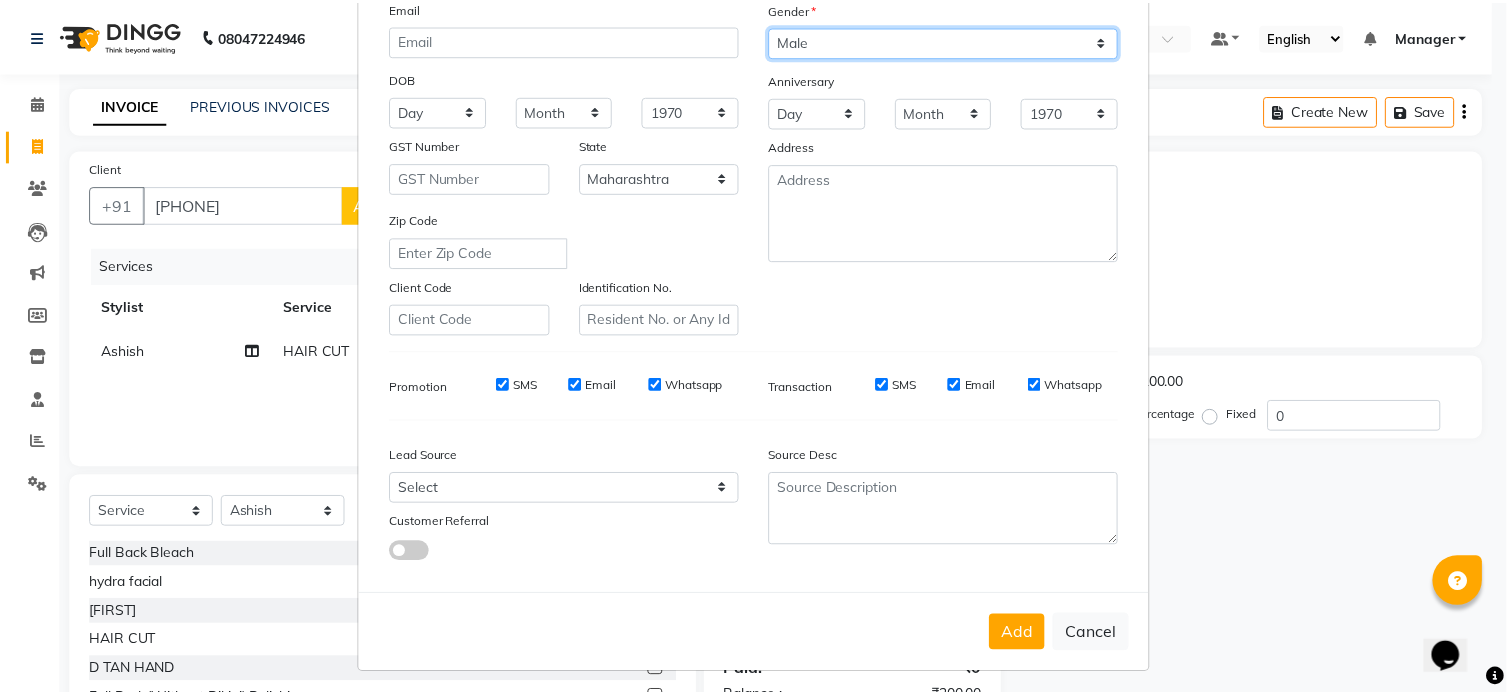 scroll, scrollTop: 236, scrollLeft: 0, axis: vertical 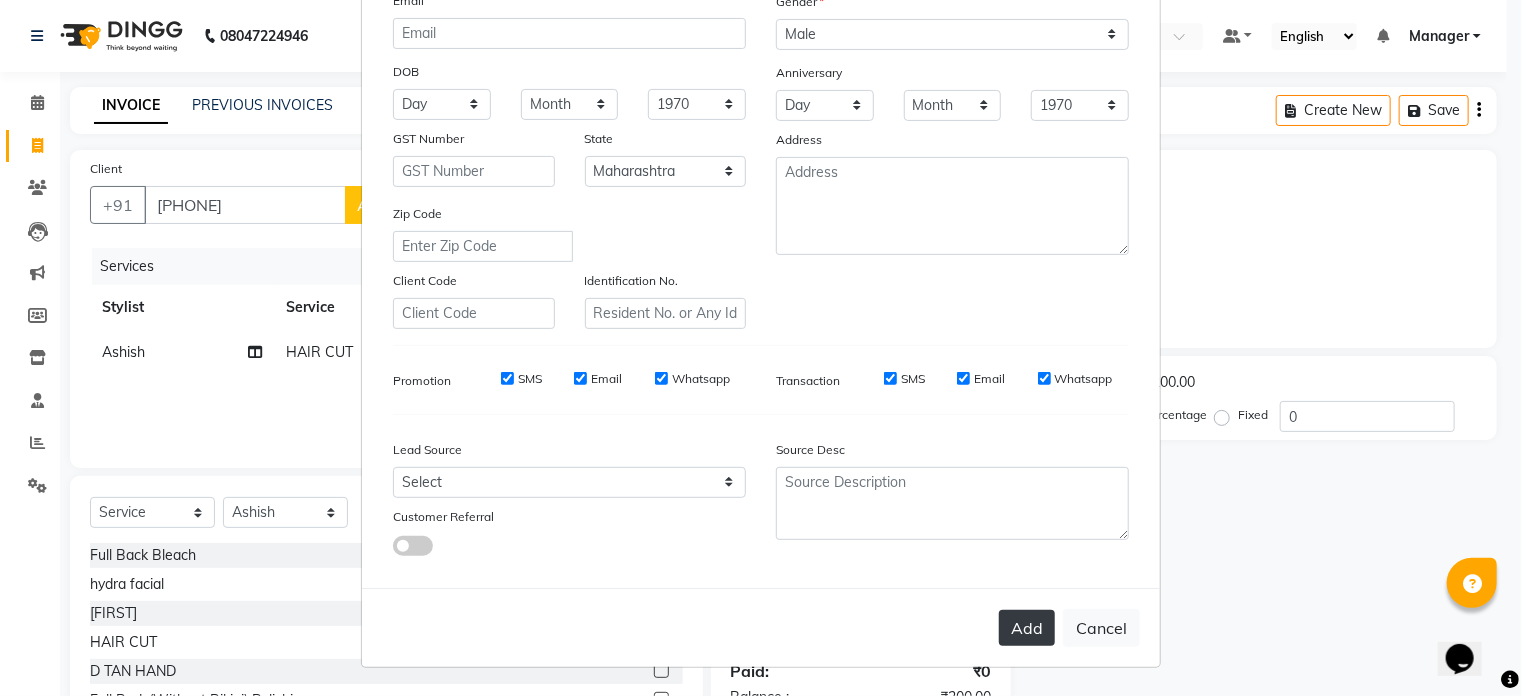 click on "Add" at bounding box center (1027, 628) 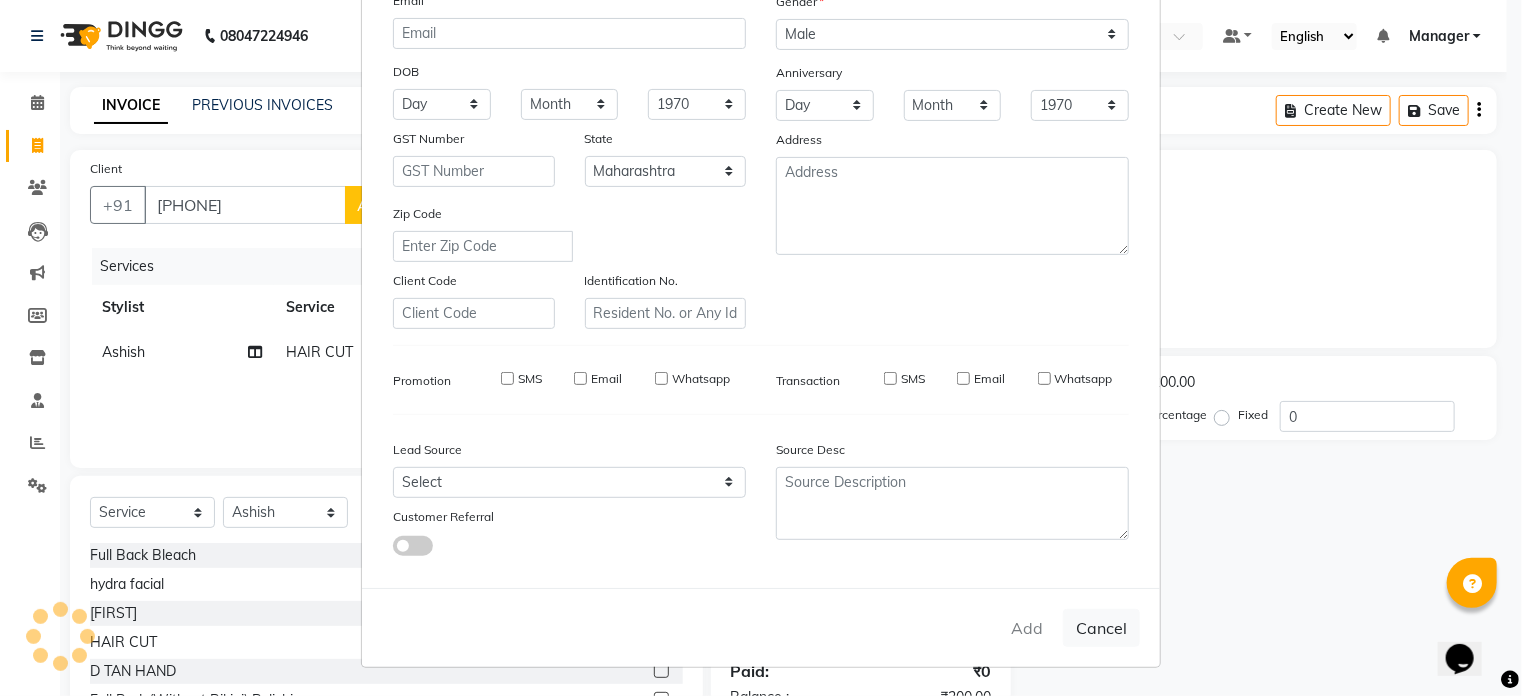 type on "96******13" 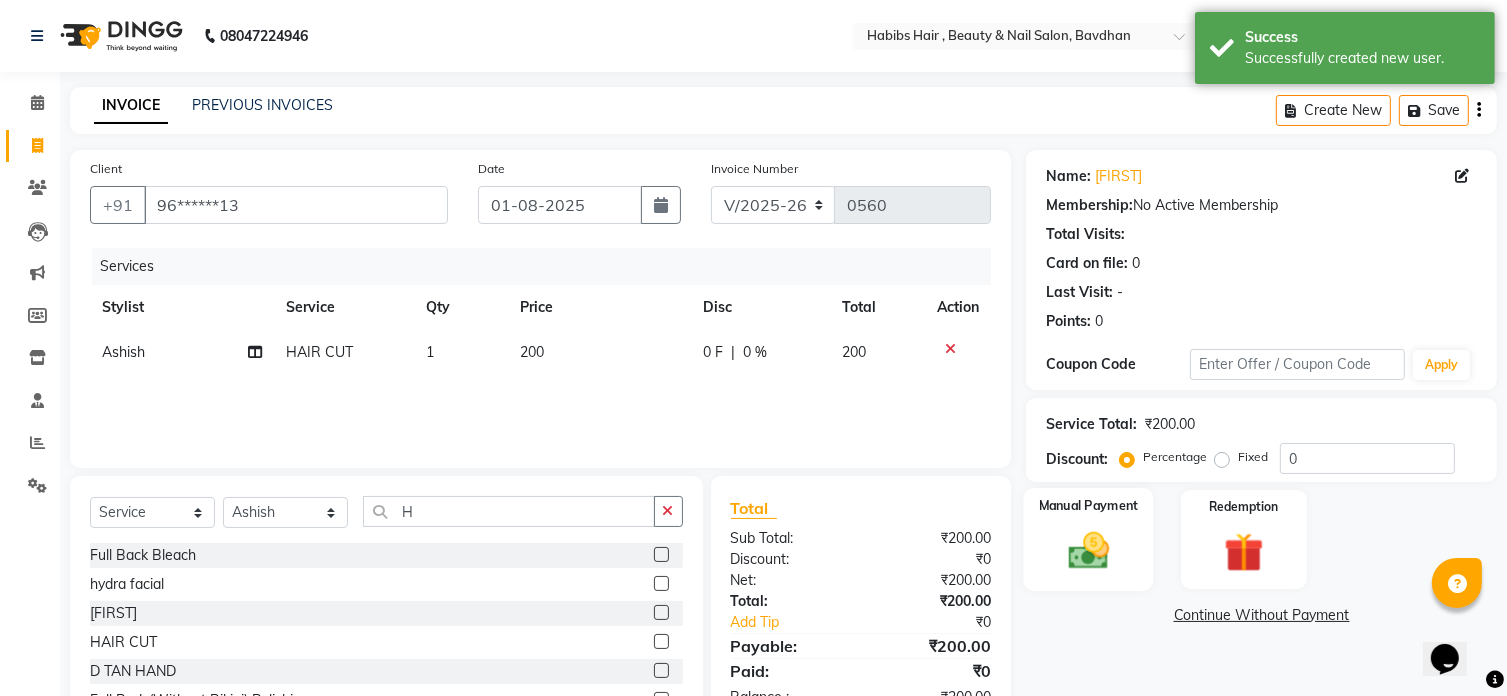 click 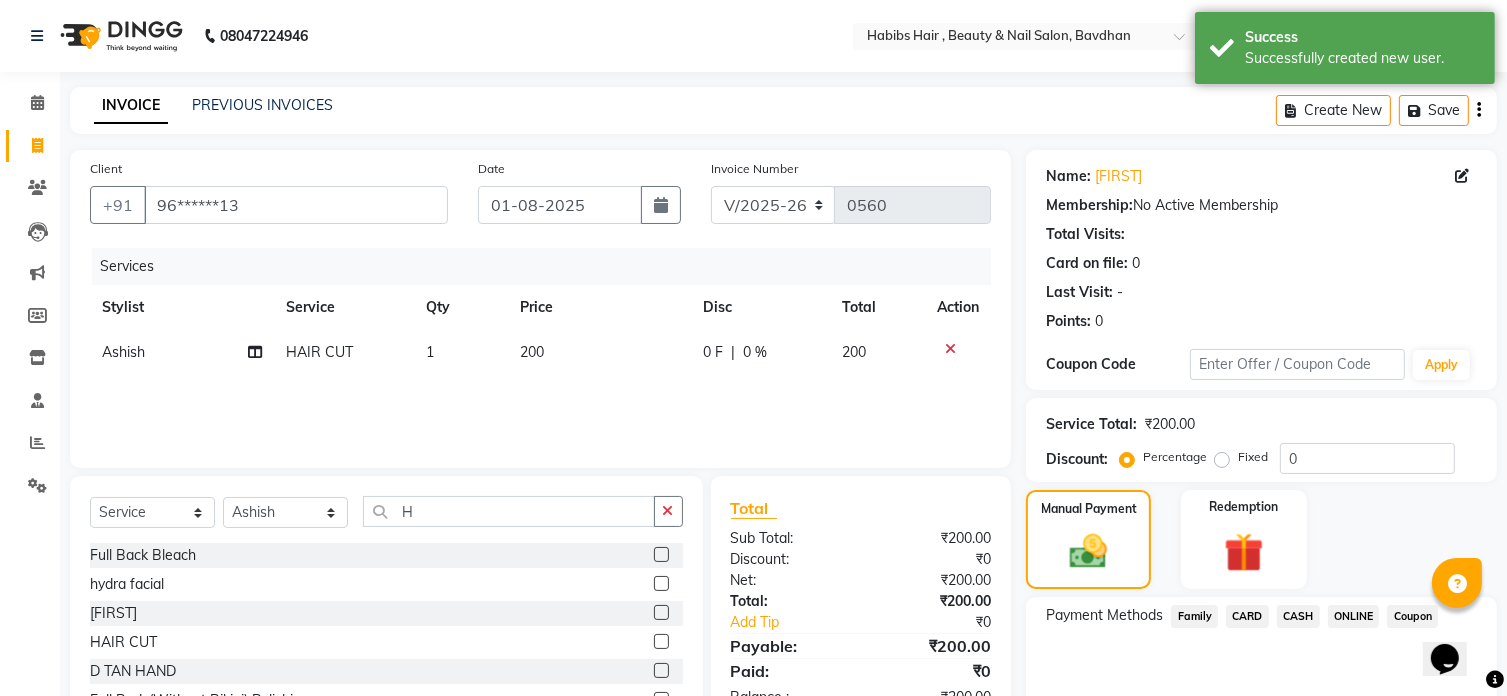 click on "ONLINE" 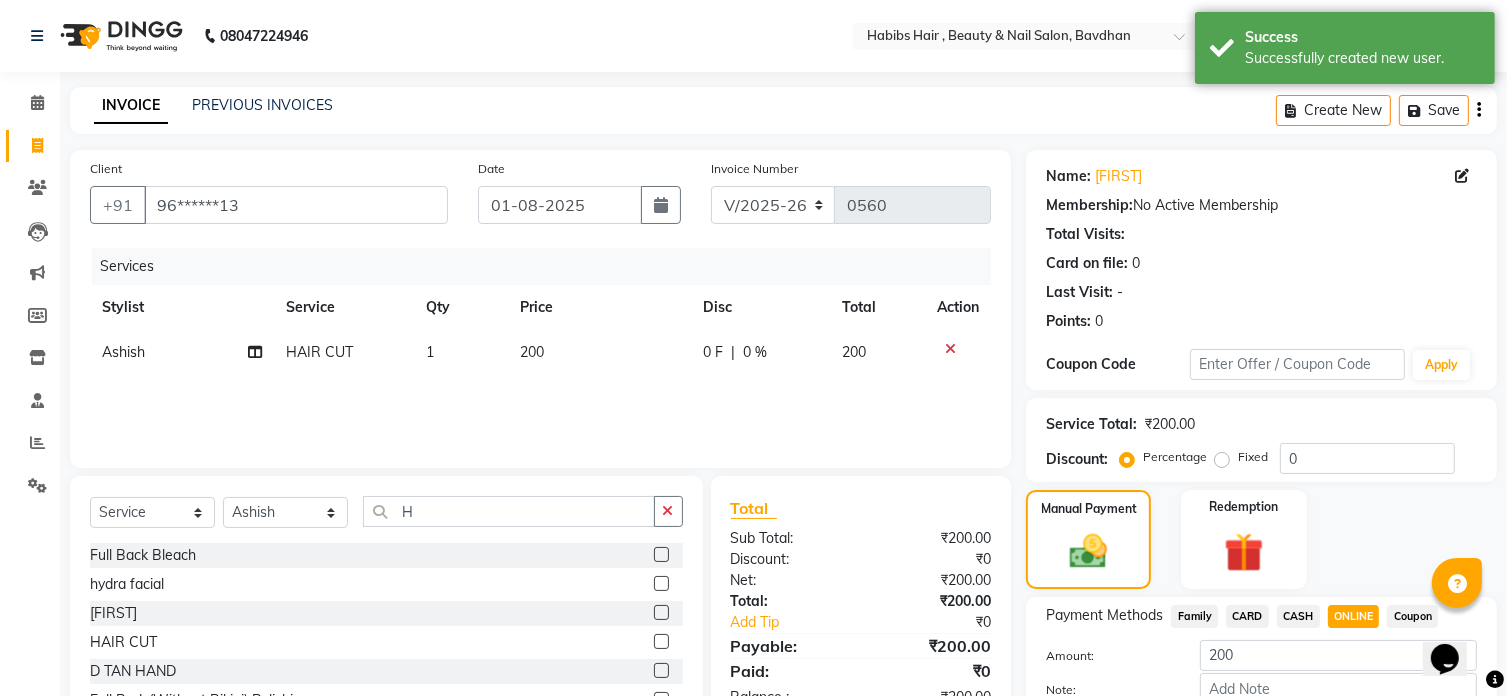 scroll, scrollTop: 122, scrollLeft: 0, axis: vertical 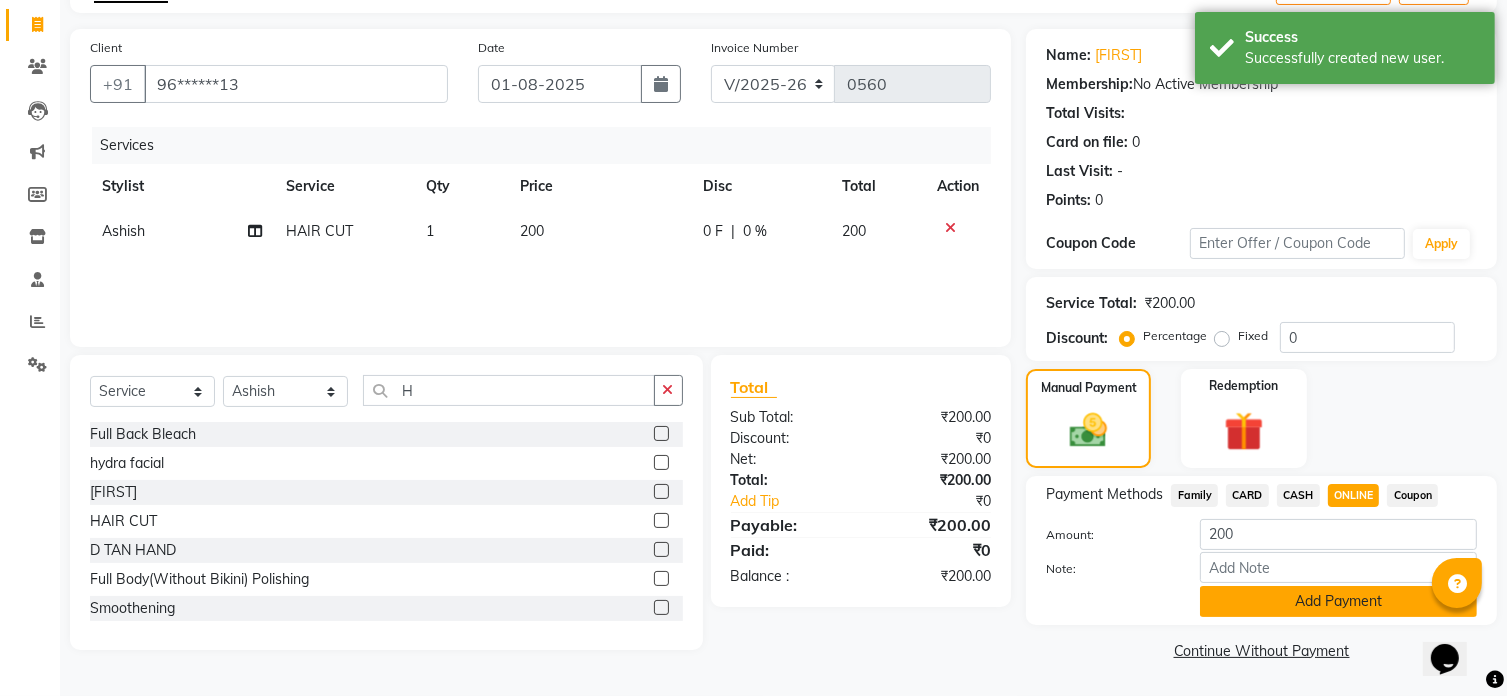 click on "Add Payment" 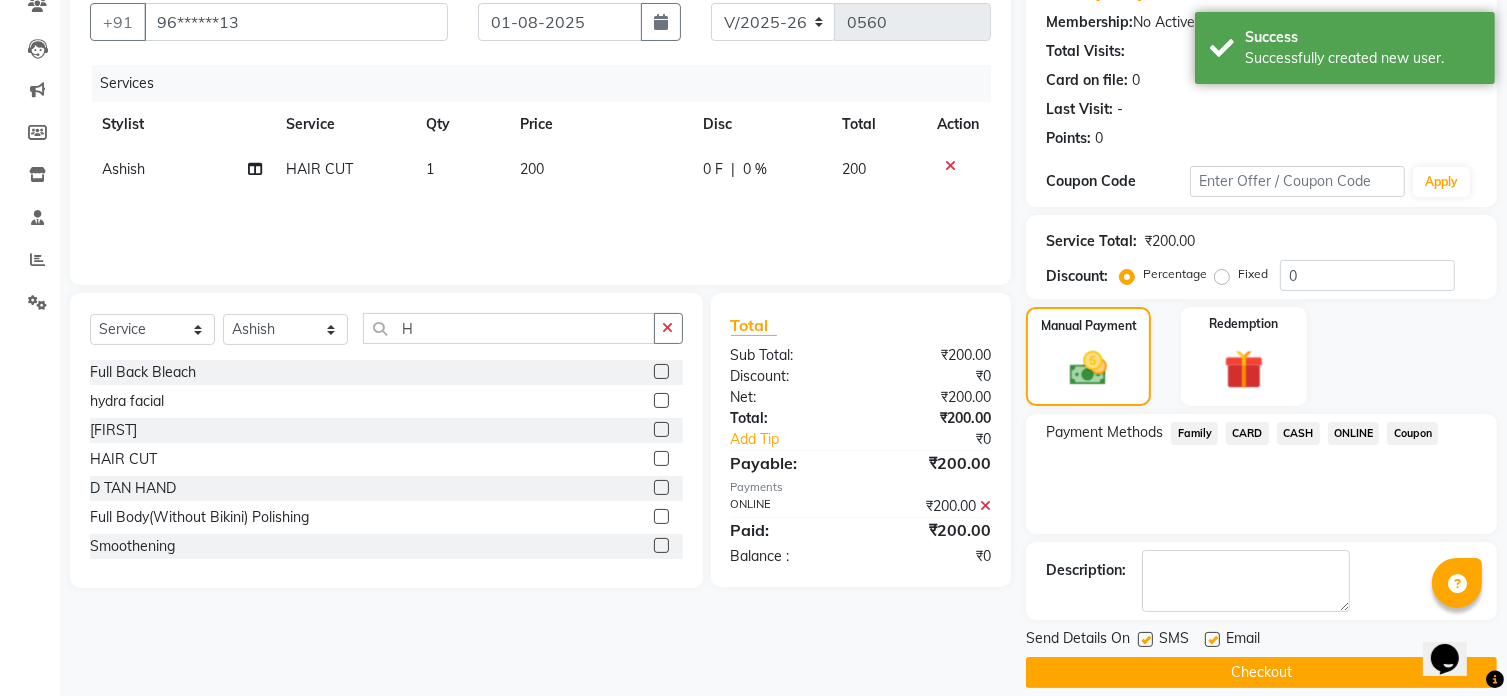 scroll, scrollTop: 179, scrollLeft: 0, axis: vertical 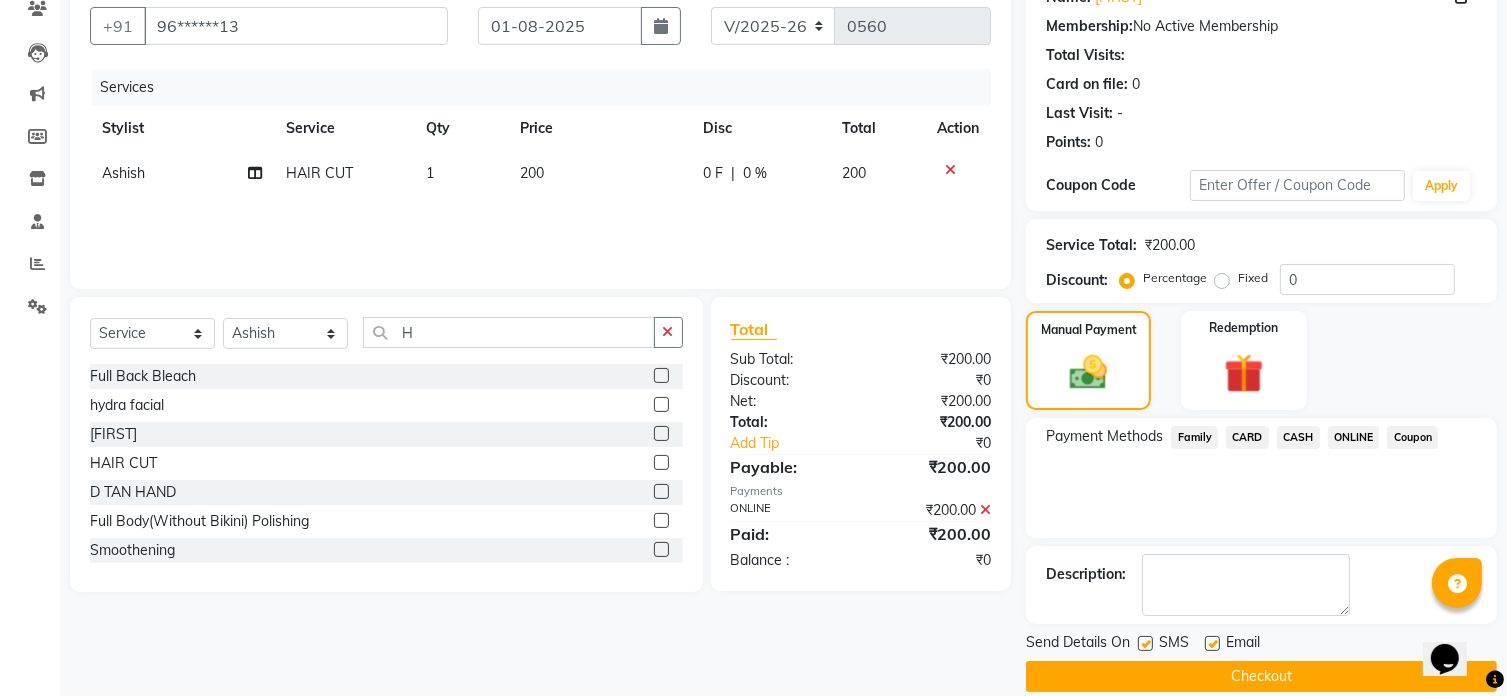 click on "Checkout" 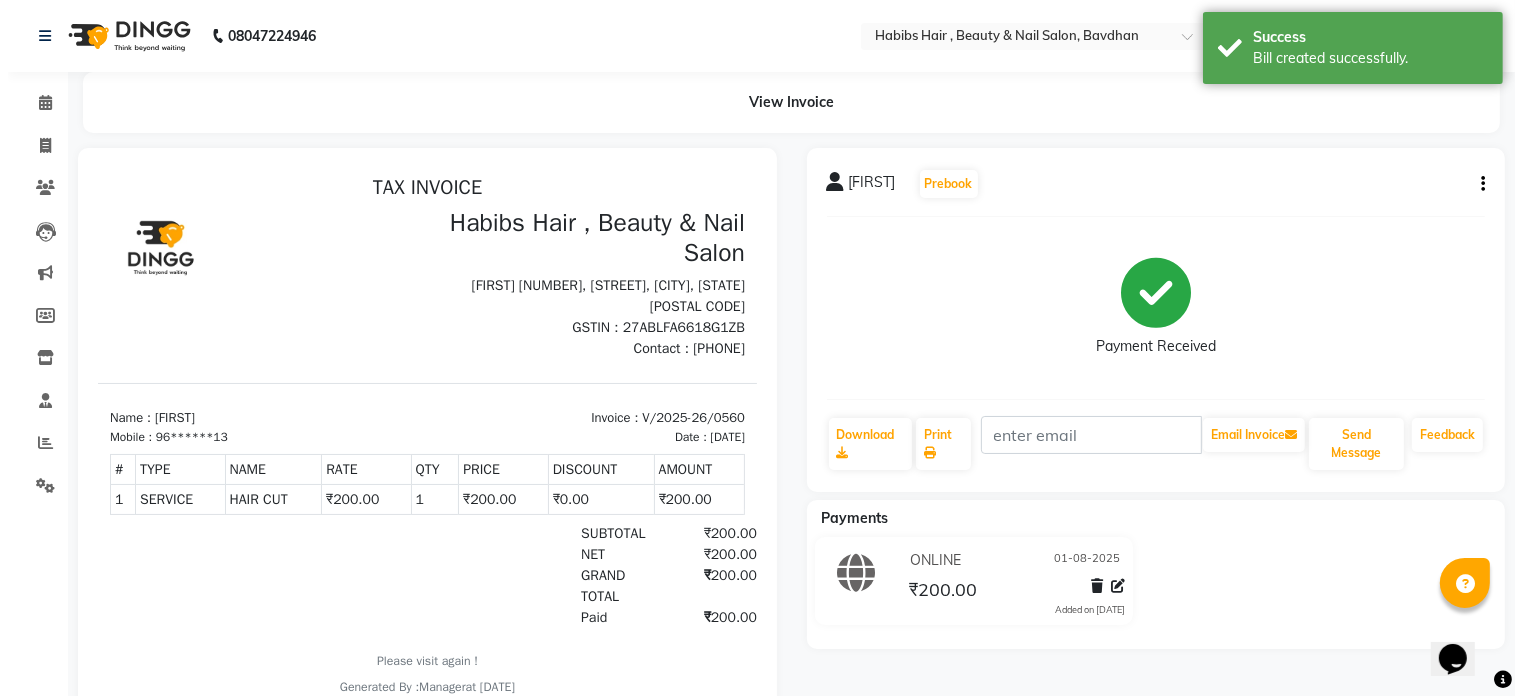 scroll, scrollTop: 0, scrollLeft: 0, axis: both 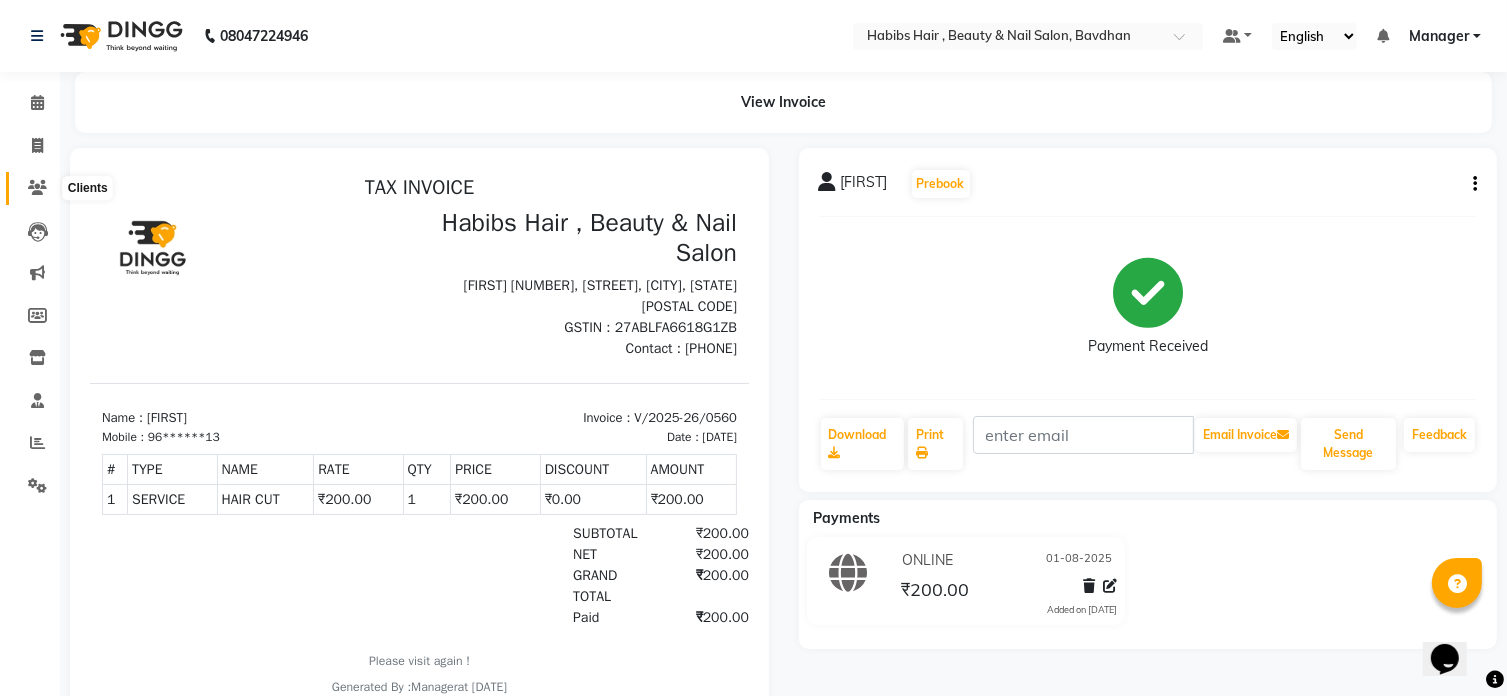 click 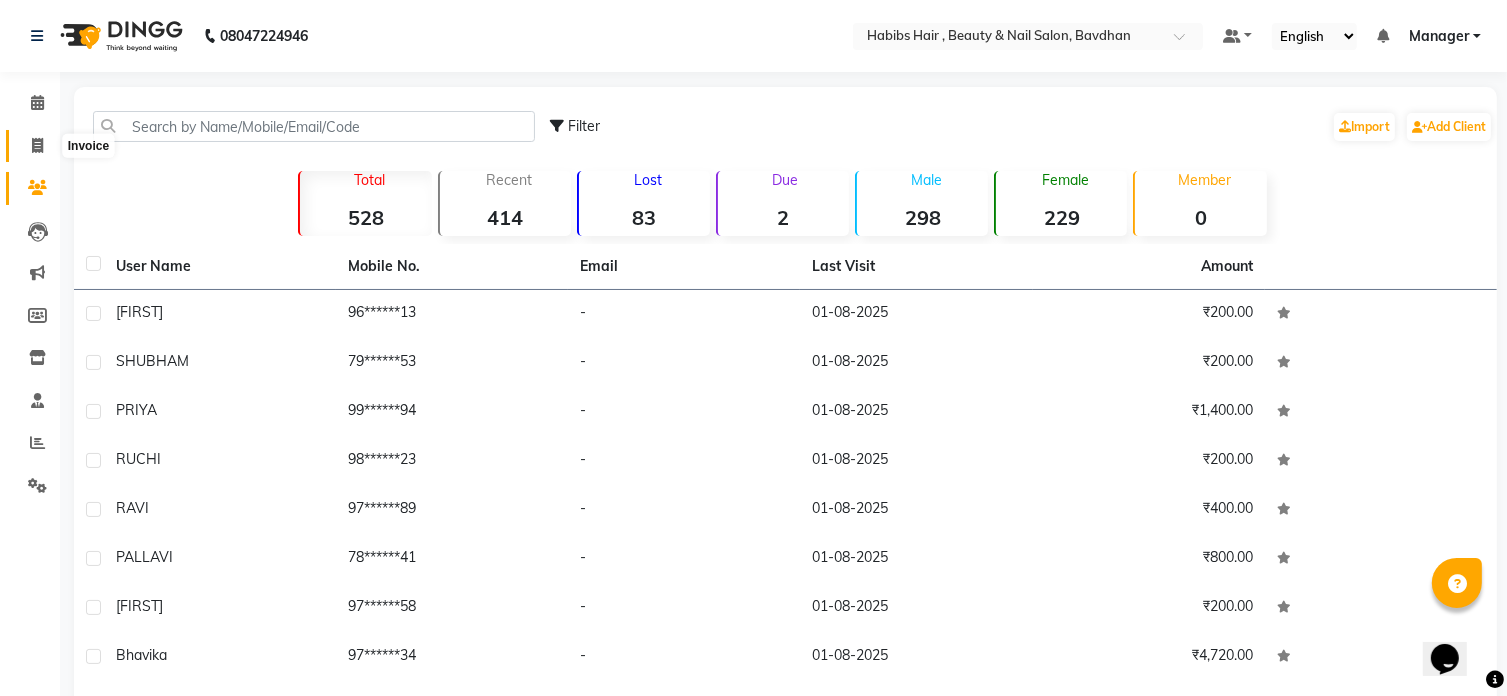 click 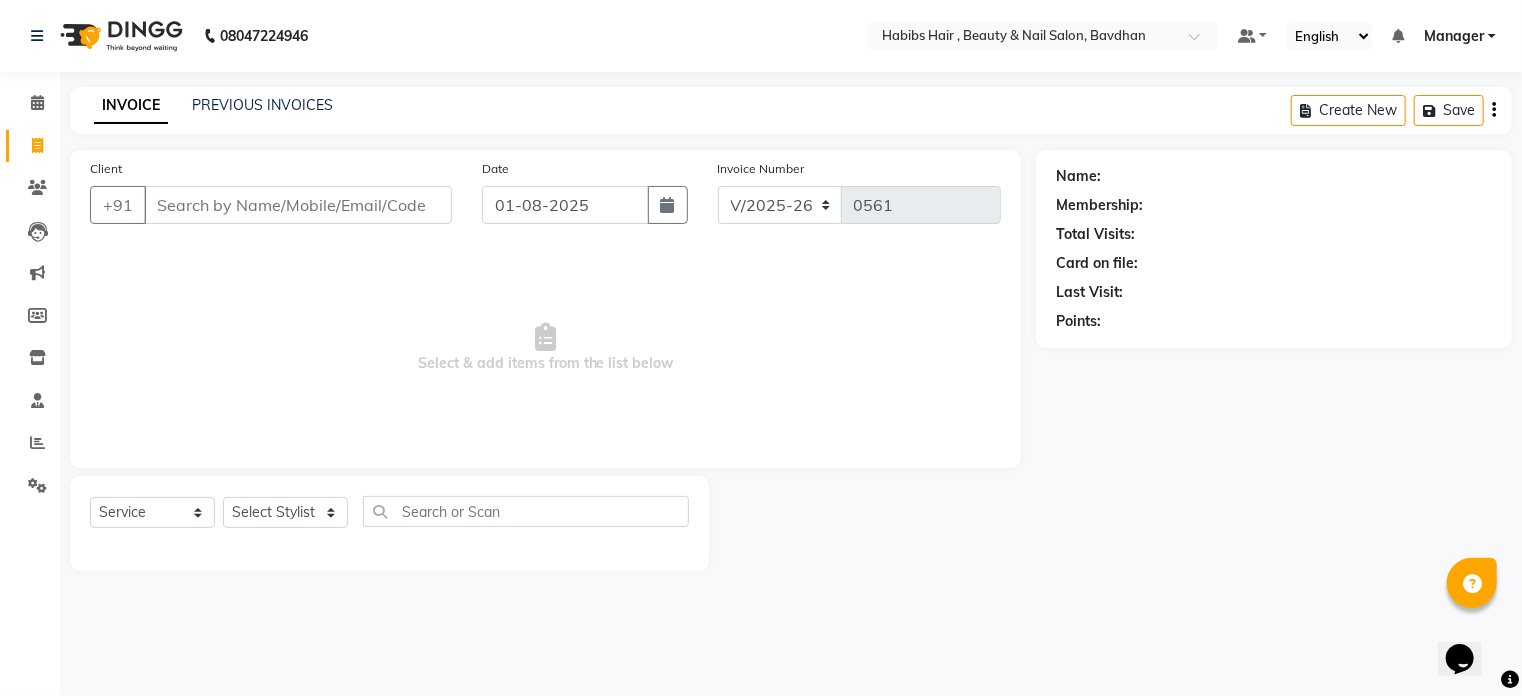 click on "Client" at bounding box center (298, 205) 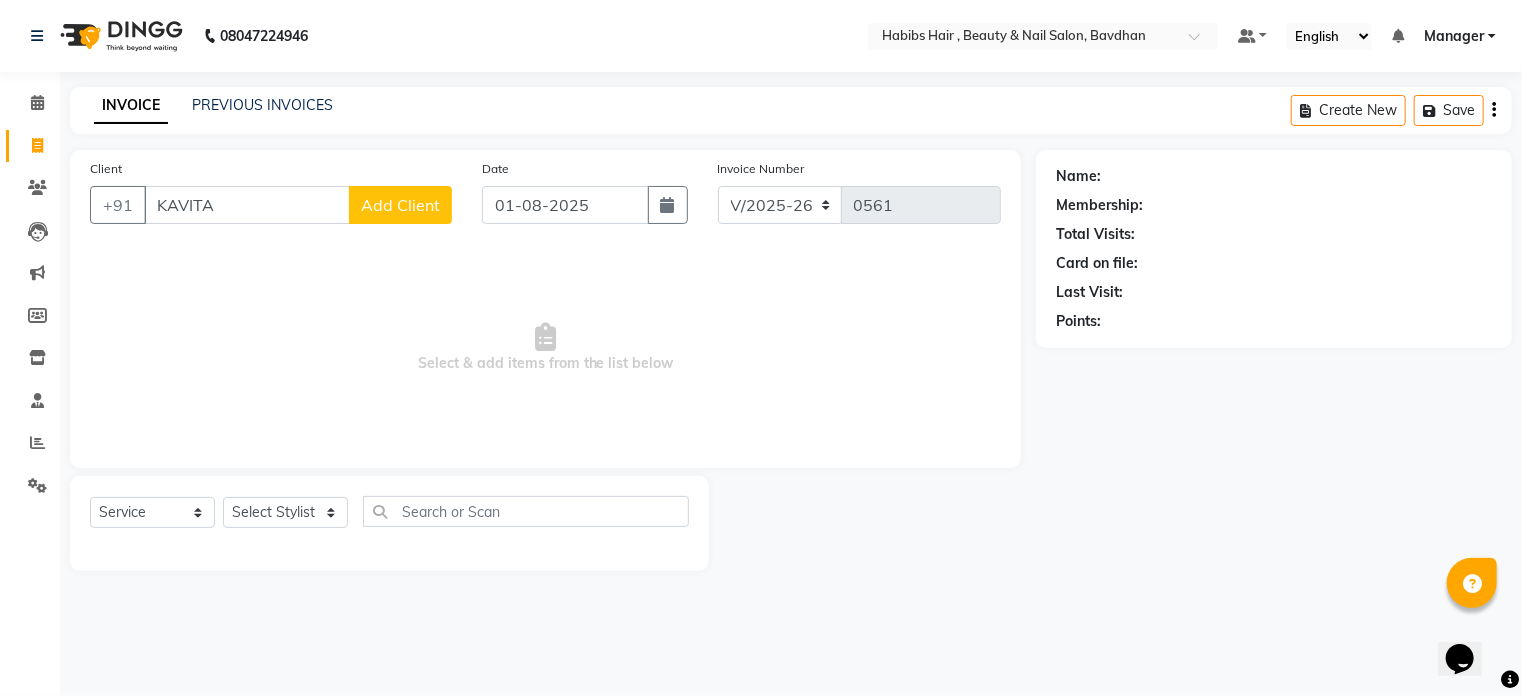 type on "KAVITA" 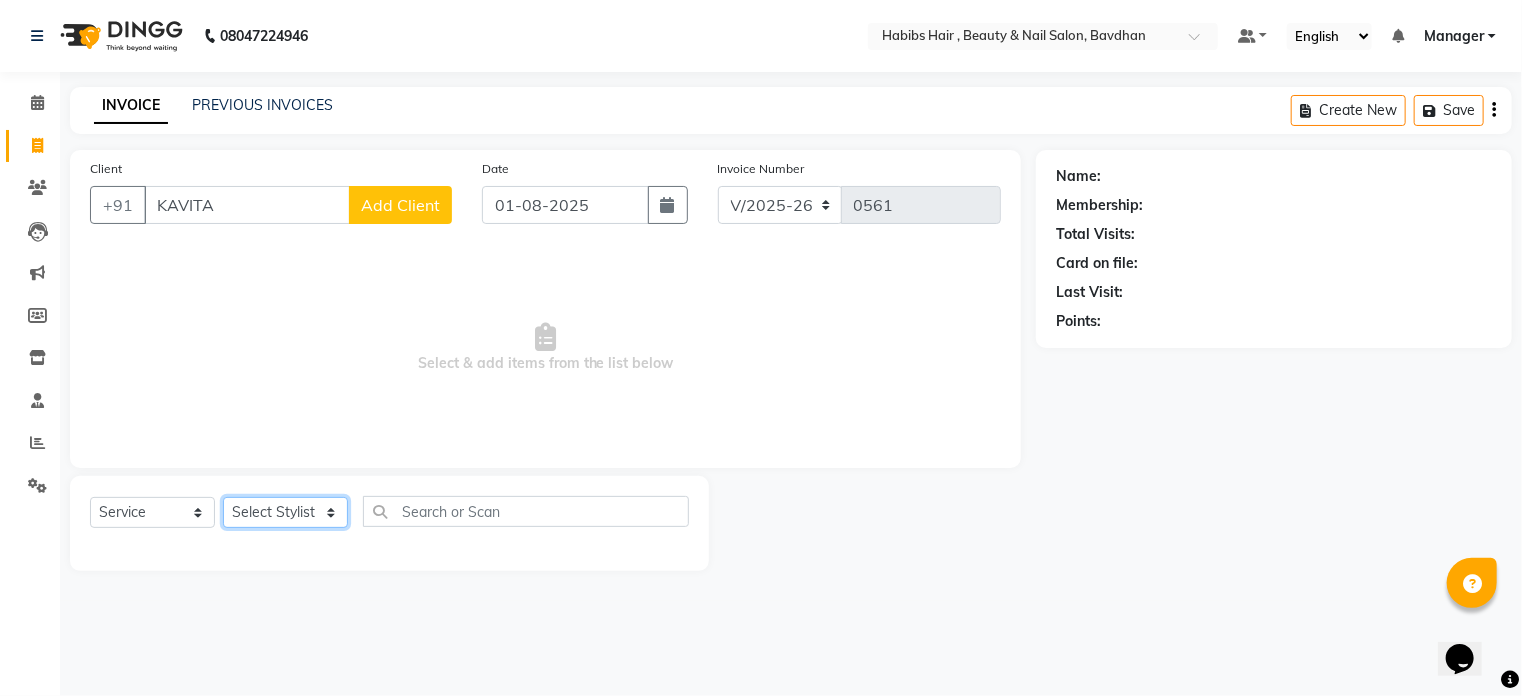 click on "Select Stylist Akash Aman Aniket Ashish Ganesh Manager mayur nikhil sujata" 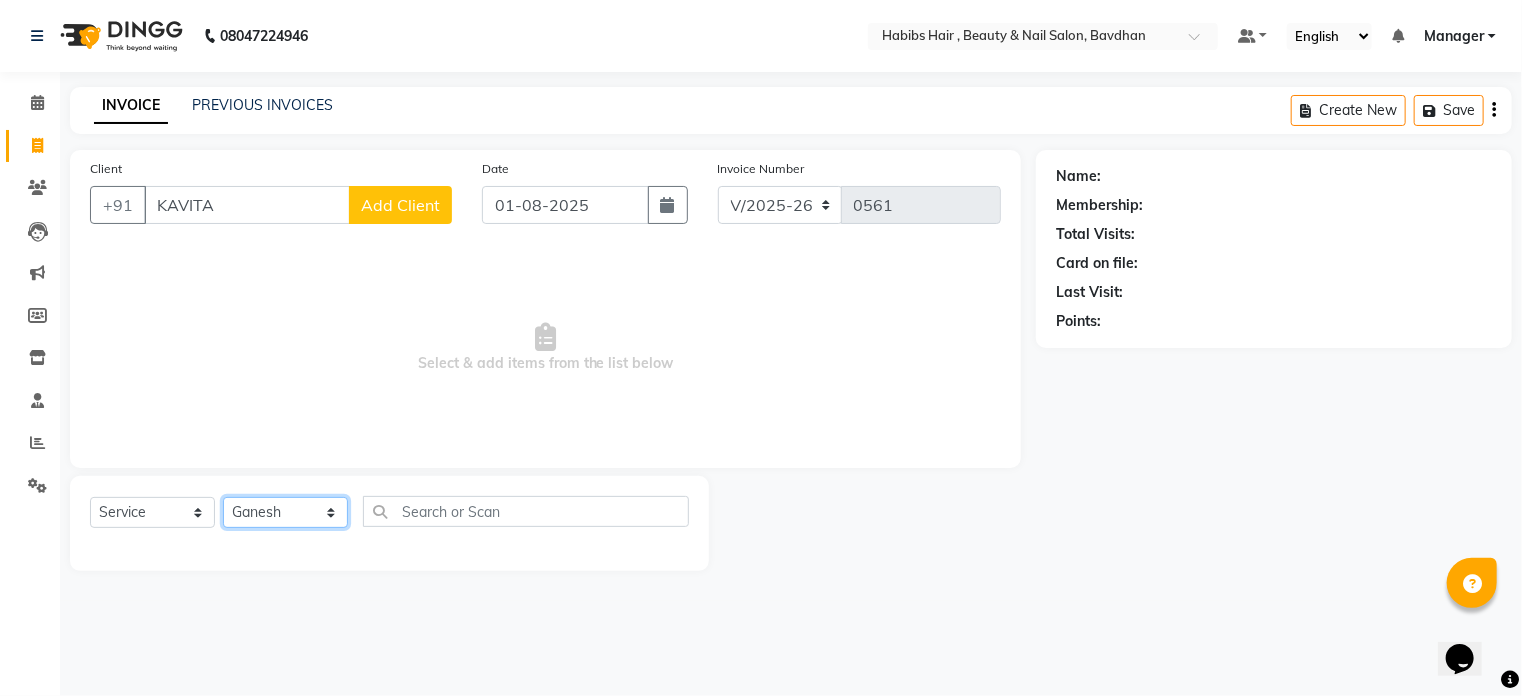 click on "Select Stylist Akash Aman Aniket Ashish Ganesh Manager mayur nikhil sujata" 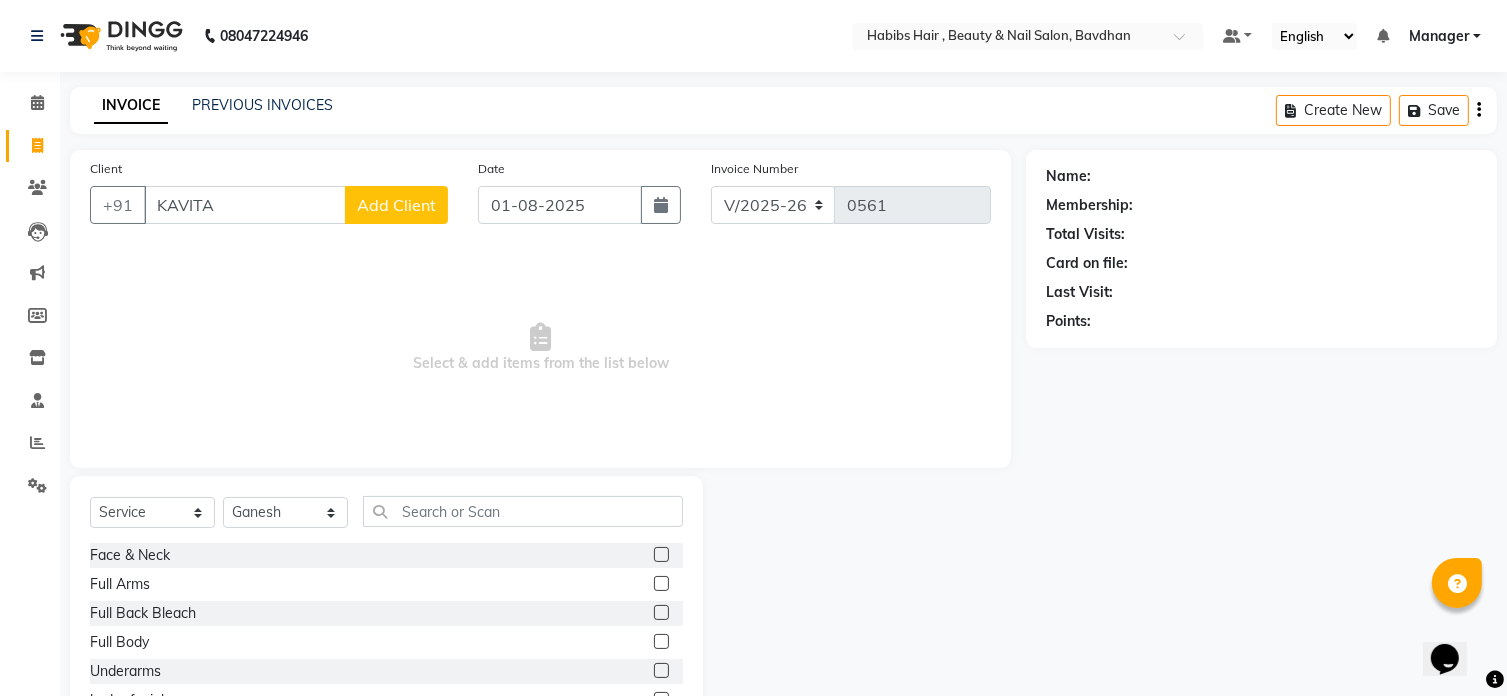 click on "Select & add items from the list below" at bounding box center [540, 348] 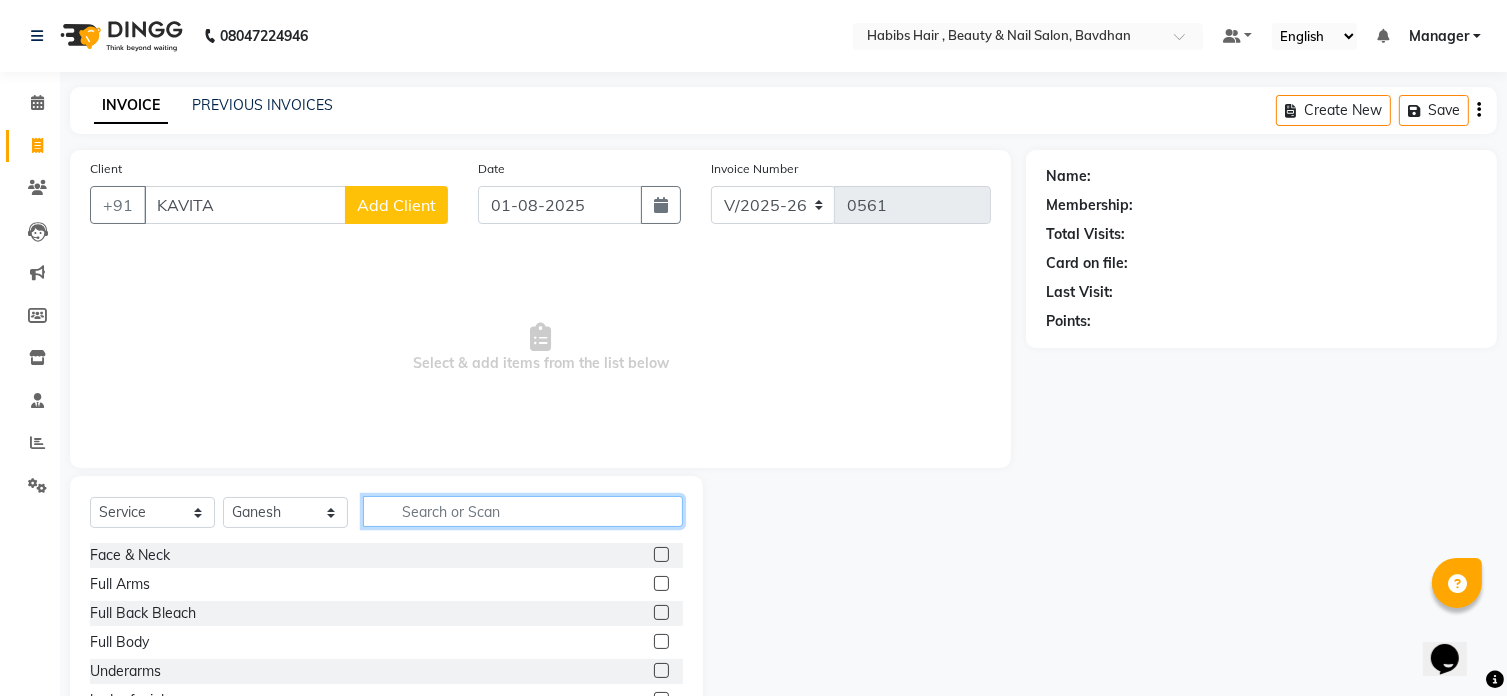 click 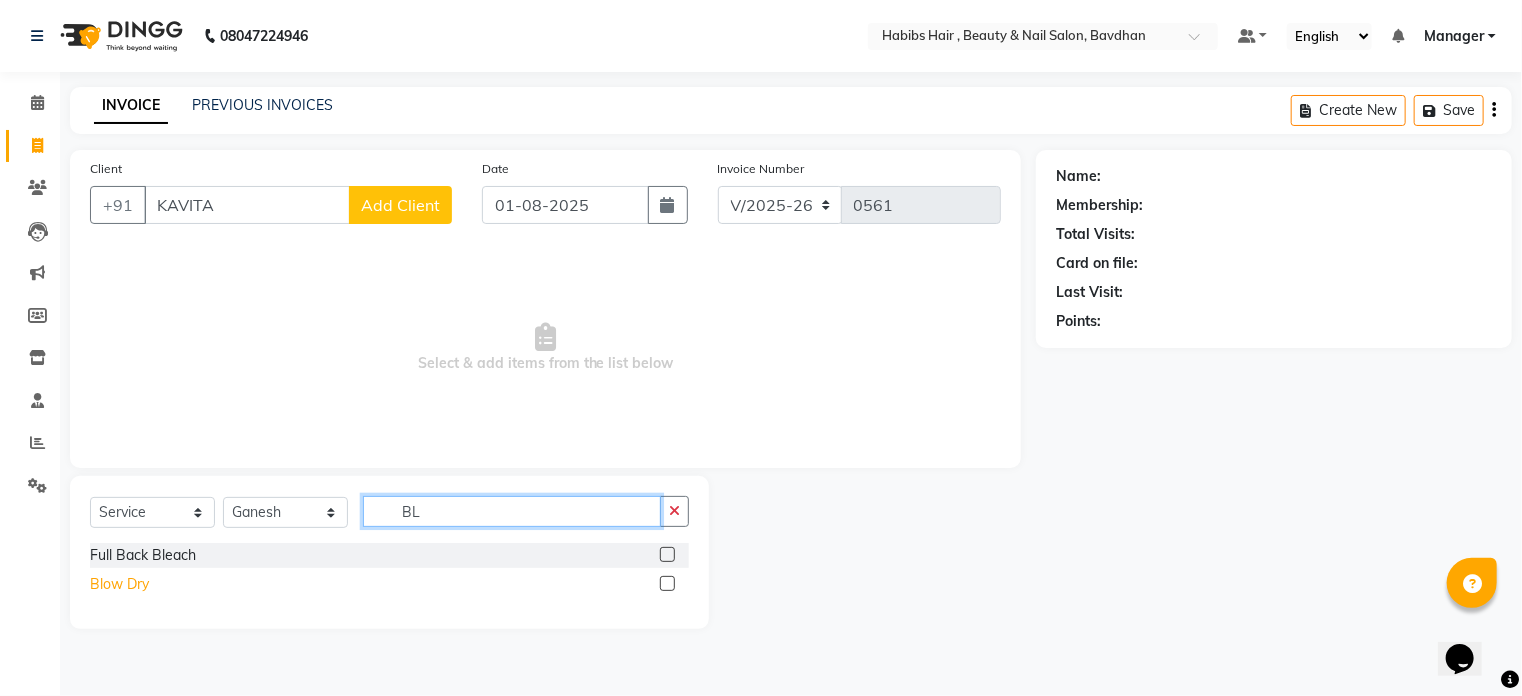 type on "BL" 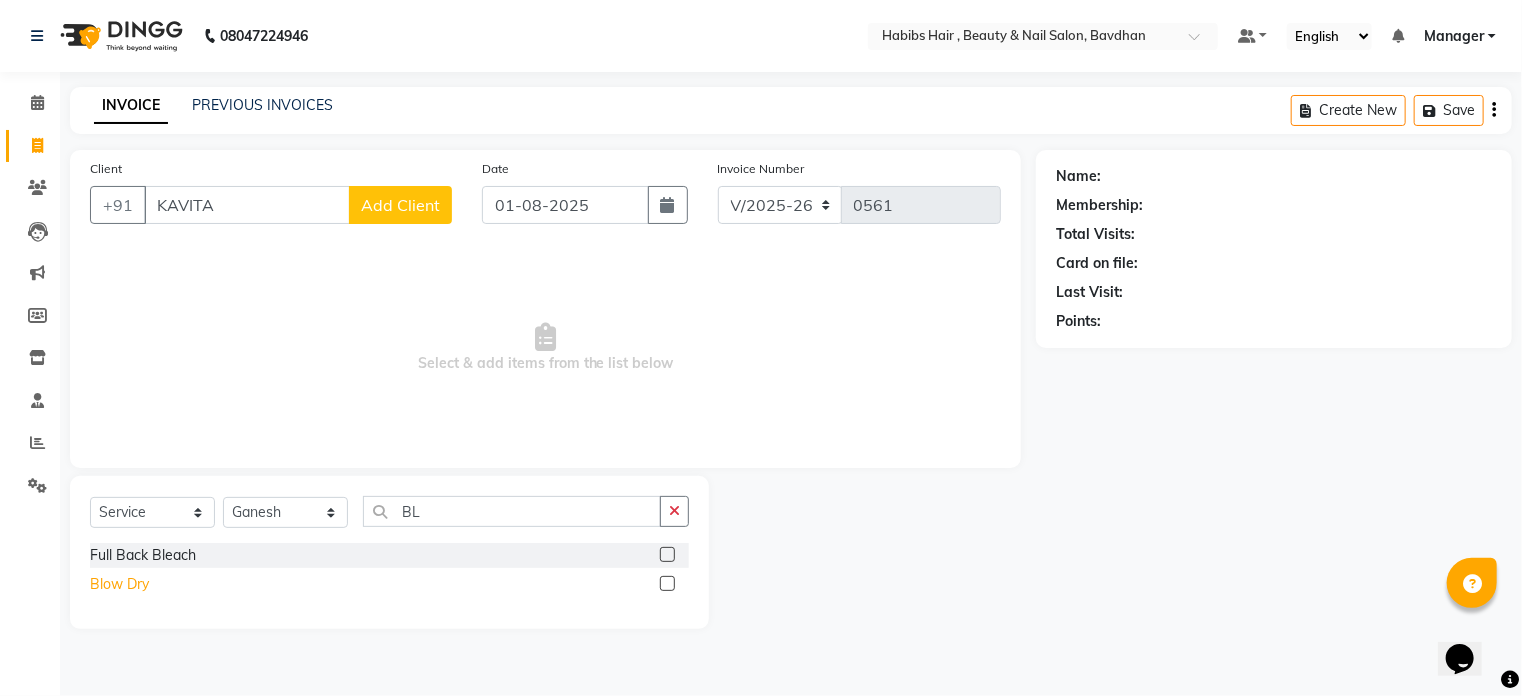 click on "Blow Dry" 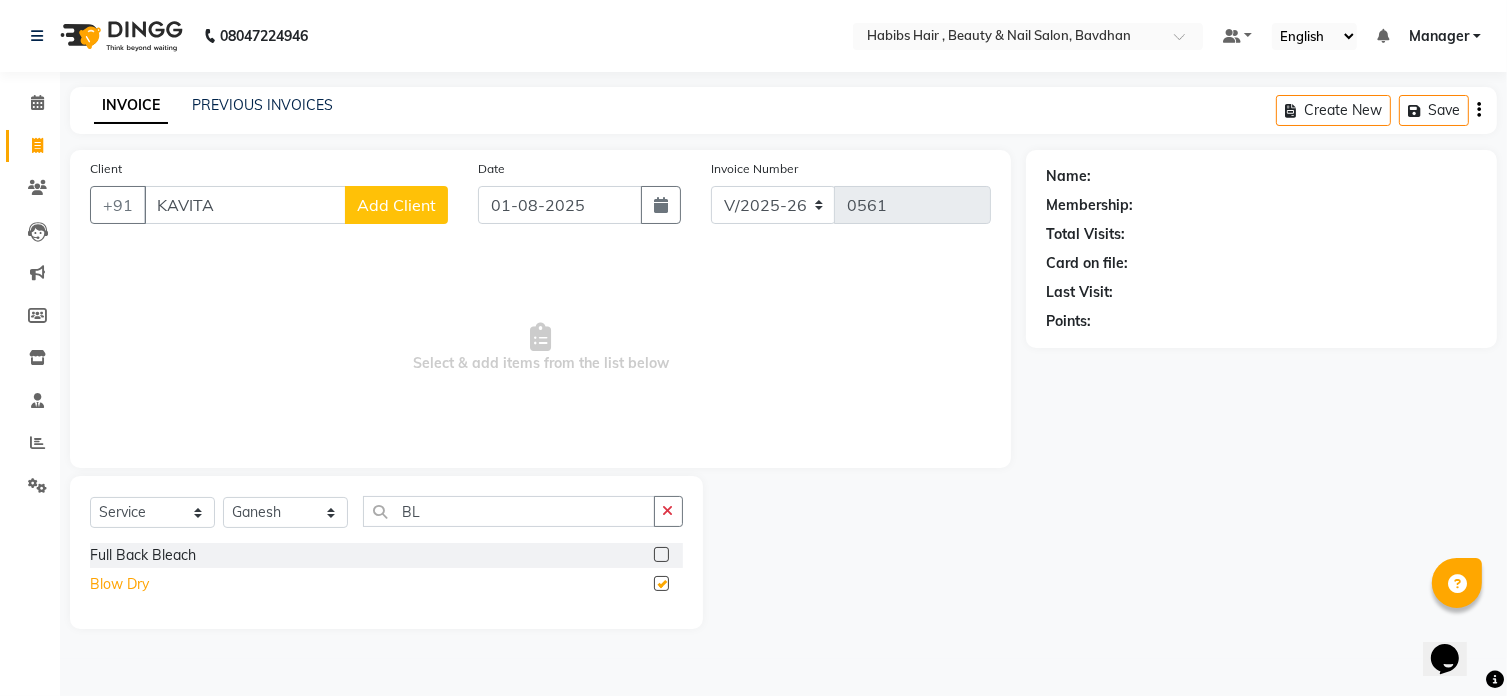 checkbox on "false" 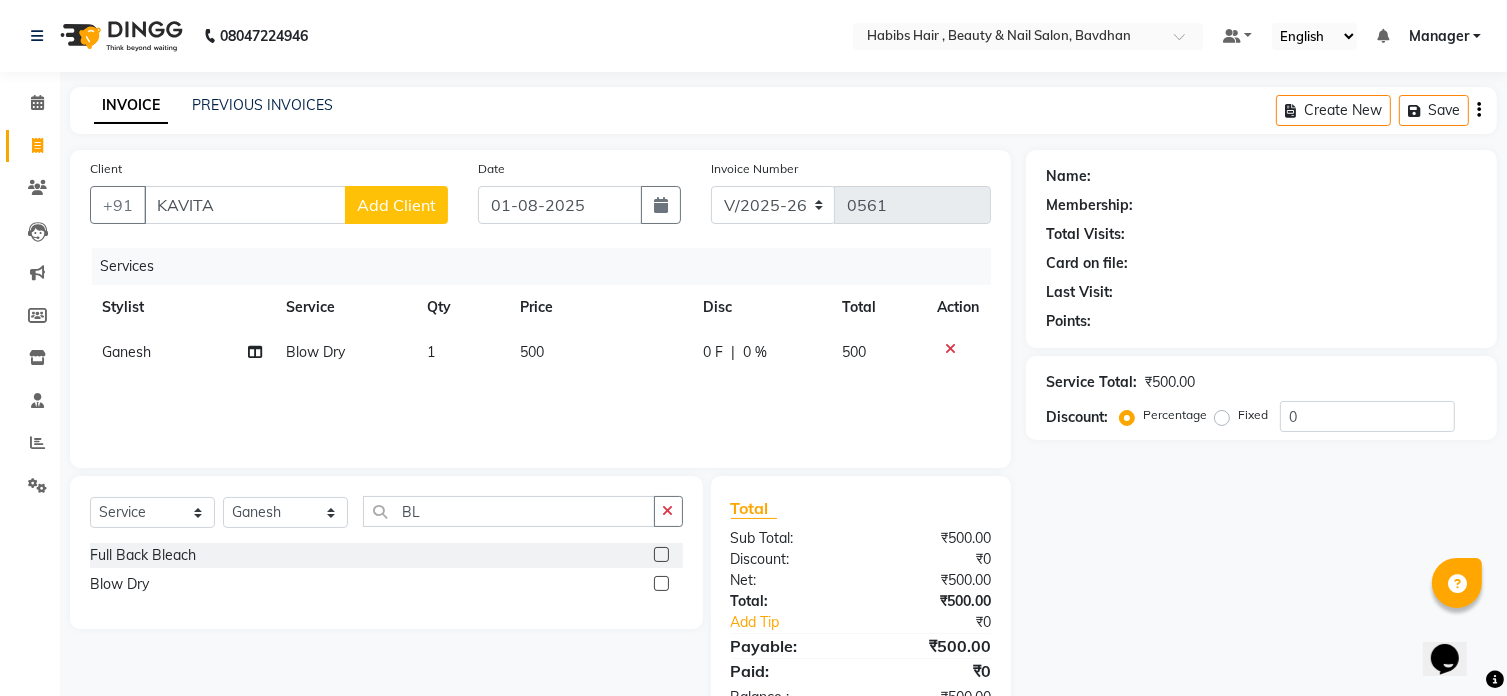 click on "500" 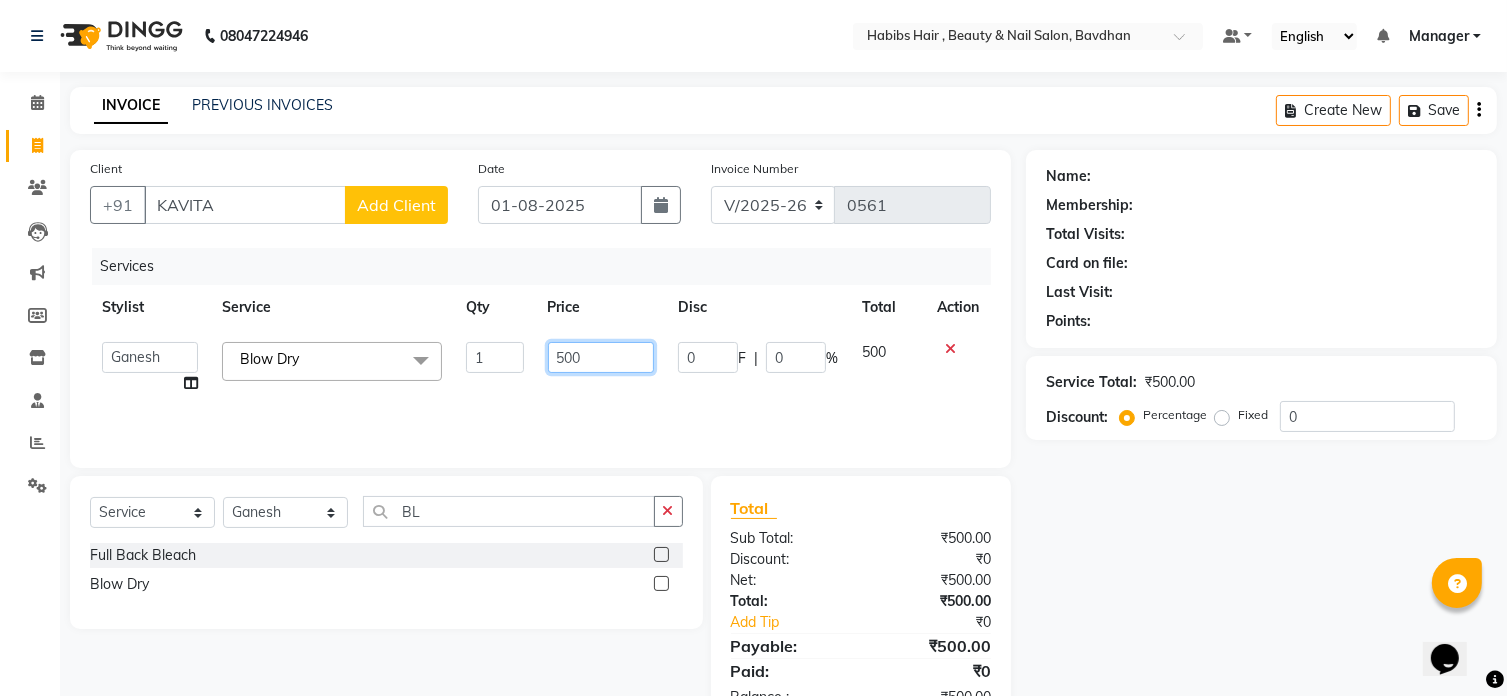 click on "500" 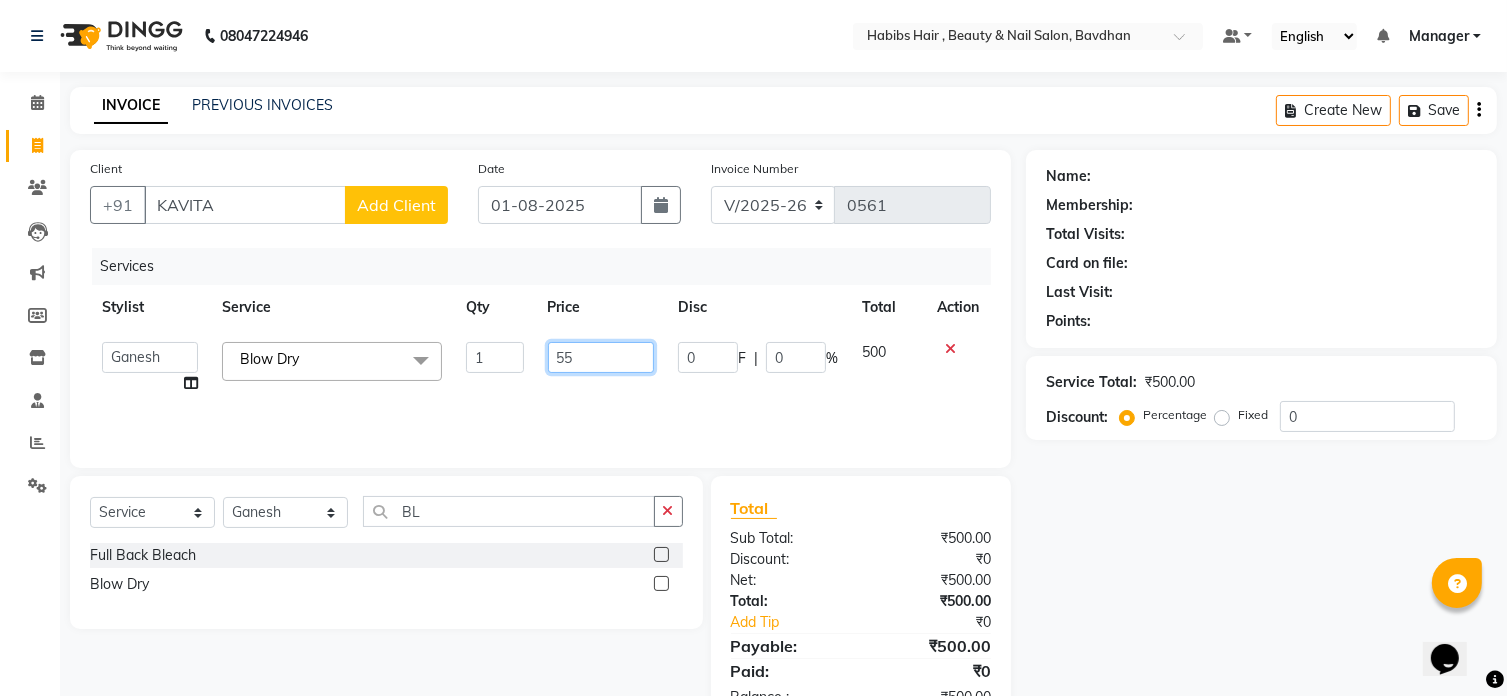 type on "550" 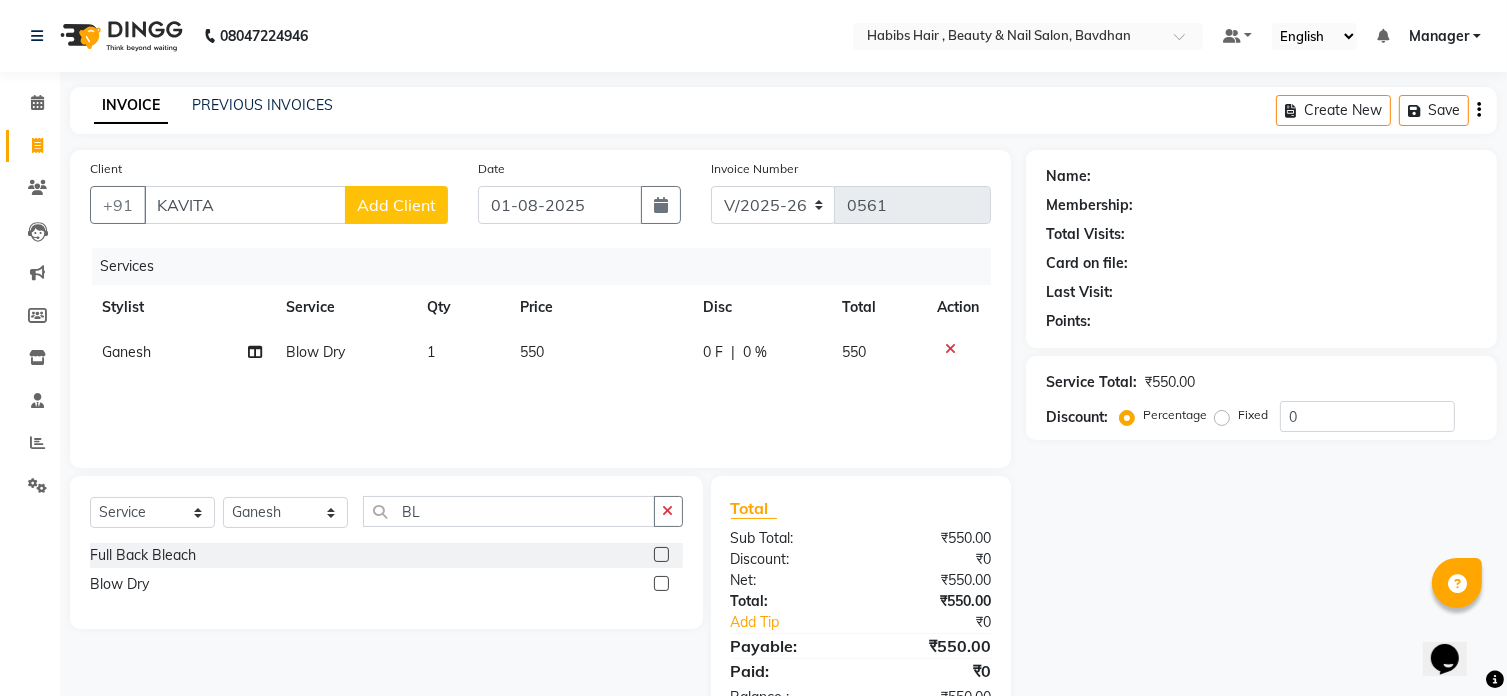 click on "Add Client" 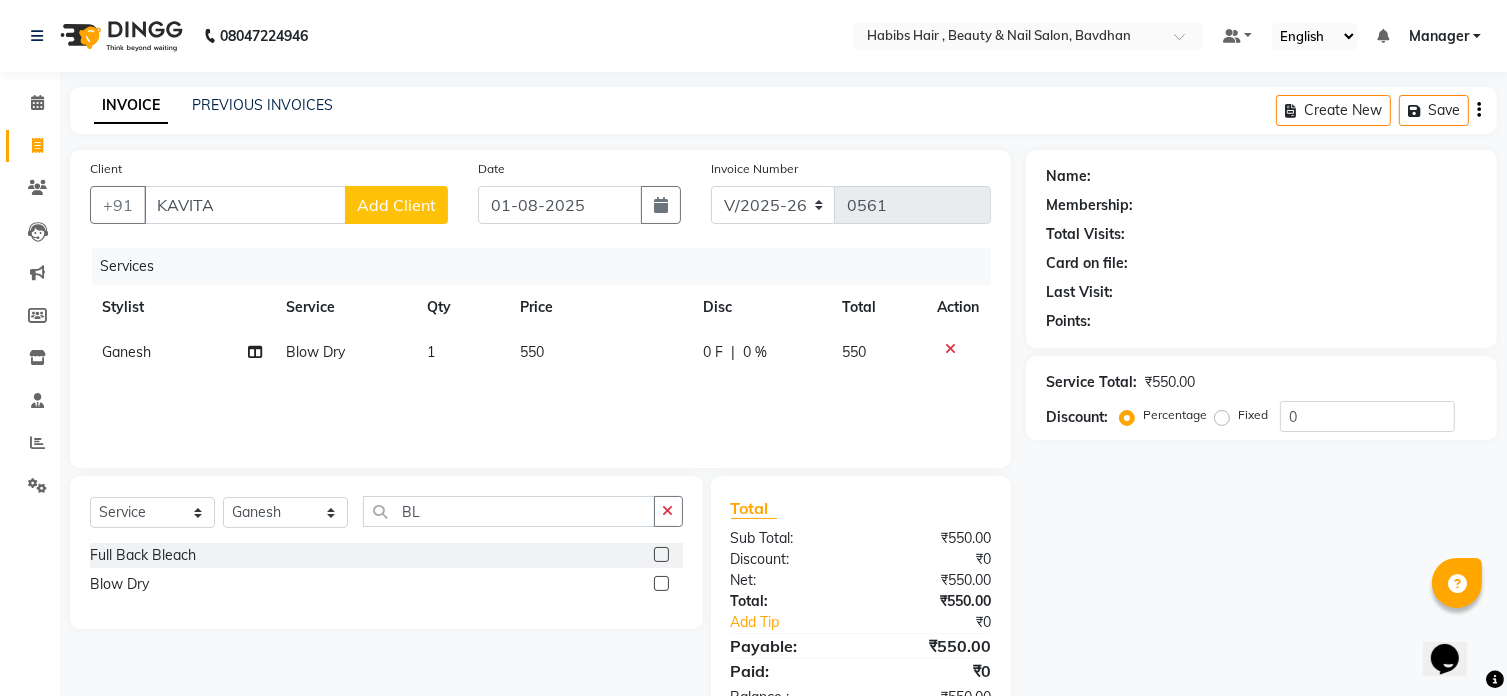 select on "22" 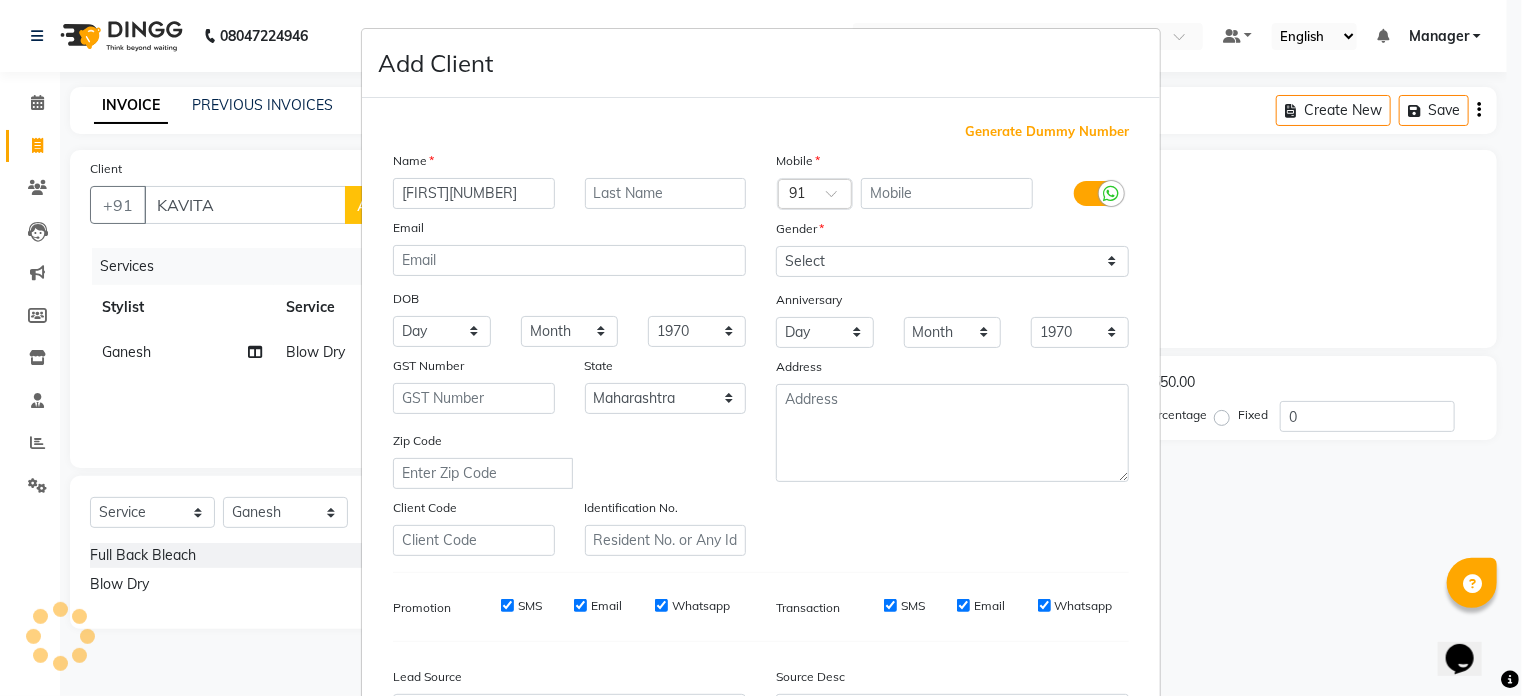 drag, startPoint x: 525, startPoint y: 193, endPoint x: 934, endPoint y: 543, distance: 538.3131 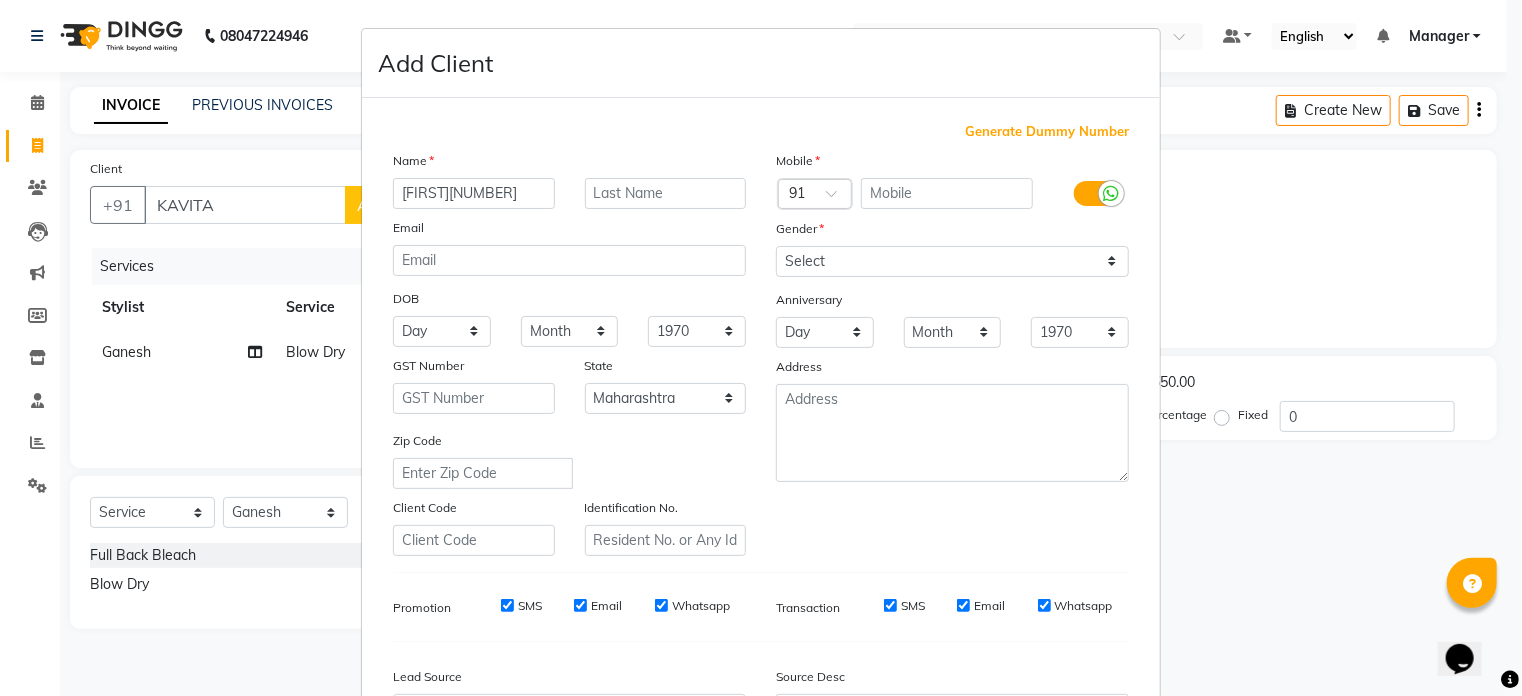 type on "[FIRST][NUMBER]" 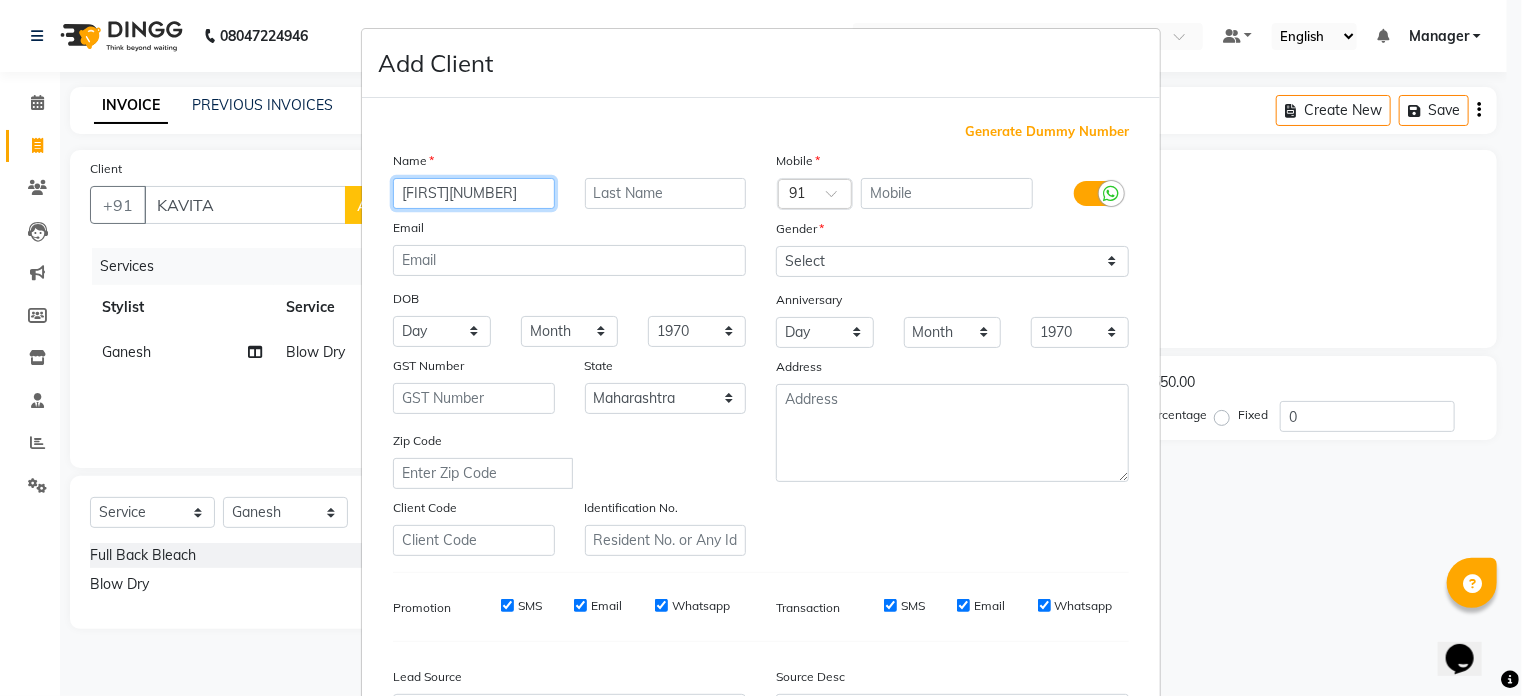 click on "[FIRST][NUMBER]" at bounding box center (474, 193) 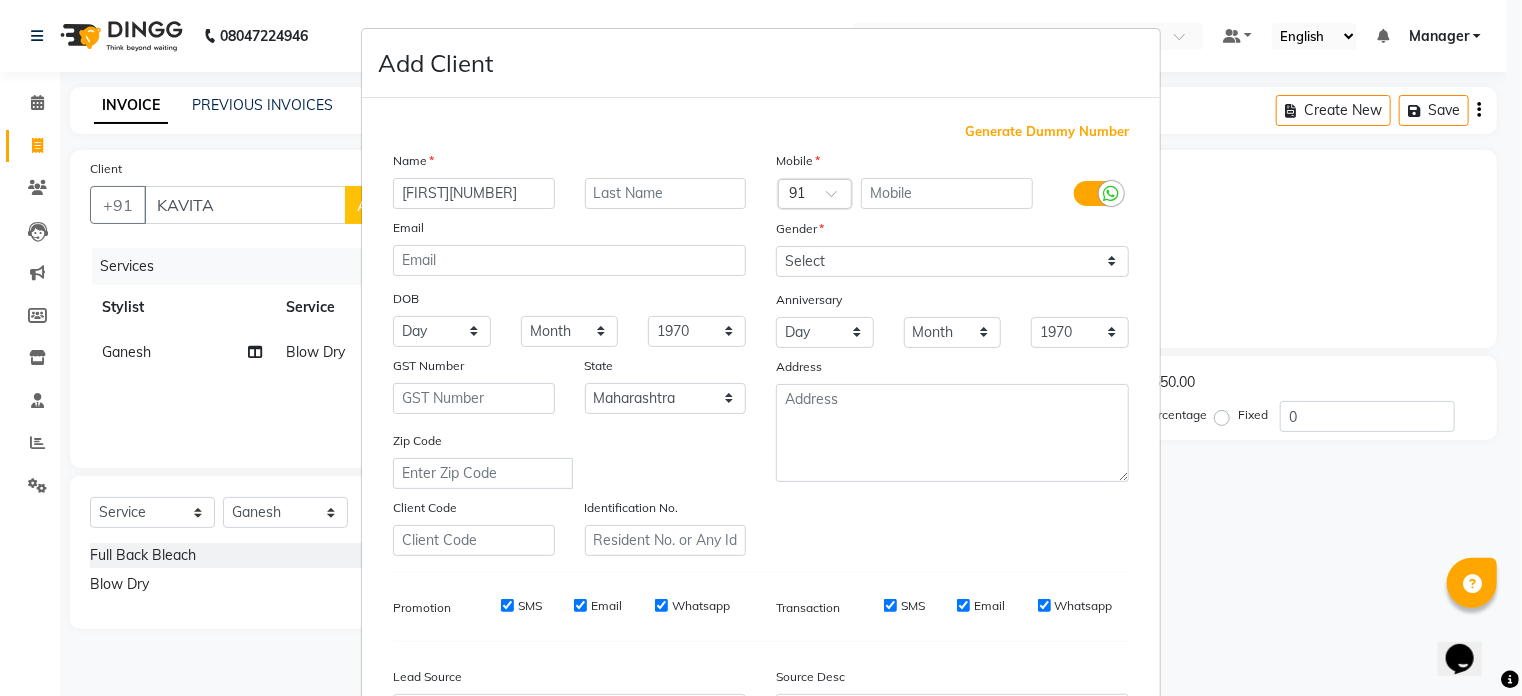 drag, startPoint x: 521, startPoint y: 188, endPoint x: 628, endPoint y: 135, distance: 119.40687 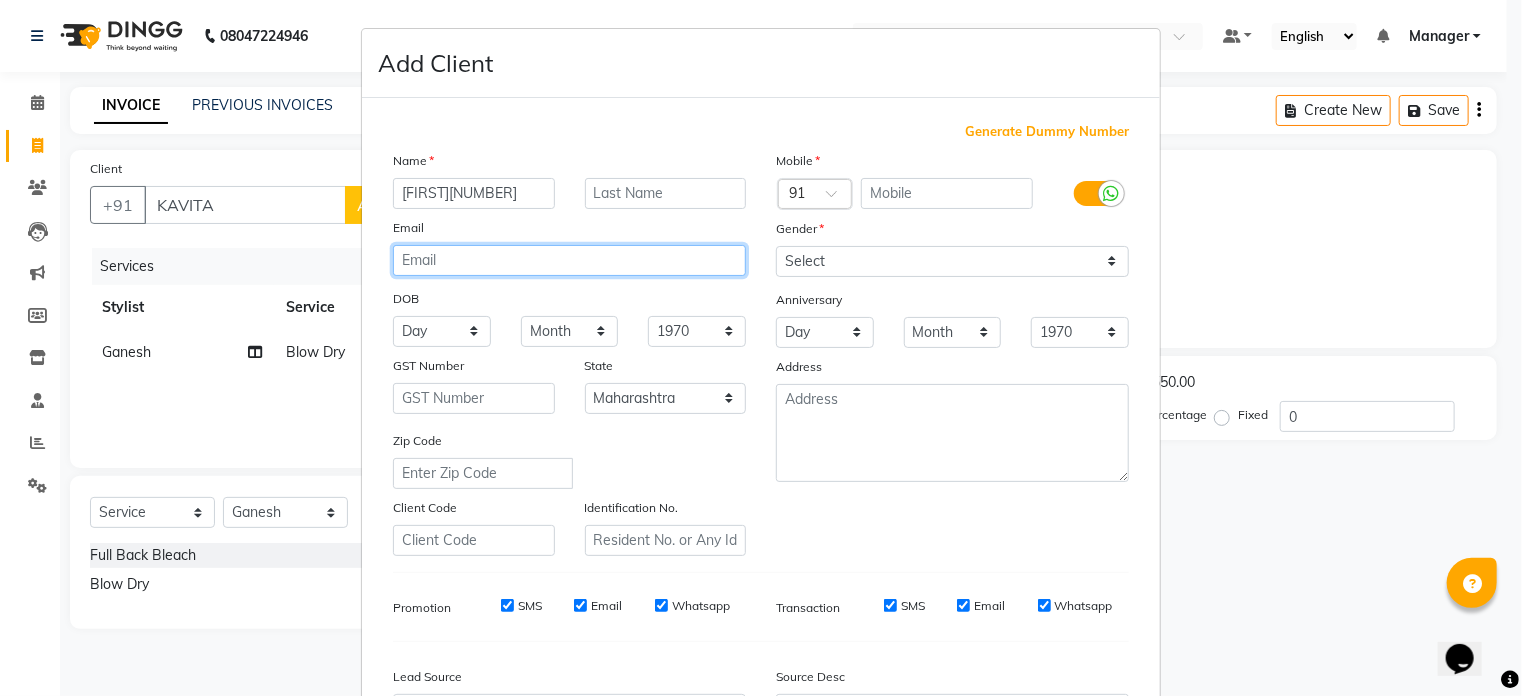 click at bounding box center (569, 260) 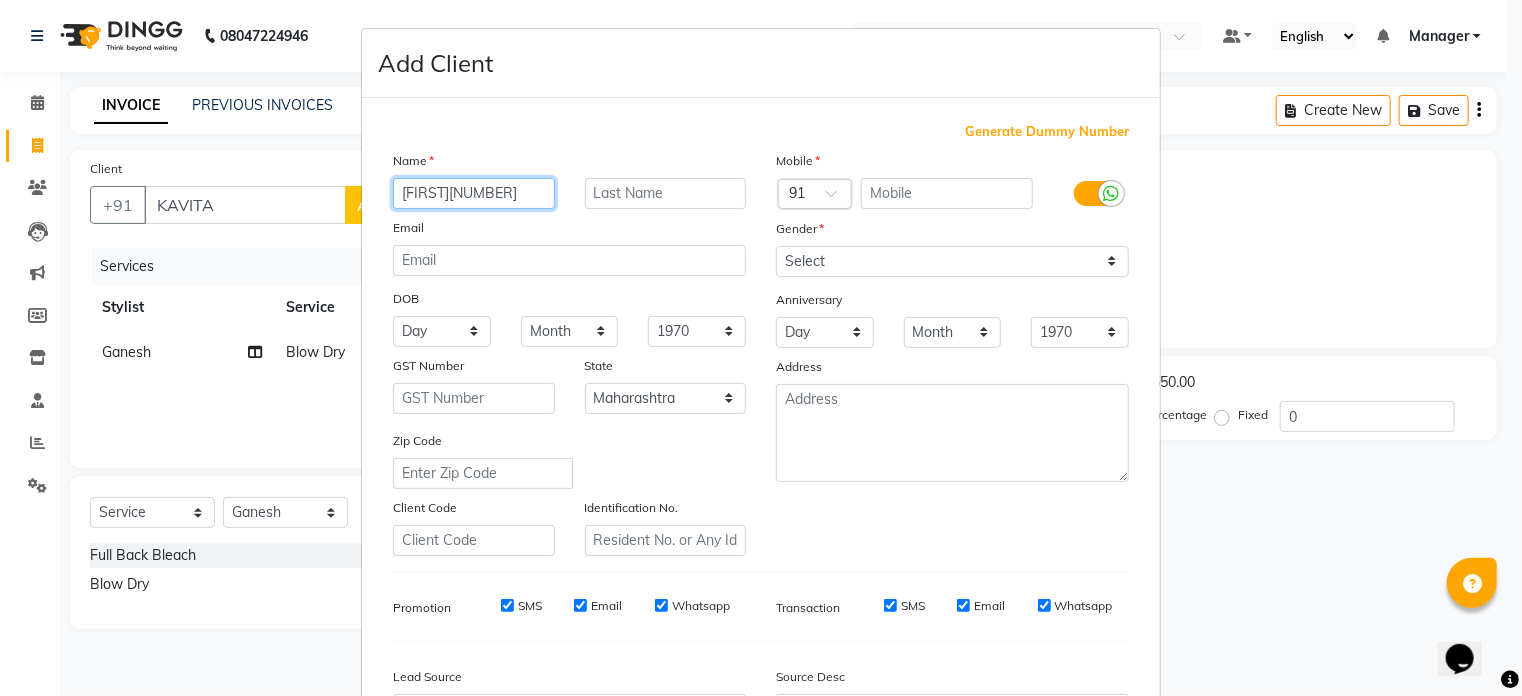 click on "[FIRST][NUMBER]" at bounding box center (474, 193) 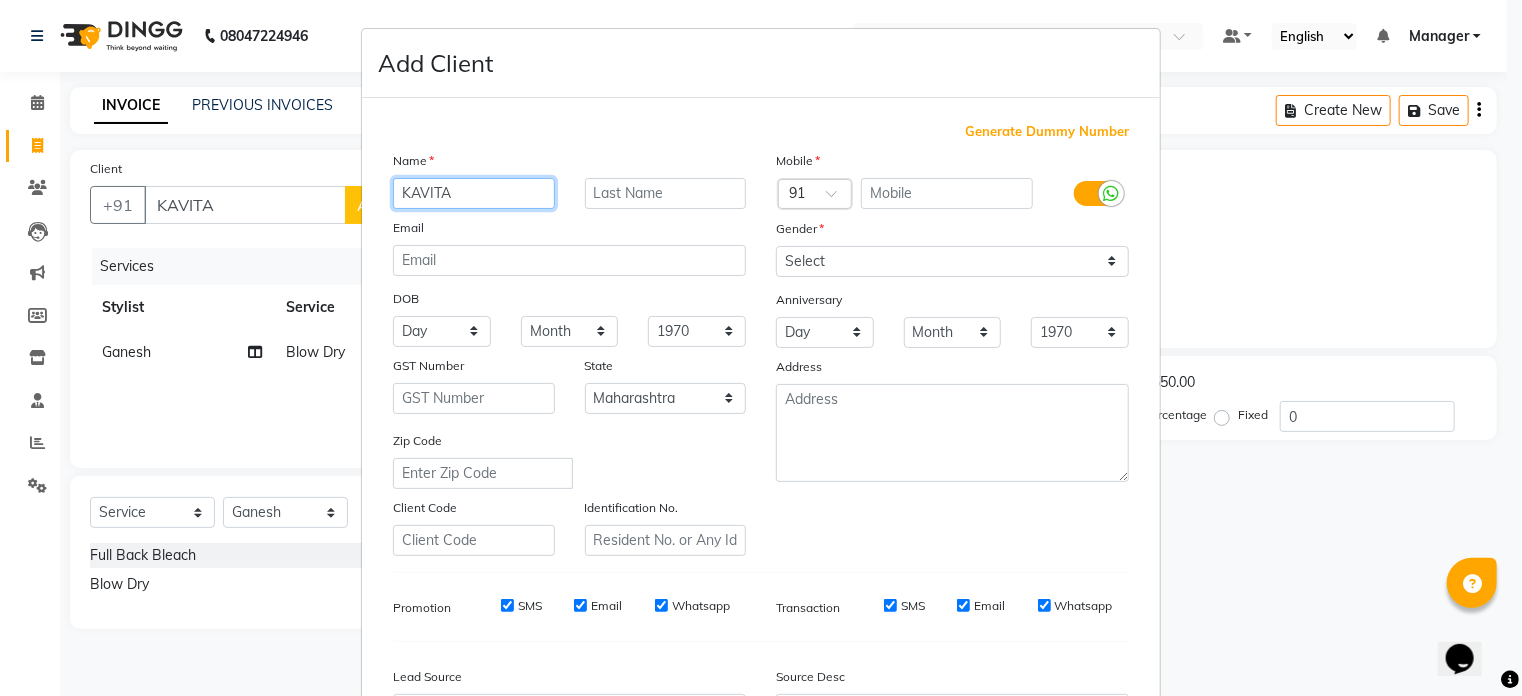 type on "KAVITA" 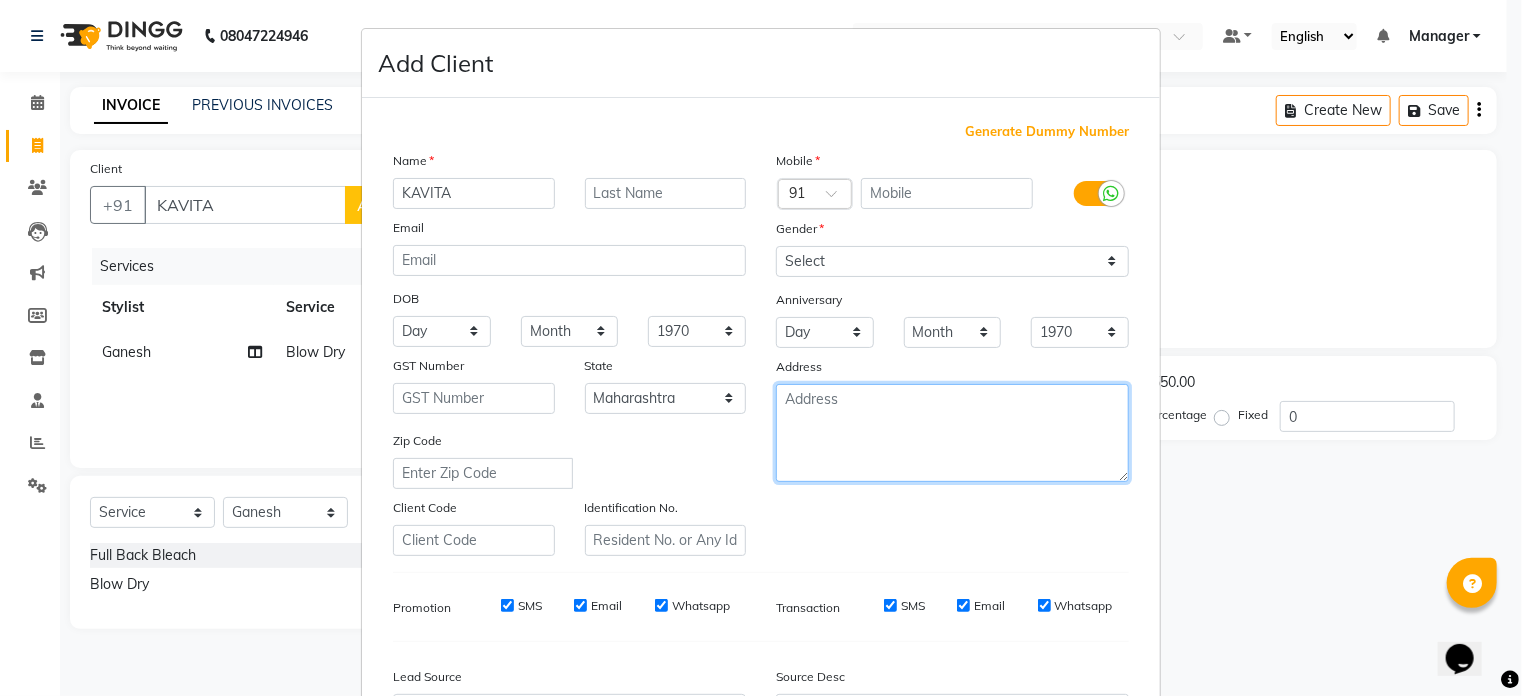 drag, startPoint x: 496, startPoint y: 91, endPoint x: 1092, endPoint y: 431, distance: 686.16034 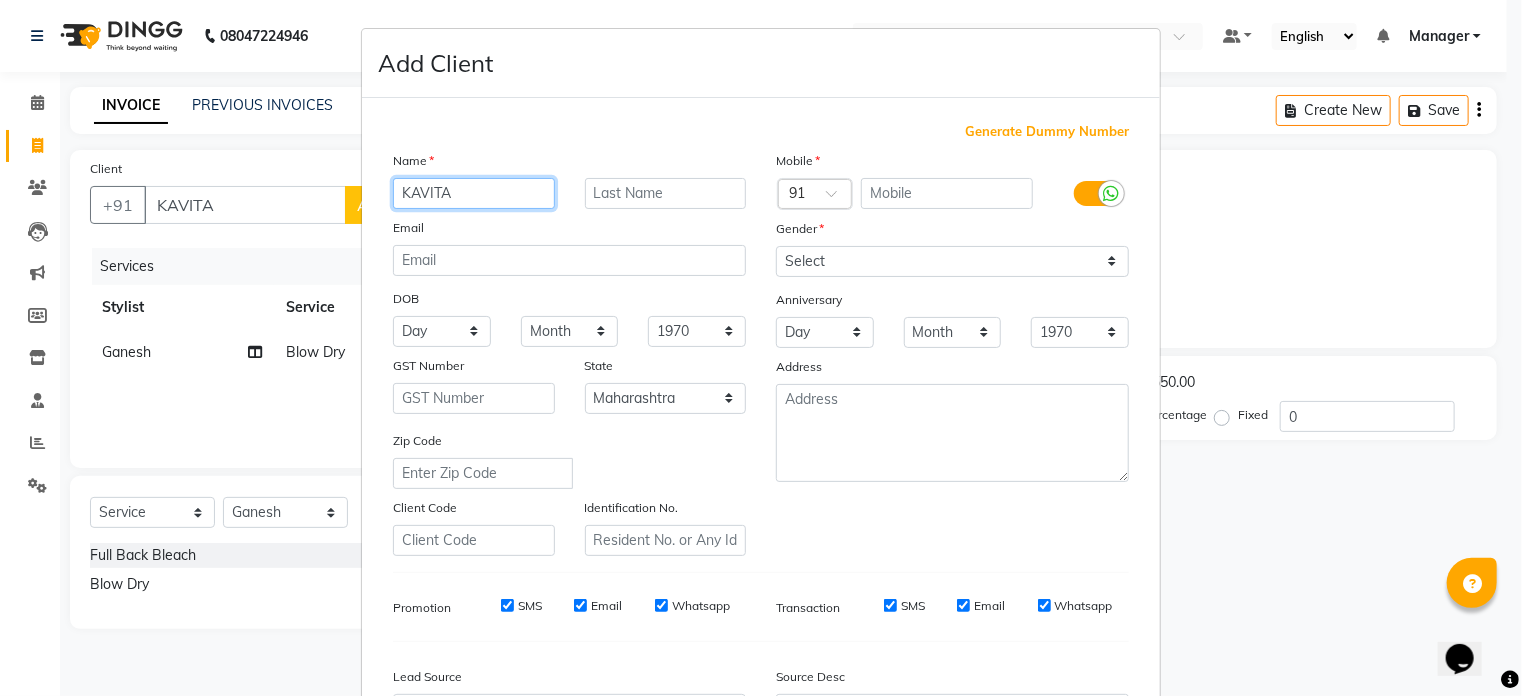 click on "KAVITA" at bounding box center (474, 193) 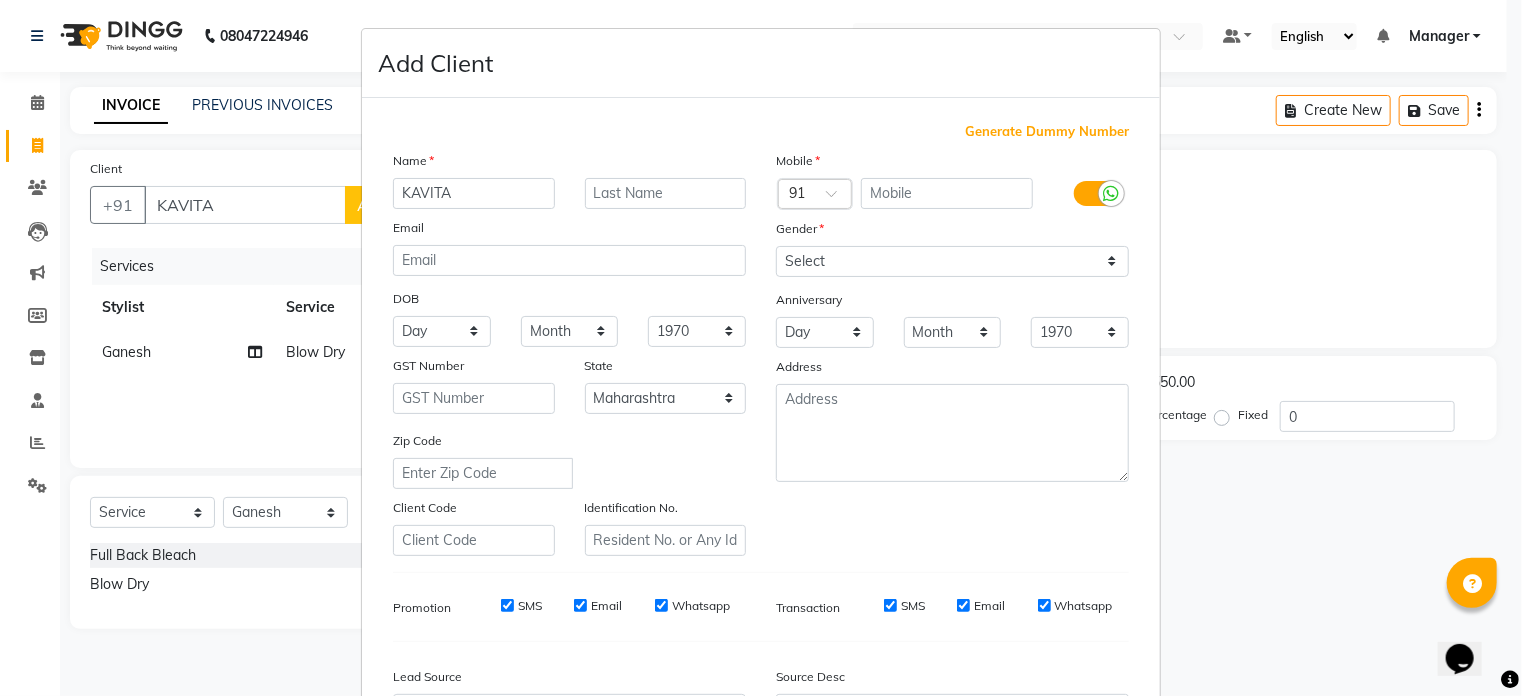 drag, startPoint x: 512, startPoint y: 188, endPoint x: 944, endPoint y: 518, distance: 543.6212 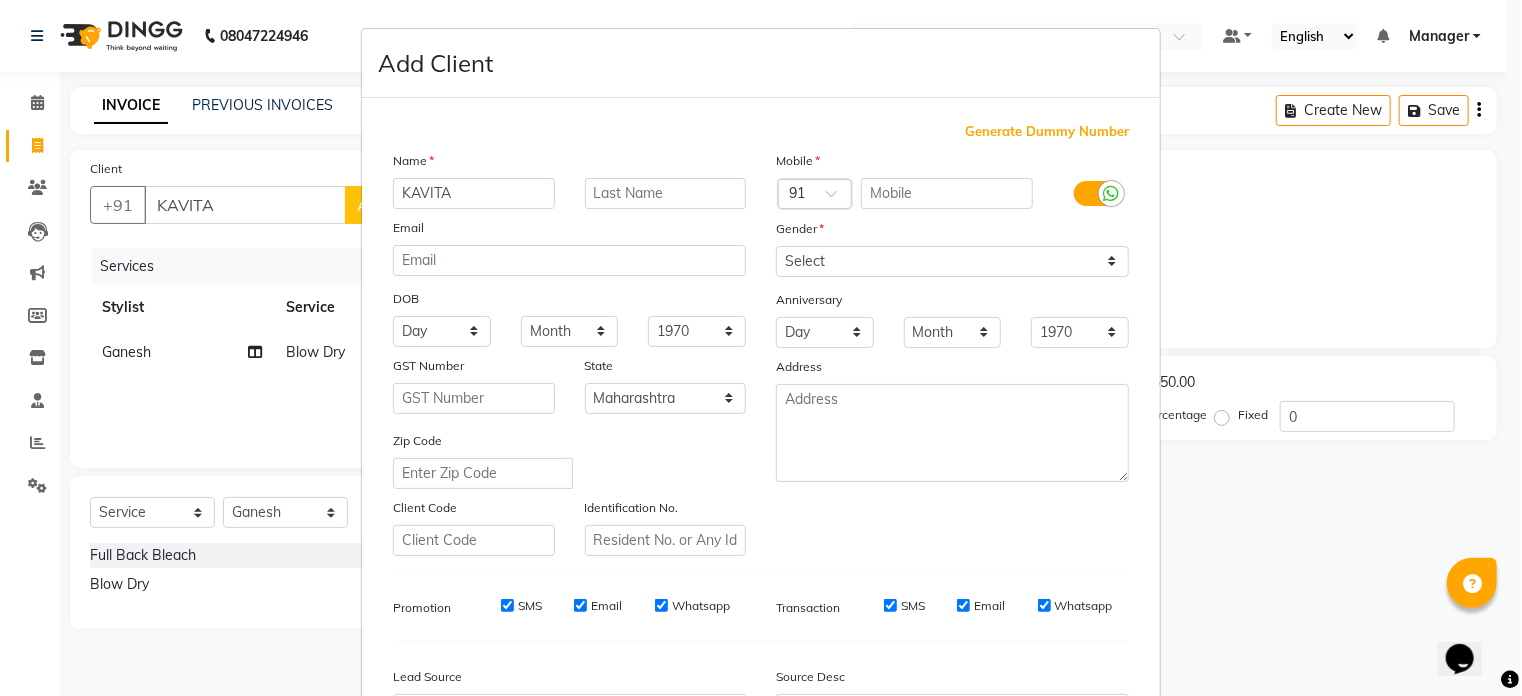 drag, startPoint x: 515, startPoint y: 189, endPoint x: 917, endPoint y: 507, distance: 512.57 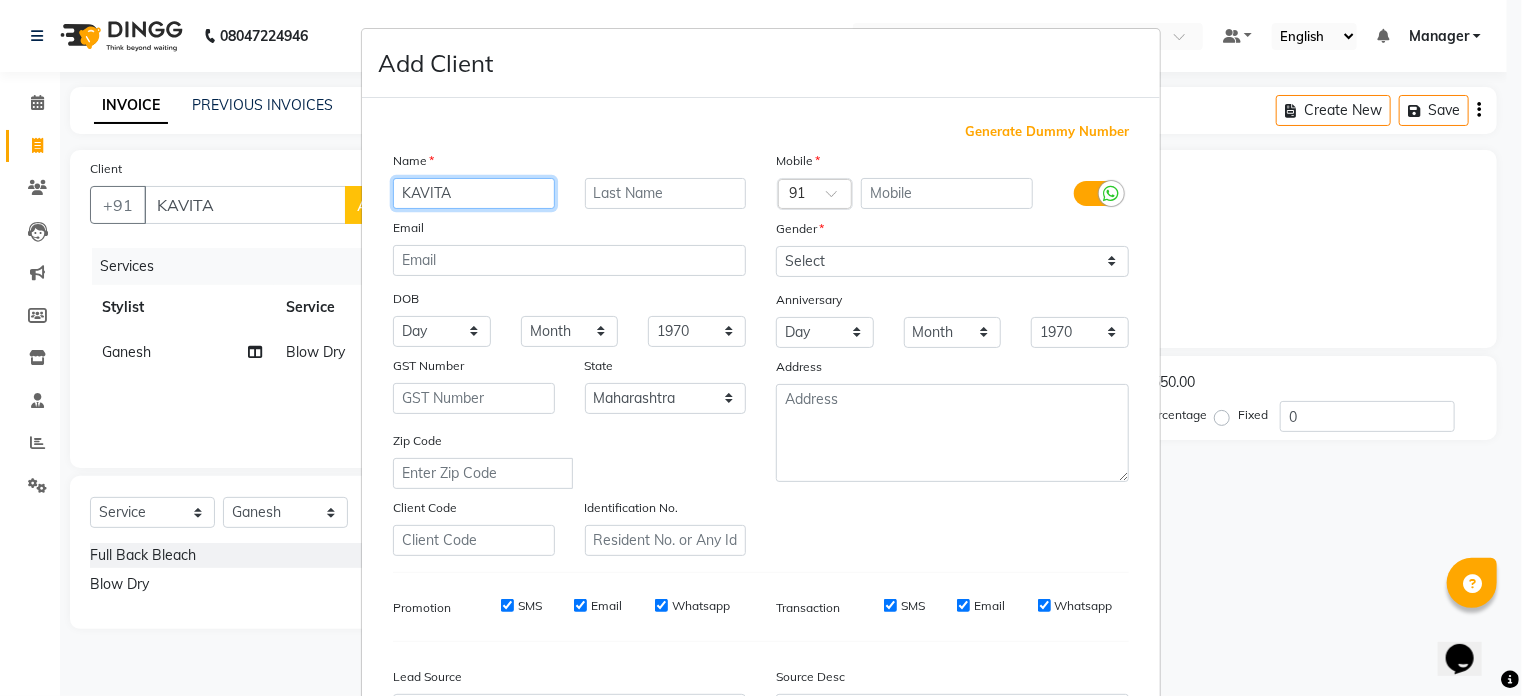 click on "KAVITA" at bounding box center [474, 193] 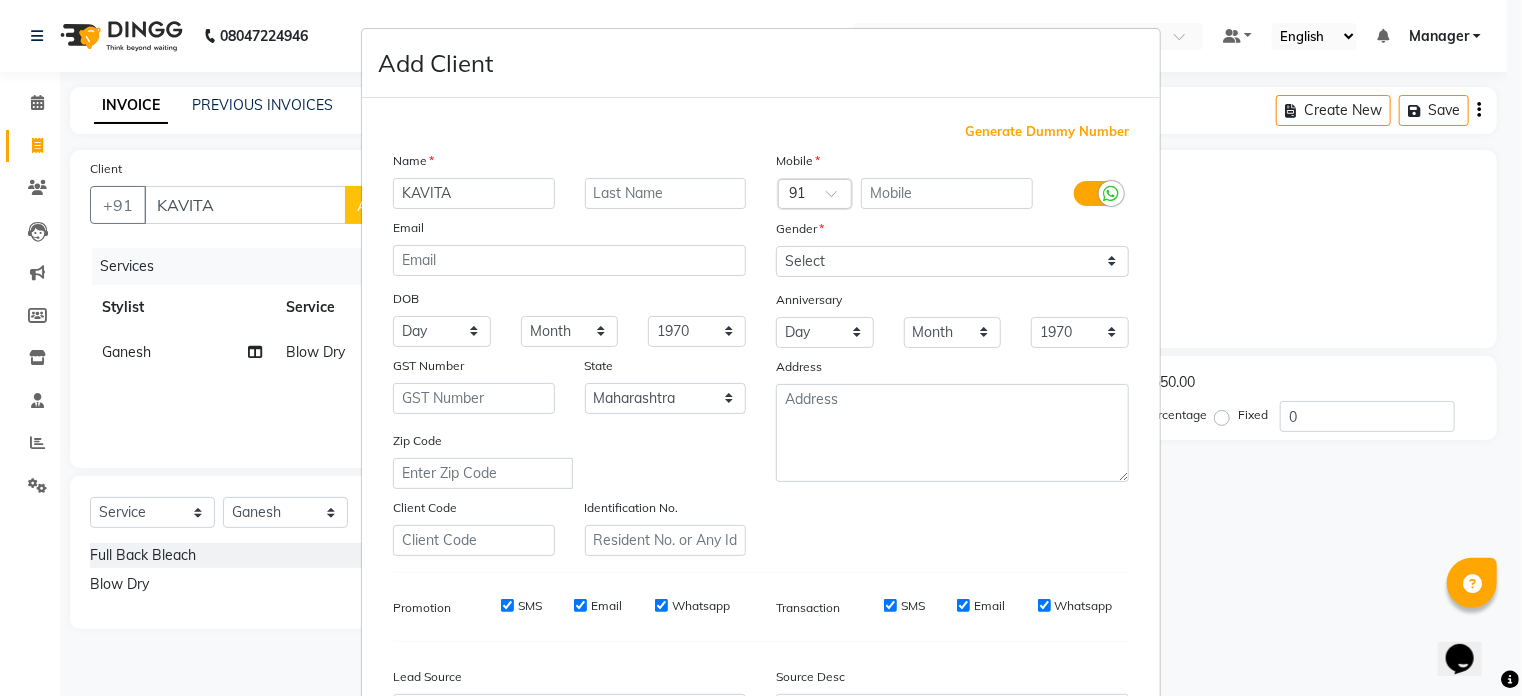 drag, startPoint x: 531, startPoint y: 199, endPoint x: 236, endPoint y: 579, distance: 481.06653 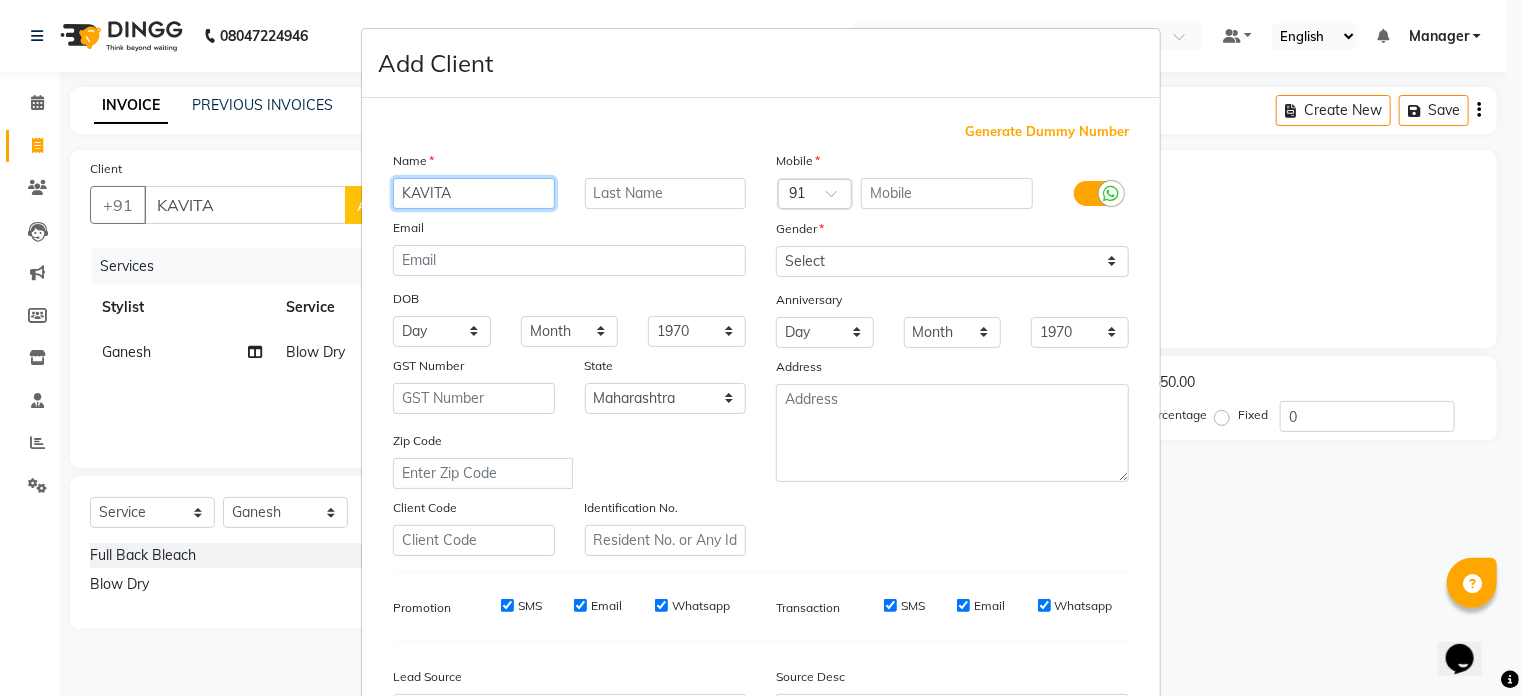 click on "KAVITA" at bounding box center [474, 193] 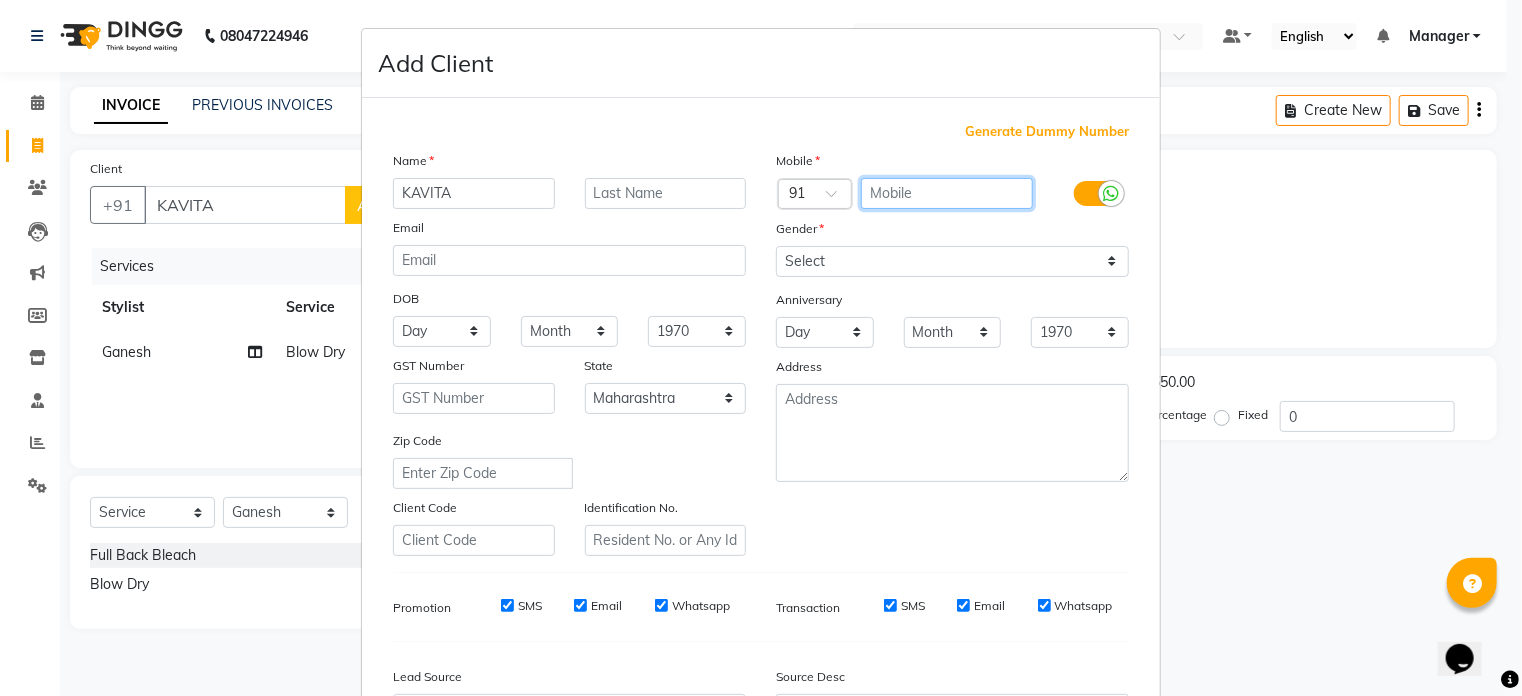 click at bounding box center (947, 193) 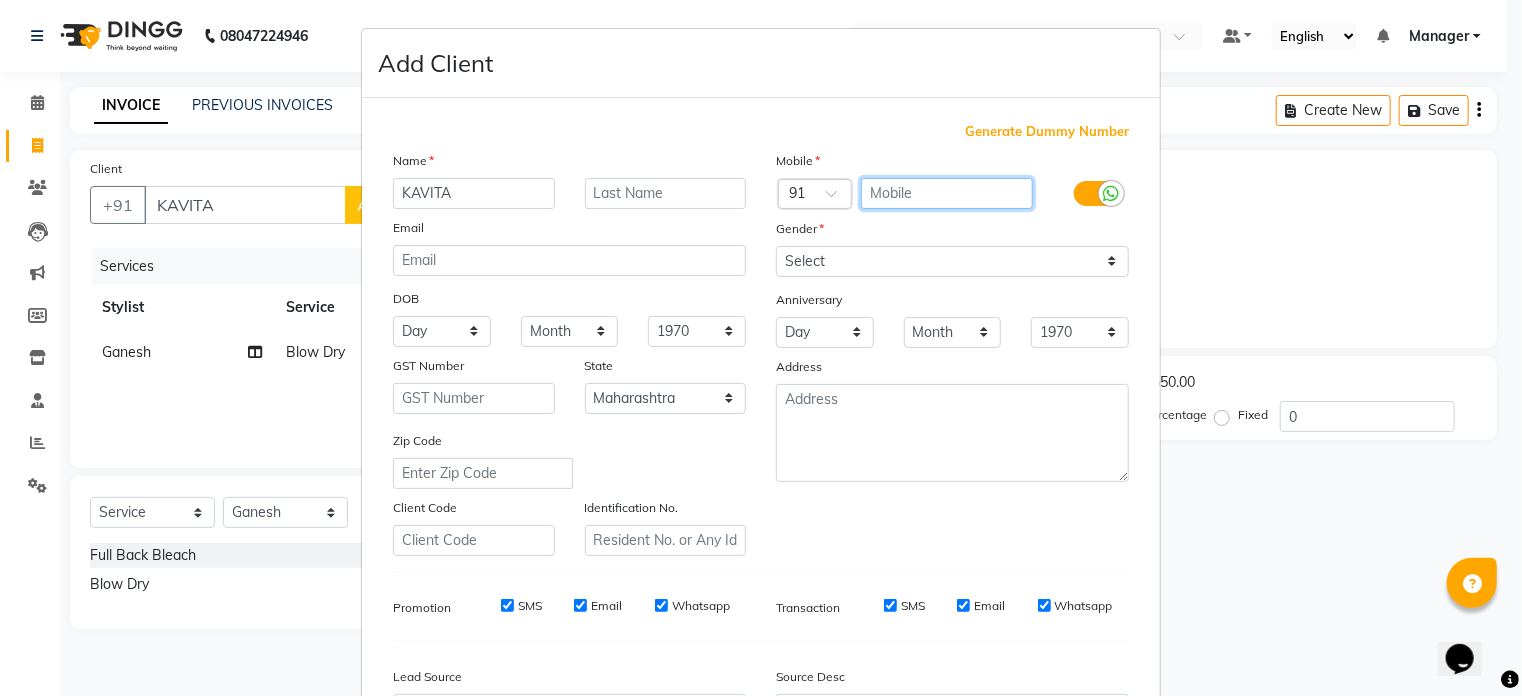 click at bounding box center [947, 193] 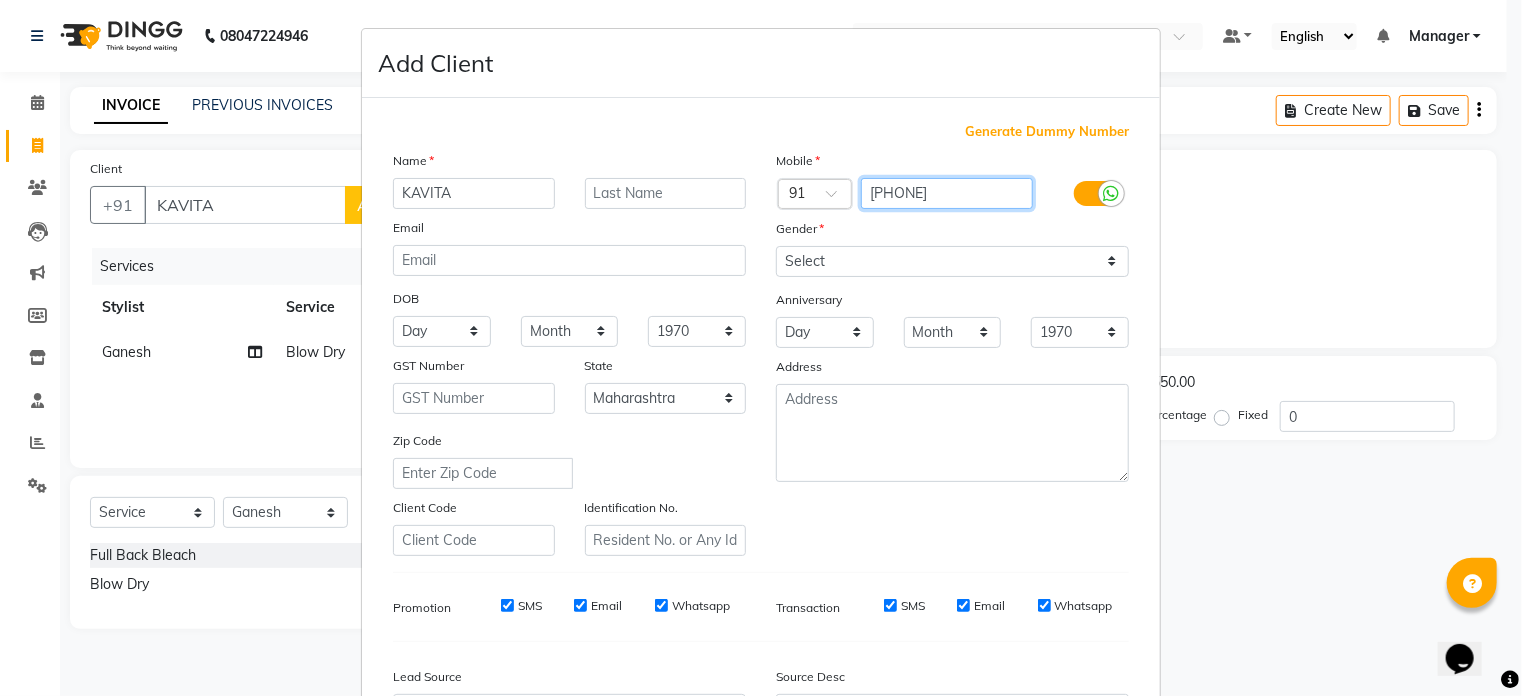 type on "[PHONE]" 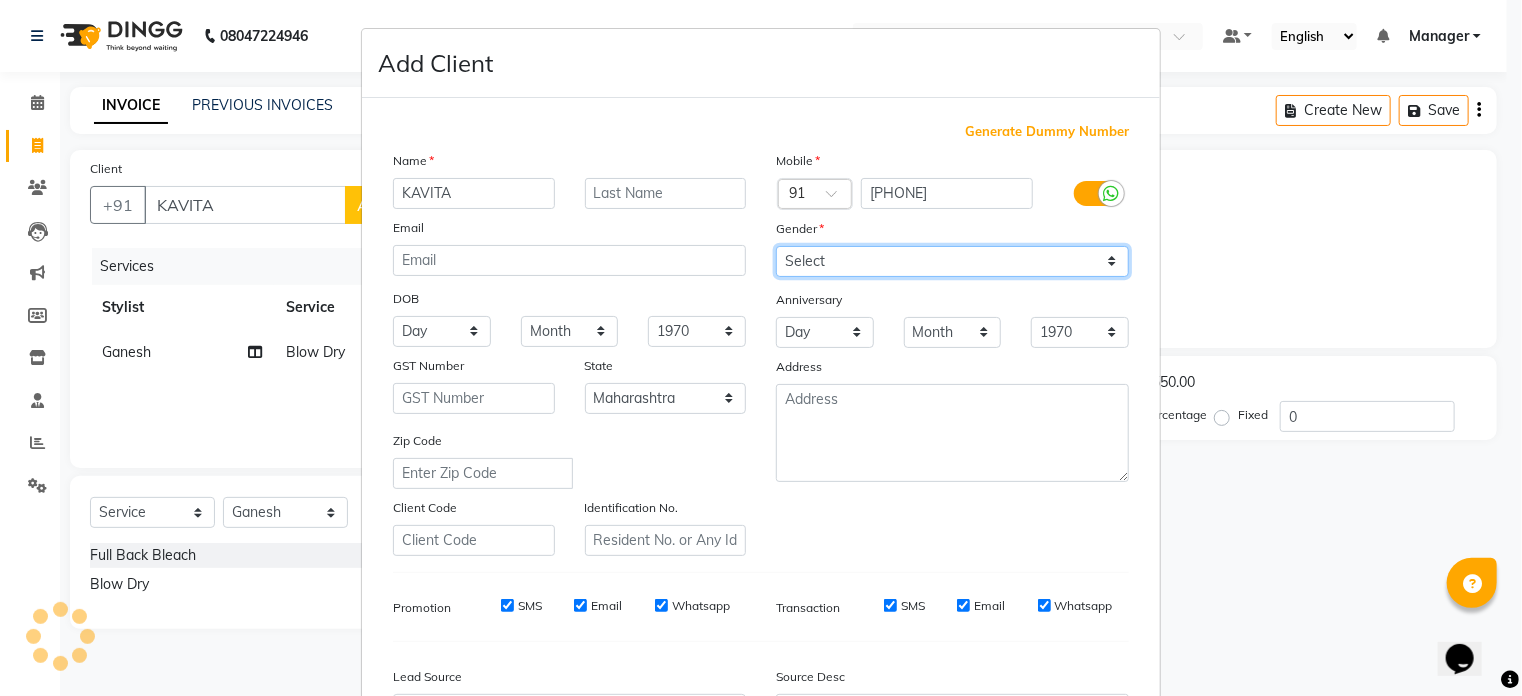 click on "Select Male Female Other Prefer Not To Say" at bounding box center (952, 261) 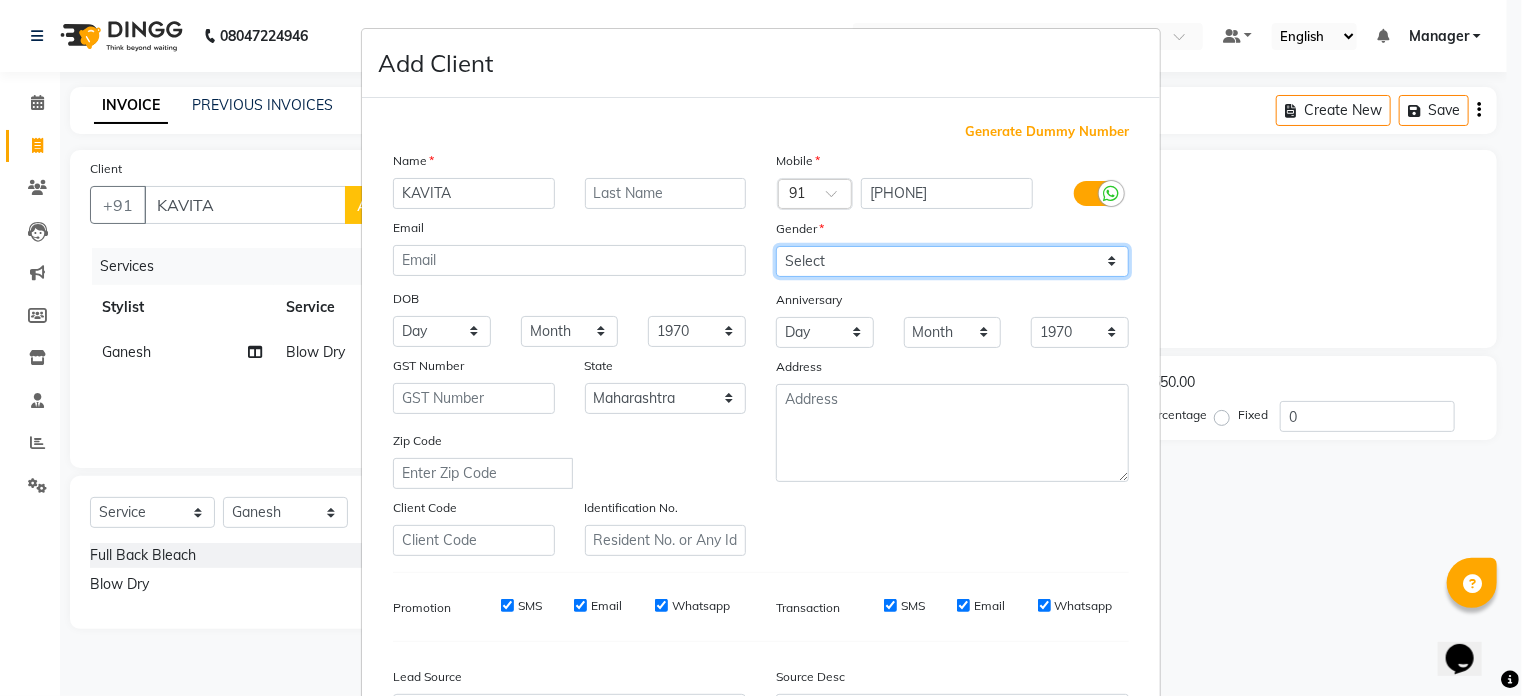 select on "female" 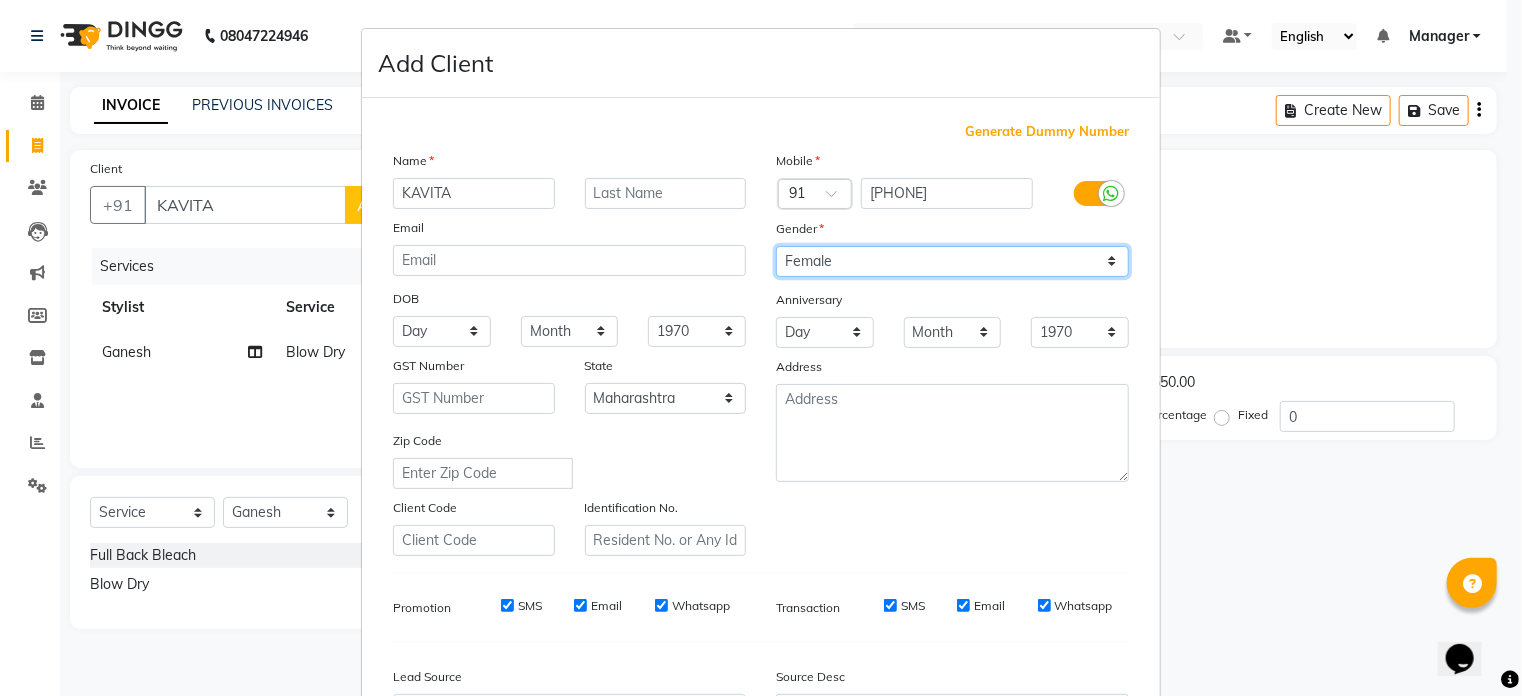 click on "Select Male Female Other Prefer Not To Say" at bounding box center (952, 261) 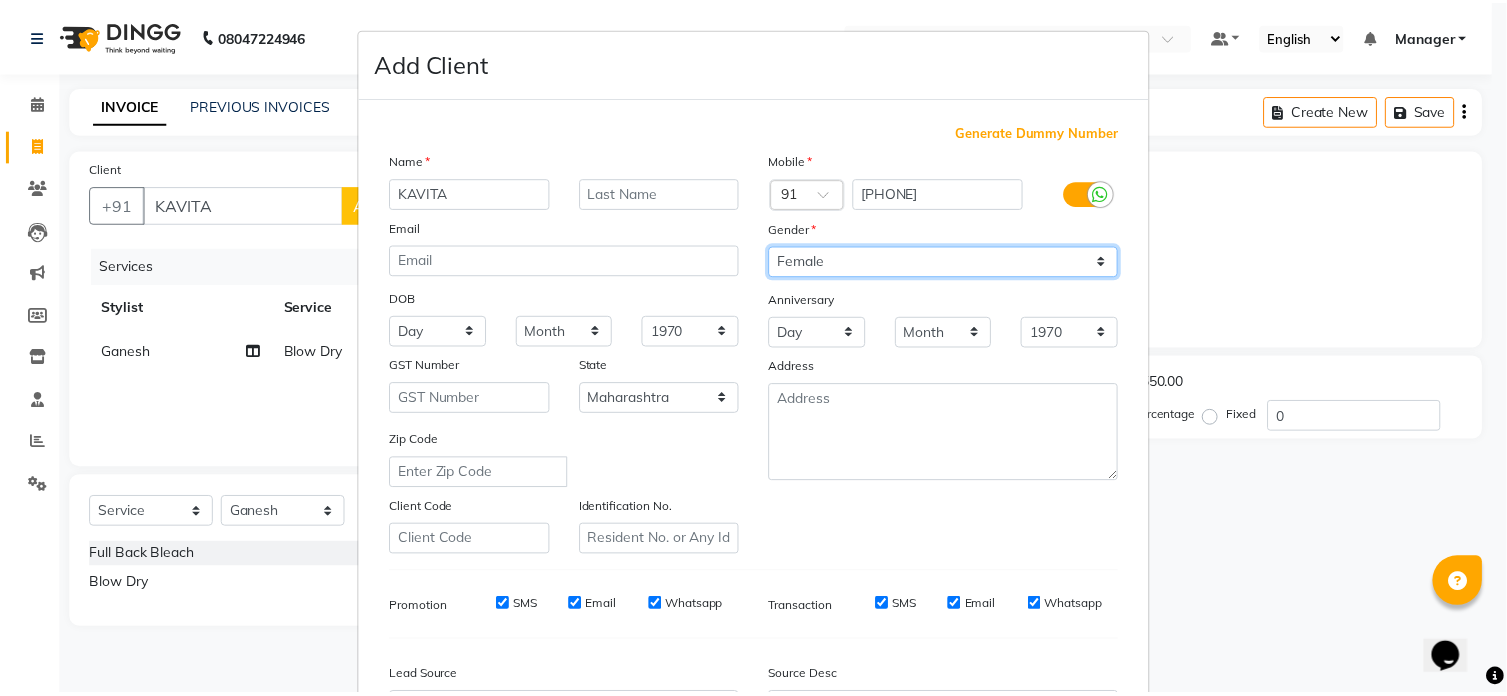 scroll, scrollTop: 236, scrollLeft: 0, axis: vertical 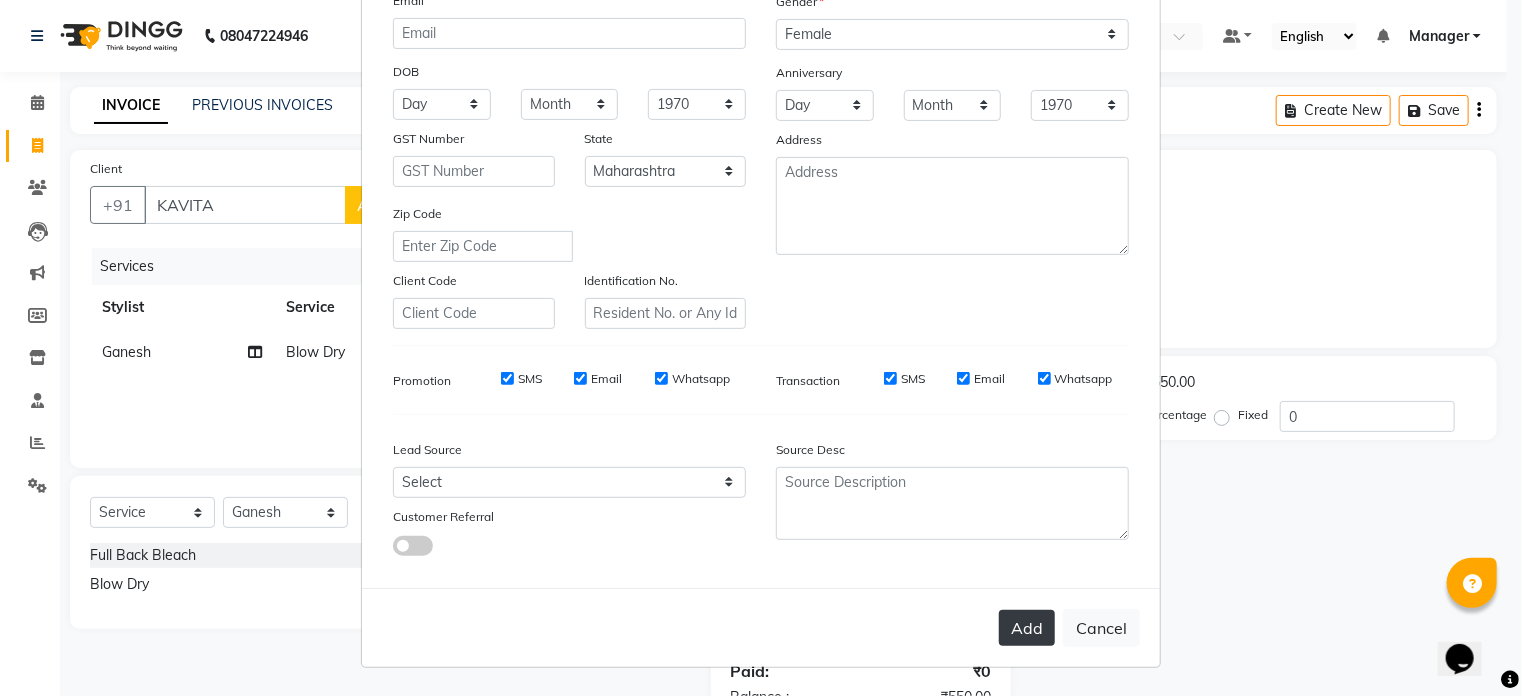 click on "Add" at bounding box center (1027, 628) 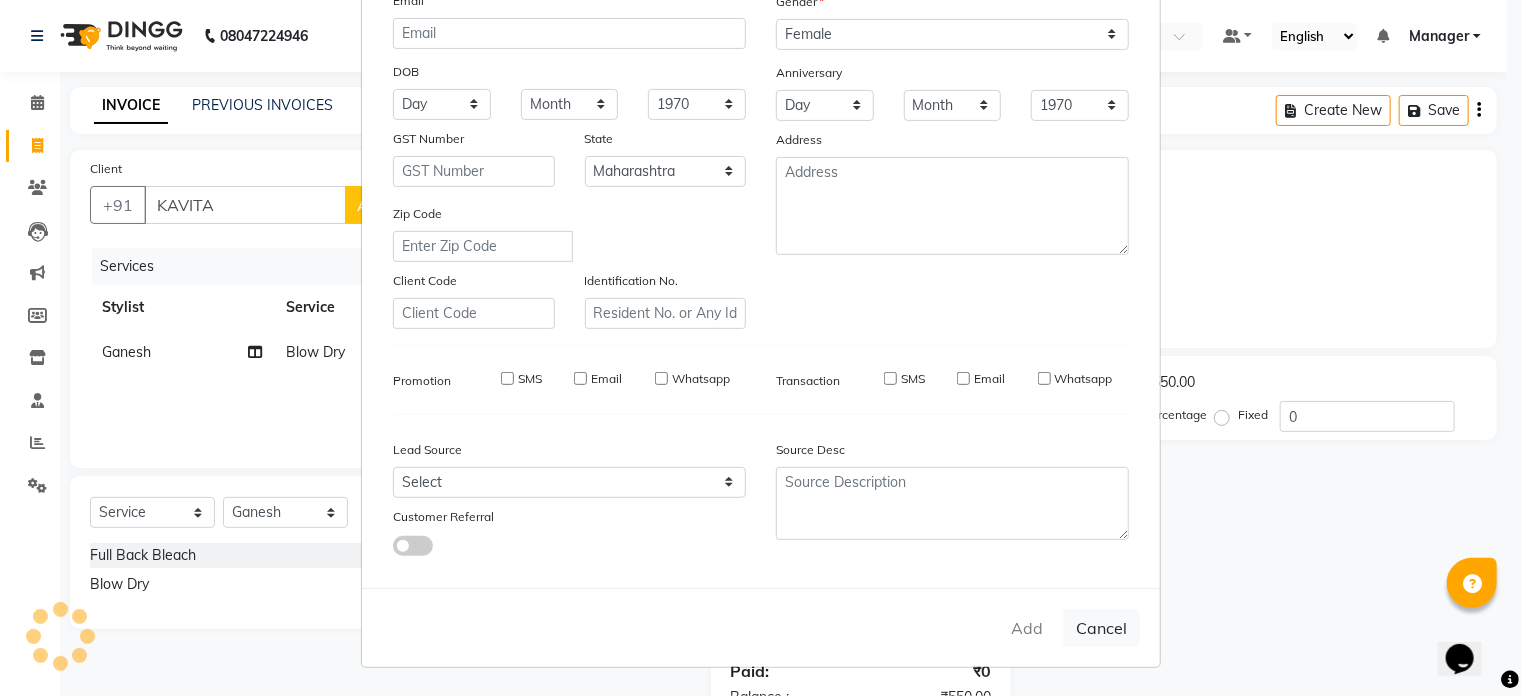 type on "98******53" 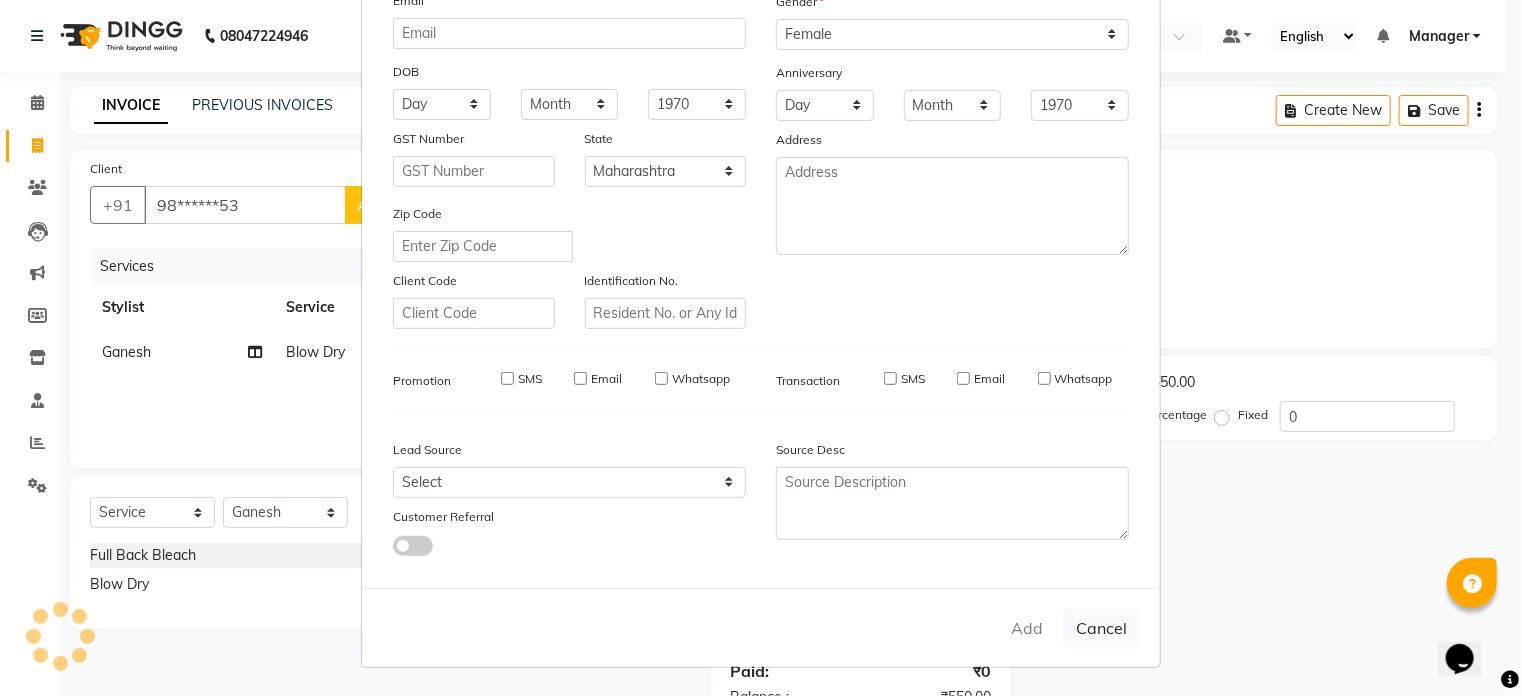 type 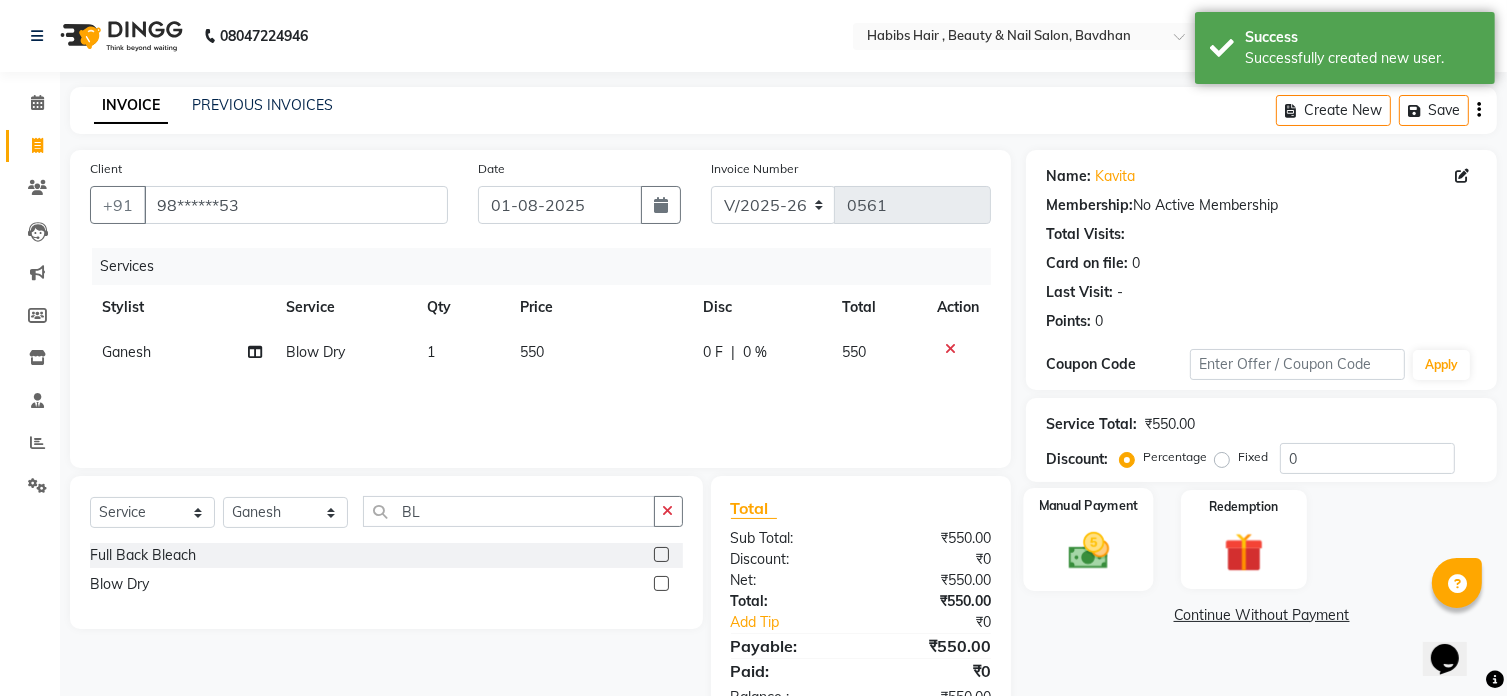 click 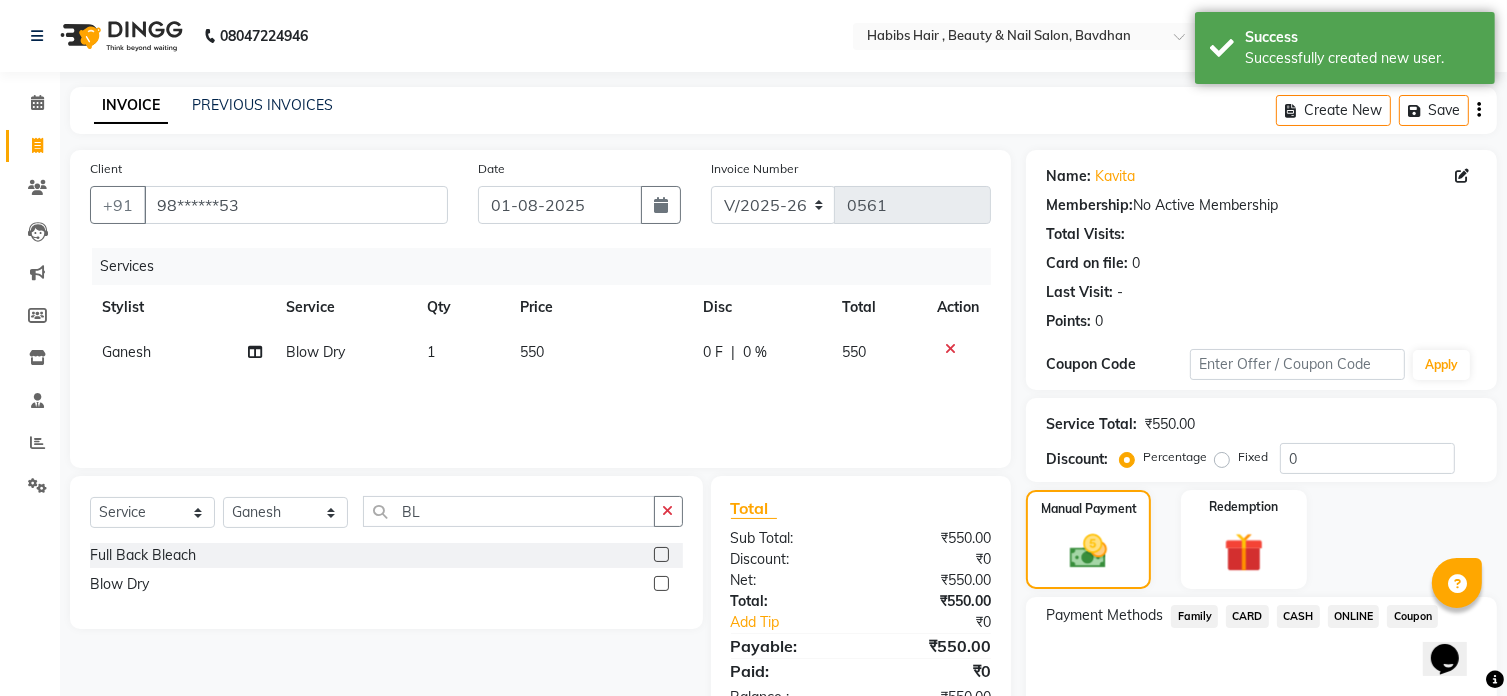 click on "ONLINE" 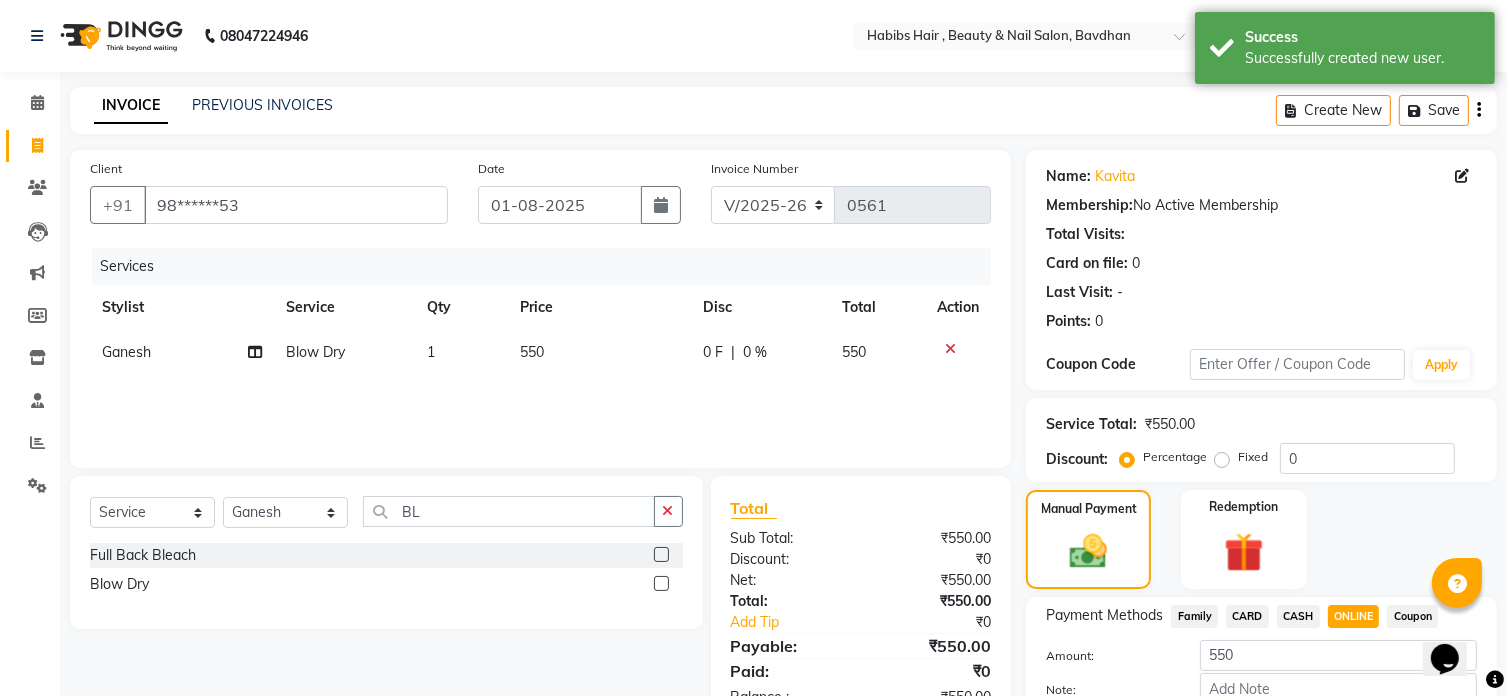 scroll, scrollTop: 122, scrollLeft: 0, axis: vertical 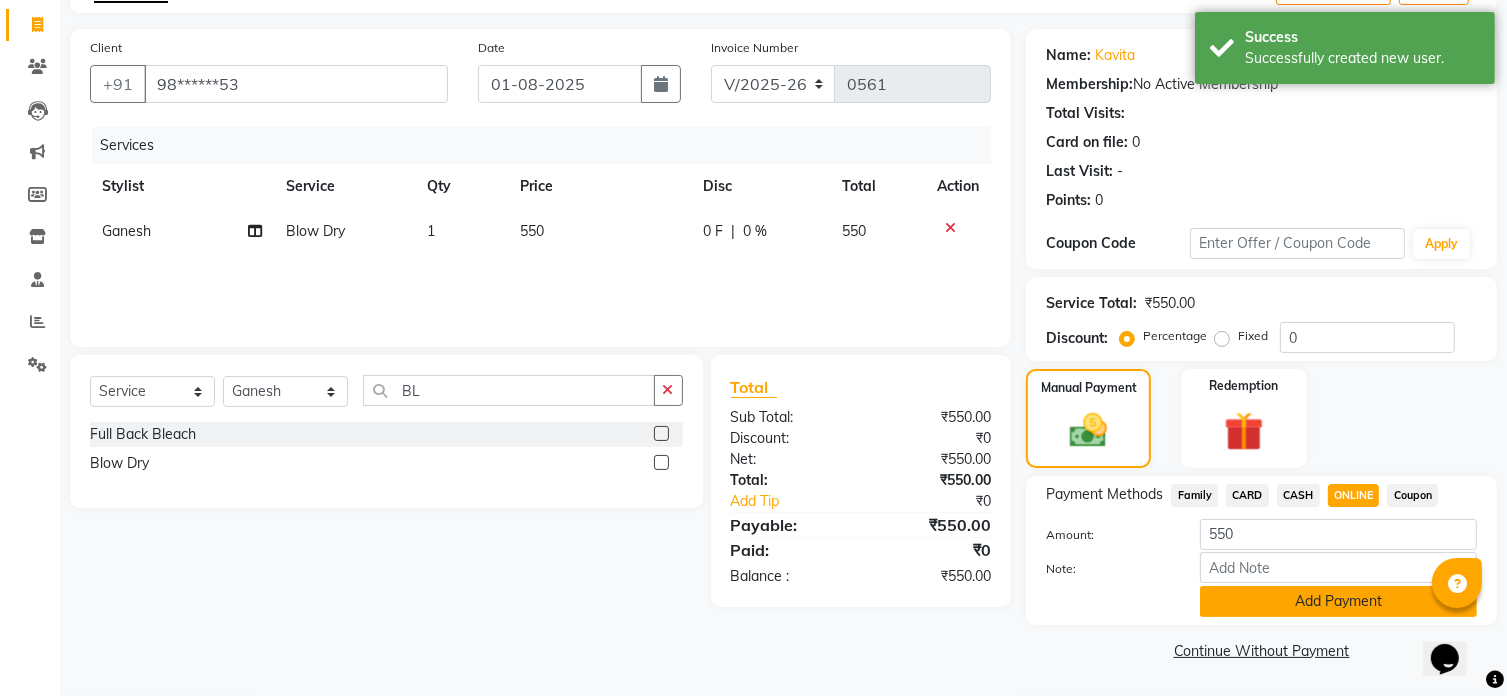 click on "Add Payment" 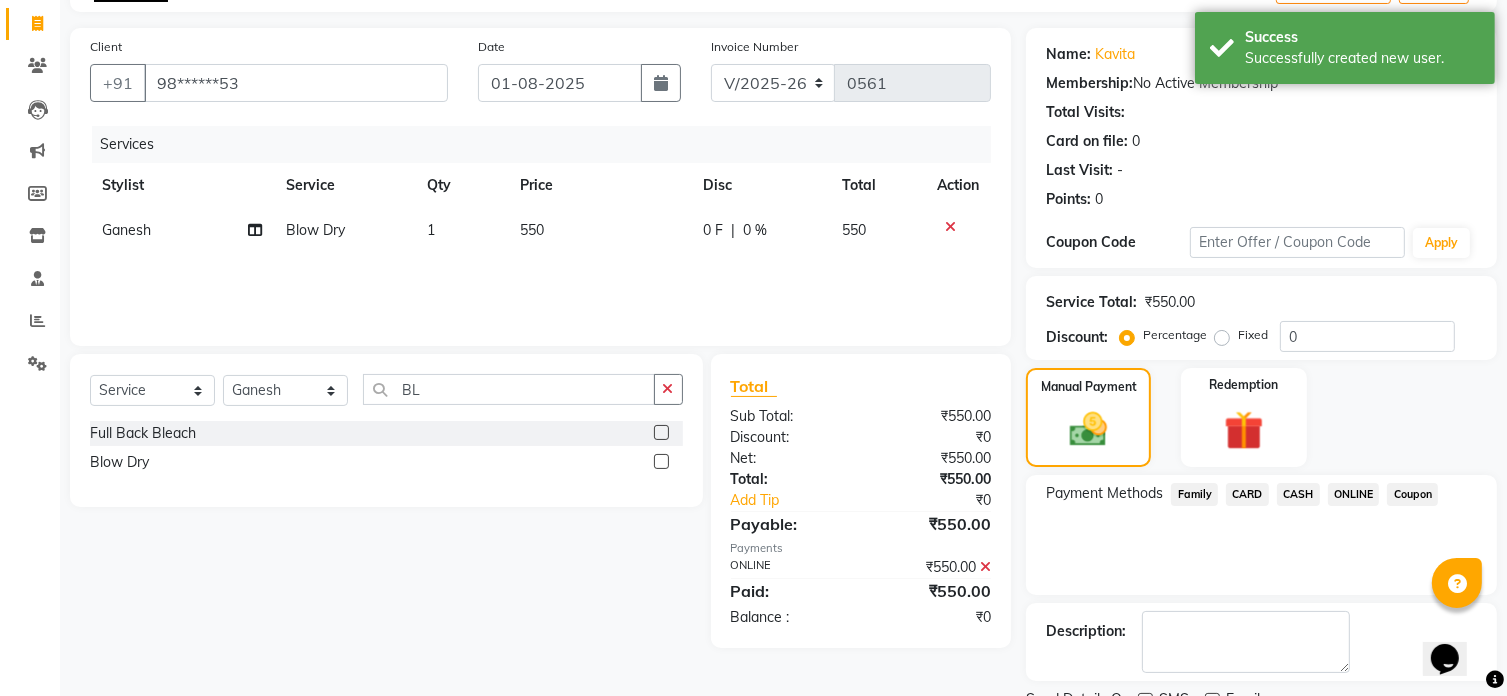 scroll, scrollTop: 204, scrollLeft: 0, axis: vertical 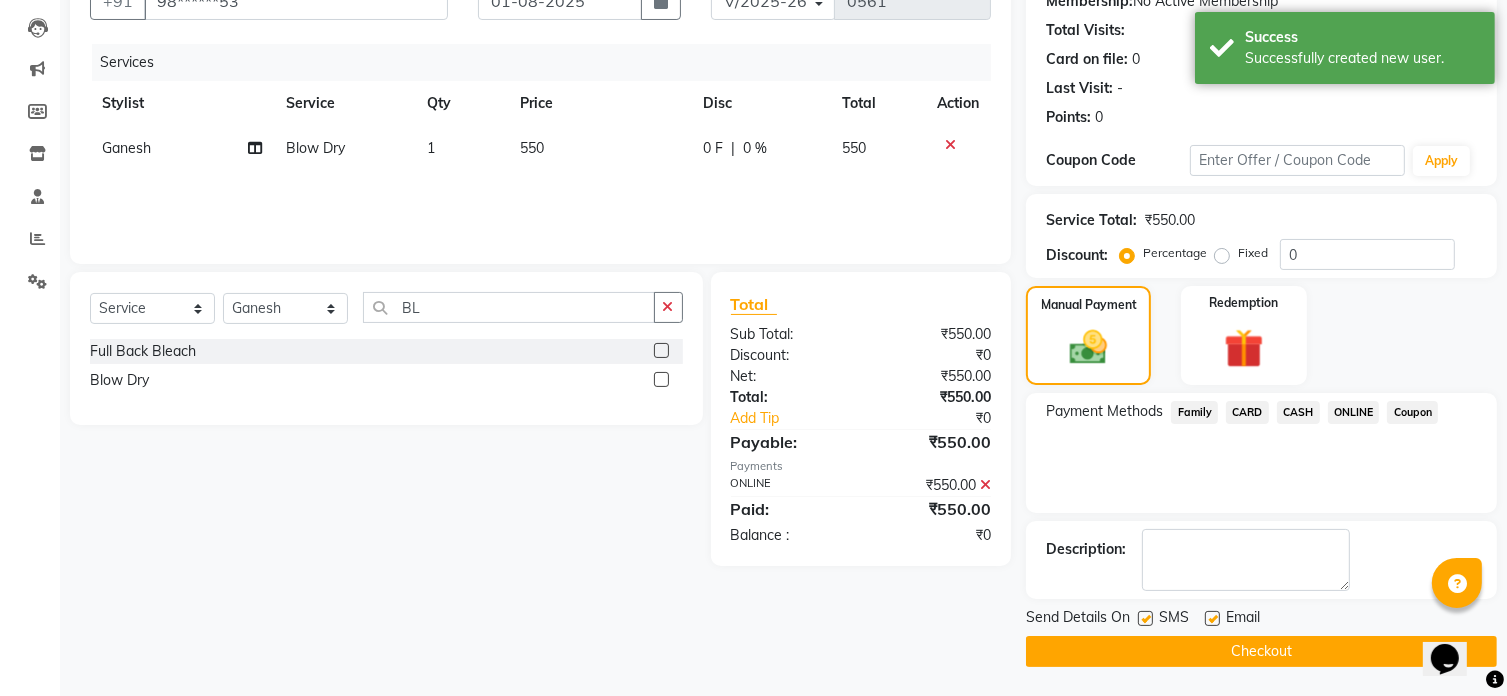 click on "Checkout" 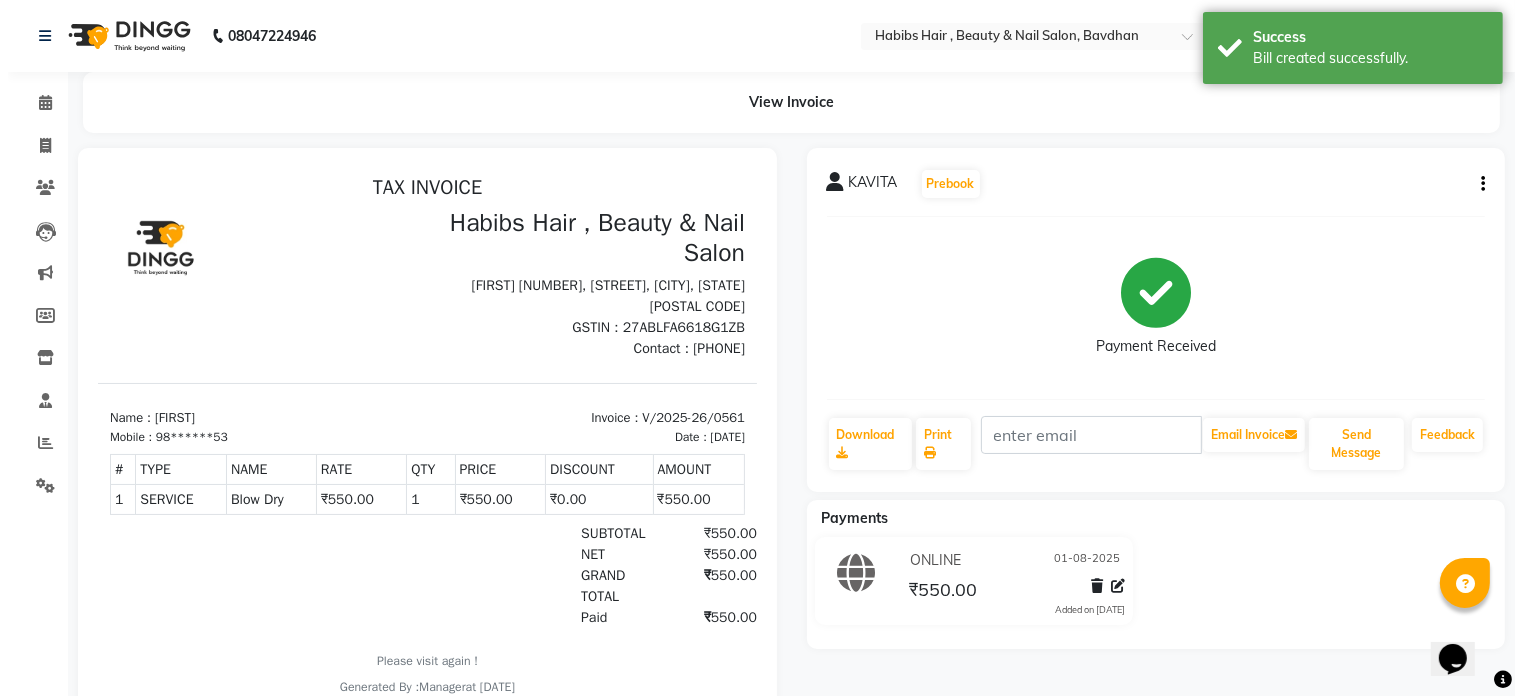 scroll, scrollTop: 0, scrollLeft: 0, axis: both 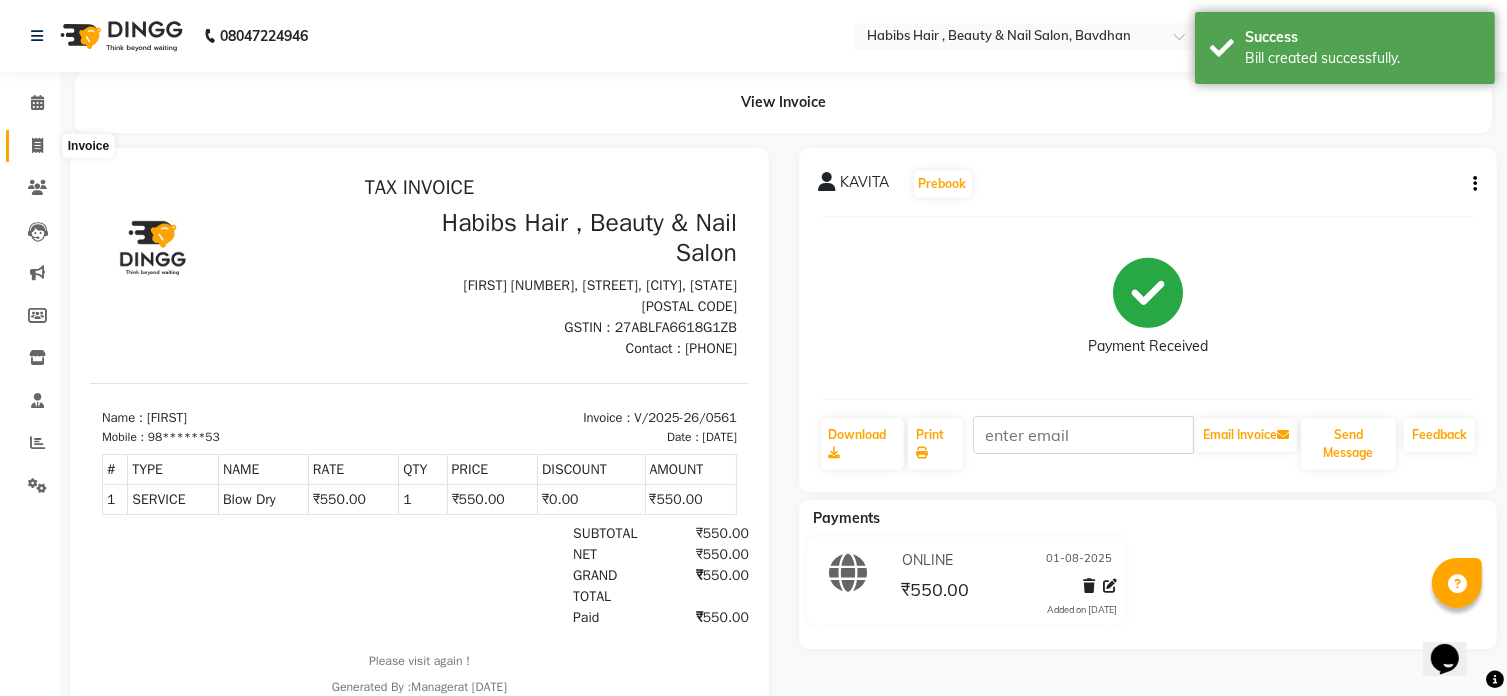 click 